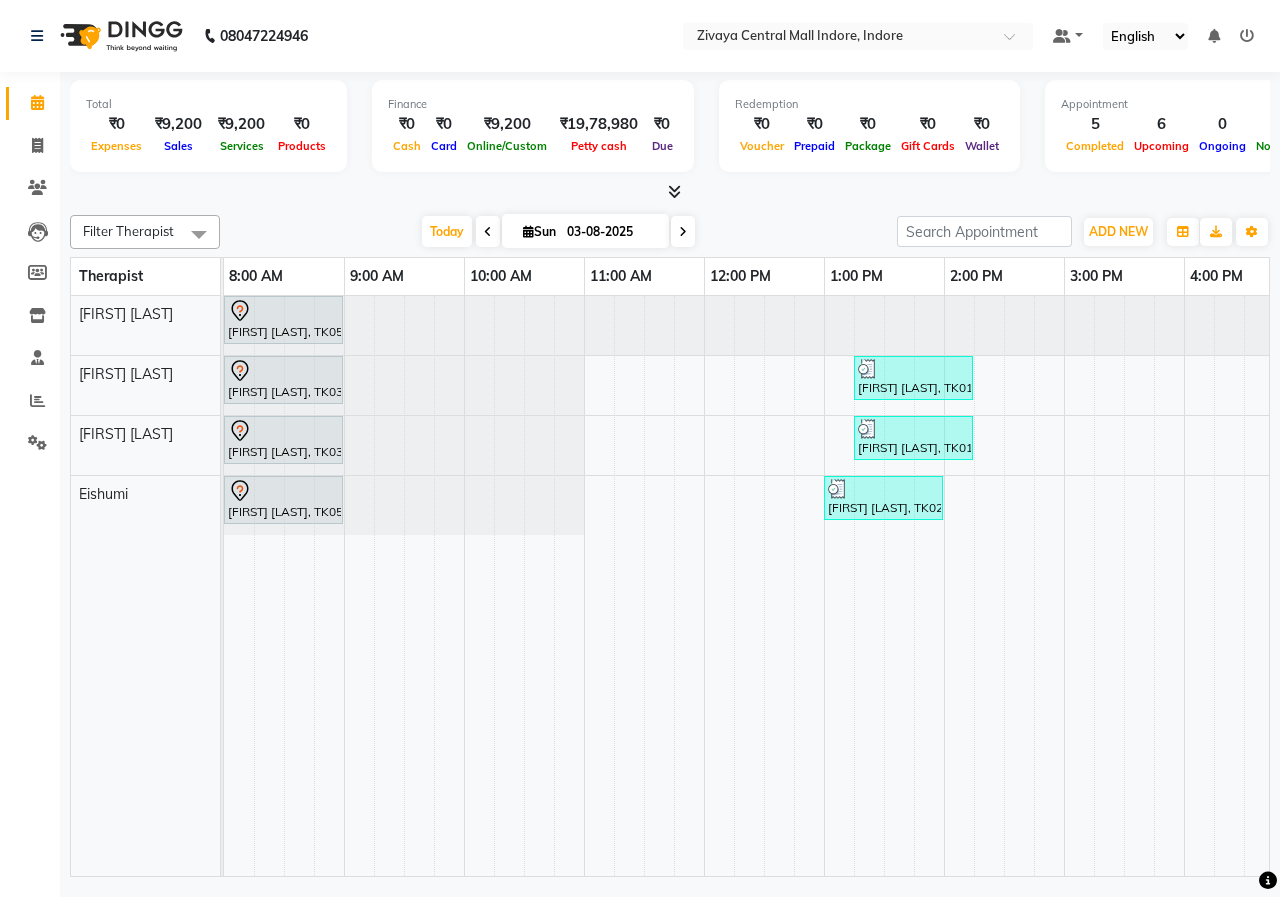 scroll, scrollTop: 0, scrollLeft: 0, axis: both 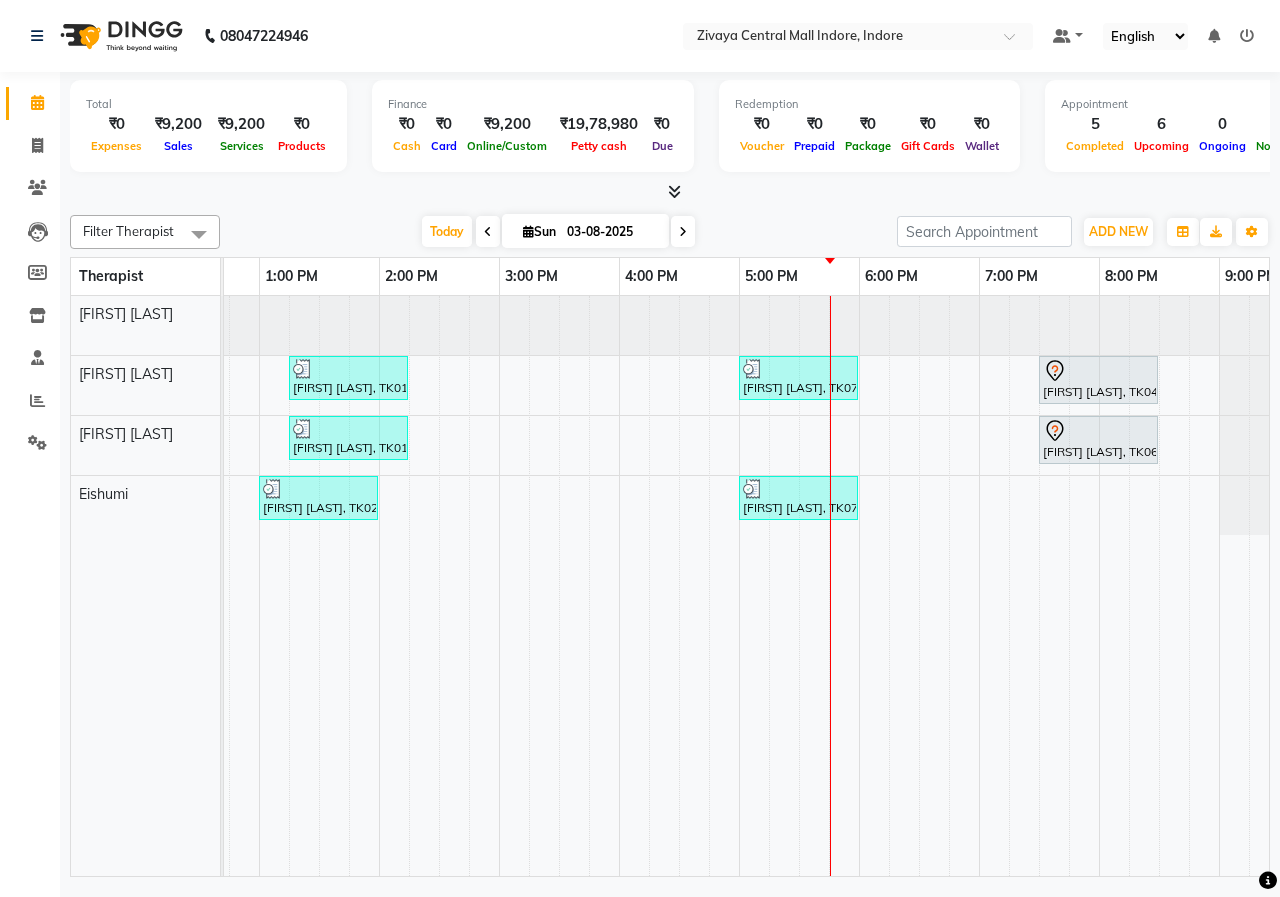 click on "[FIRST] [LAST], TK05, 08:00 AM-09:00 AM, Javanese Pampering - 60 Mins             [FIRST] [LAST], TK03, 08:00 AM-09:00 AM, Javanese Pampering - 60 Mins     [FIRST] [LAST], TK01, 01:15 PM-02:15 PM, Javanese Pampering - 60 Mins     [FIRST] [LAST], TK07, 05:00 PM-06:00 PM, Javanese Pampering - 60 Mins             [FIRST] [LAST], TK04, 07:30 PM-08:30 PM, Javanese Pampering - 60 Mins             [FIRST] [LAST], TK03, 08:00 AM-09:00 AM, Javanese Pampering - 60 Mins     [FIRST] [LAST], TK01, 01:15 PM-02:15 PM, Javanese Pampering - 60 Mins             [FIRST] [LAST], TK06, 07:30 PM-08:30 PM, Javanese Pampering - 60 Mins             [FIRST] [LAST], TK05, 08:00 AM-09:00 AM, Javanese Pampering - 60 Mins     [FIRST] [LAST], TK02, 01:00 PM-02:00 PM, Javanese Pampering - 60 Mins     [FIRST] [LAST], TK07, 05:00 PM-06:00 PM, Javanese Pampering - 60 Mins" at bounding box center (619, 586) 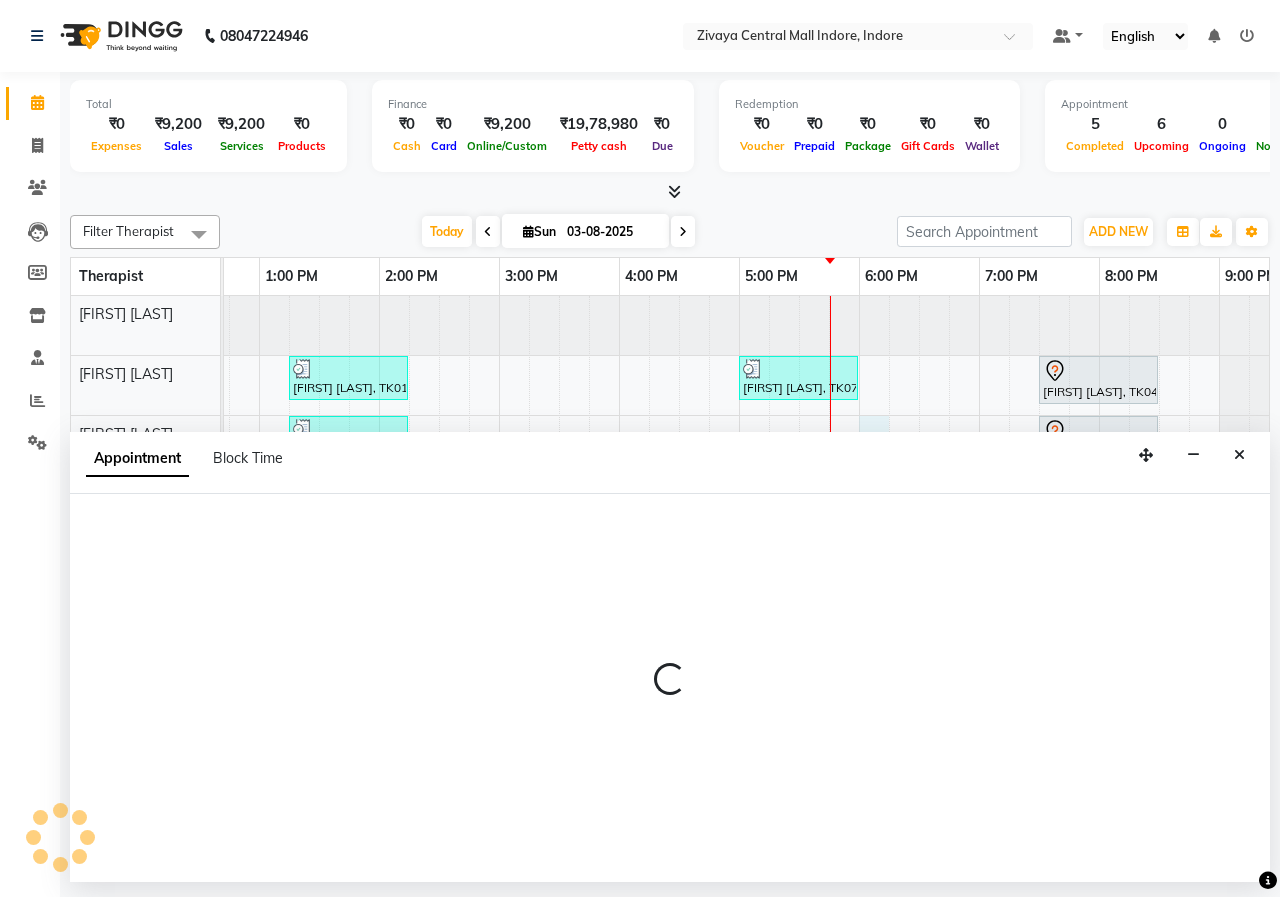 select on "61776" 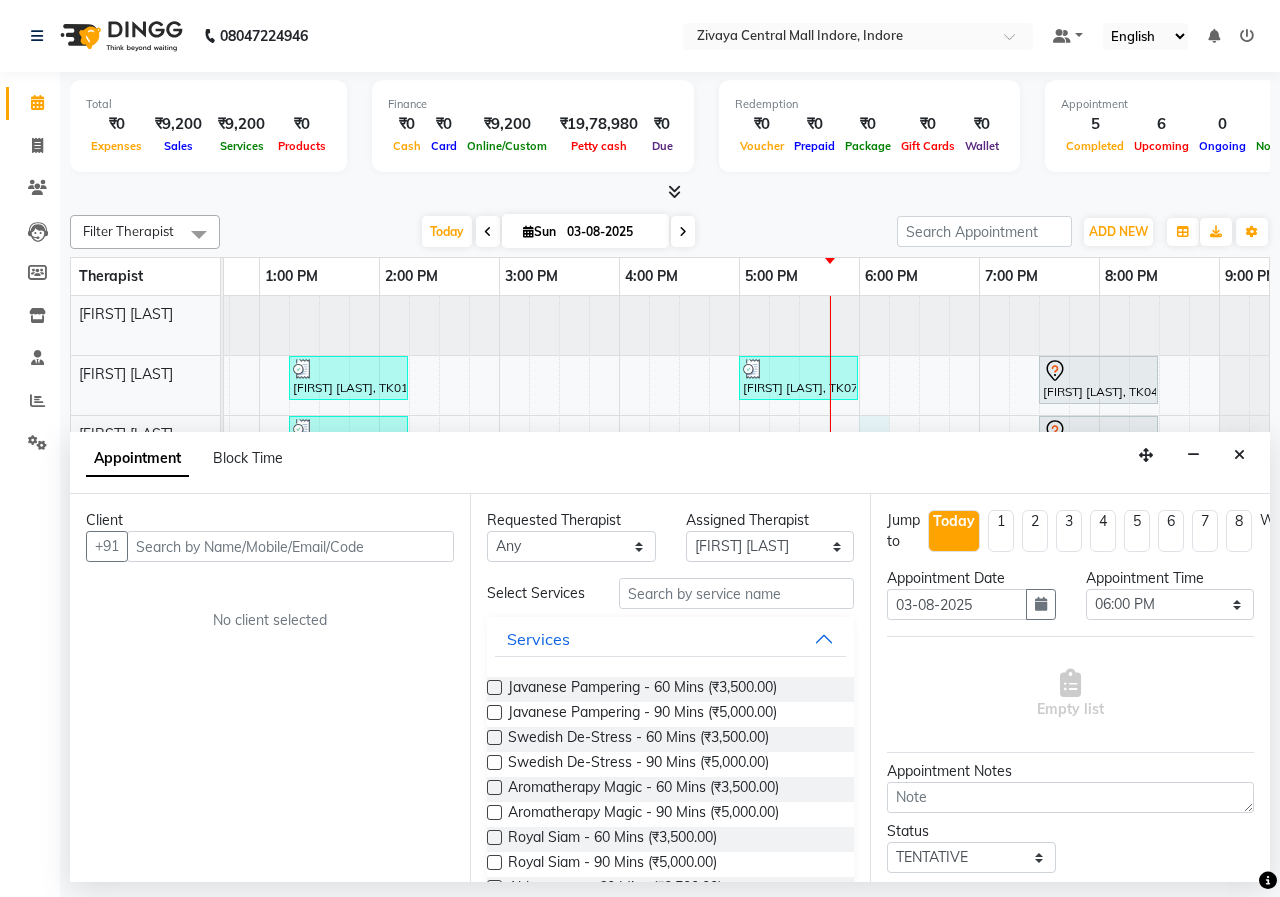 click at bounding box center [290, 546] 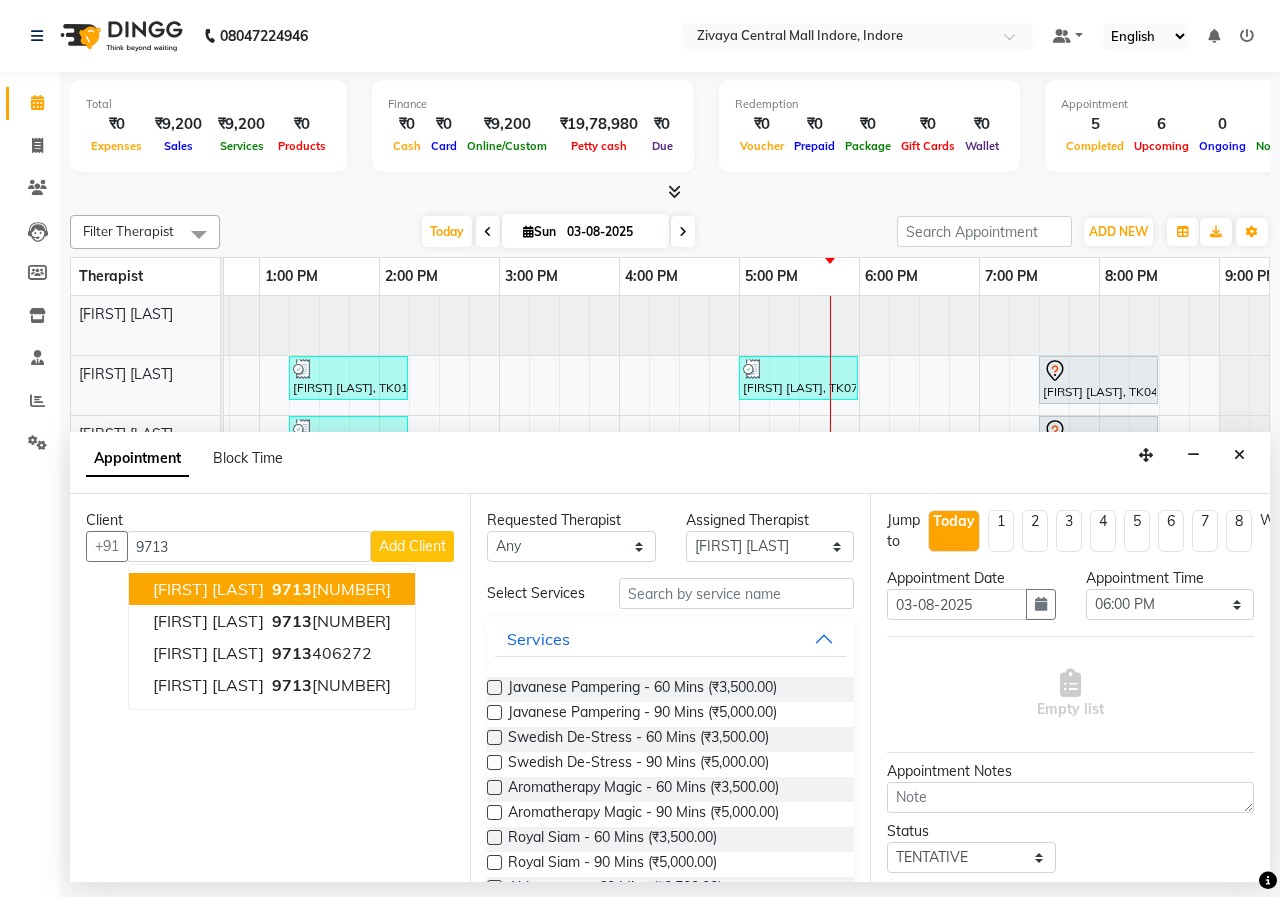 click on "[PHONE]" at bounding box center [329, 589] 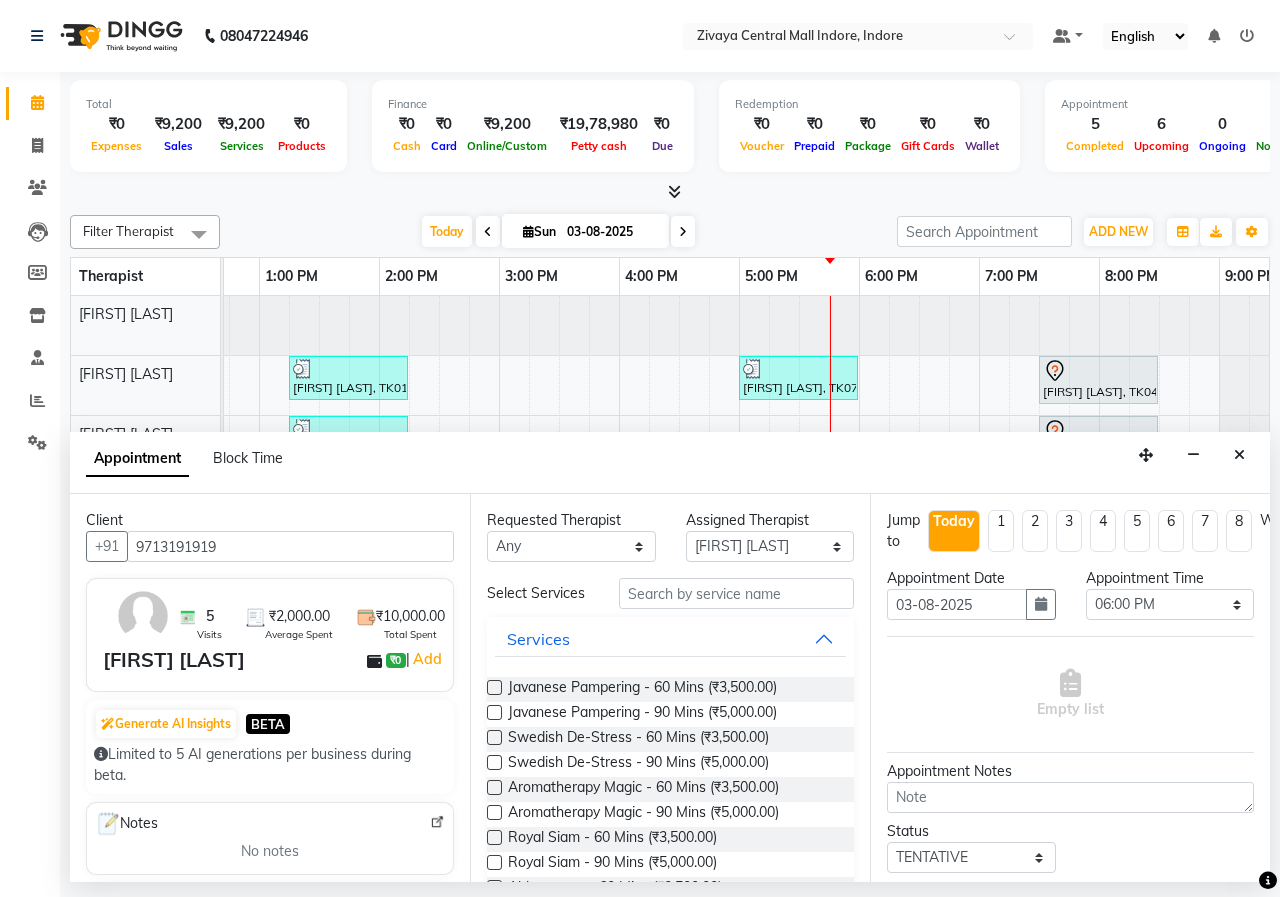 type on "9713191919" 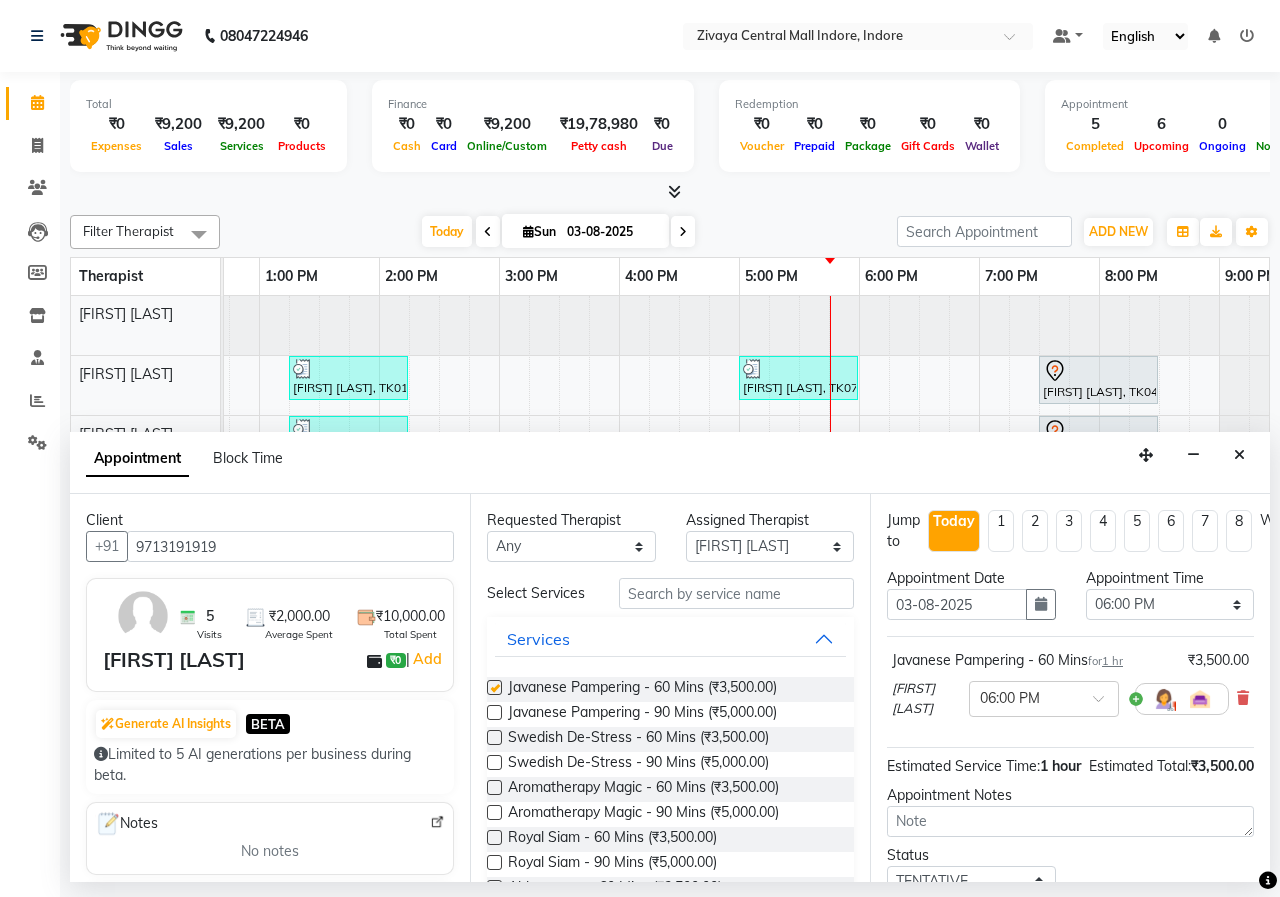 checkbox on "false" 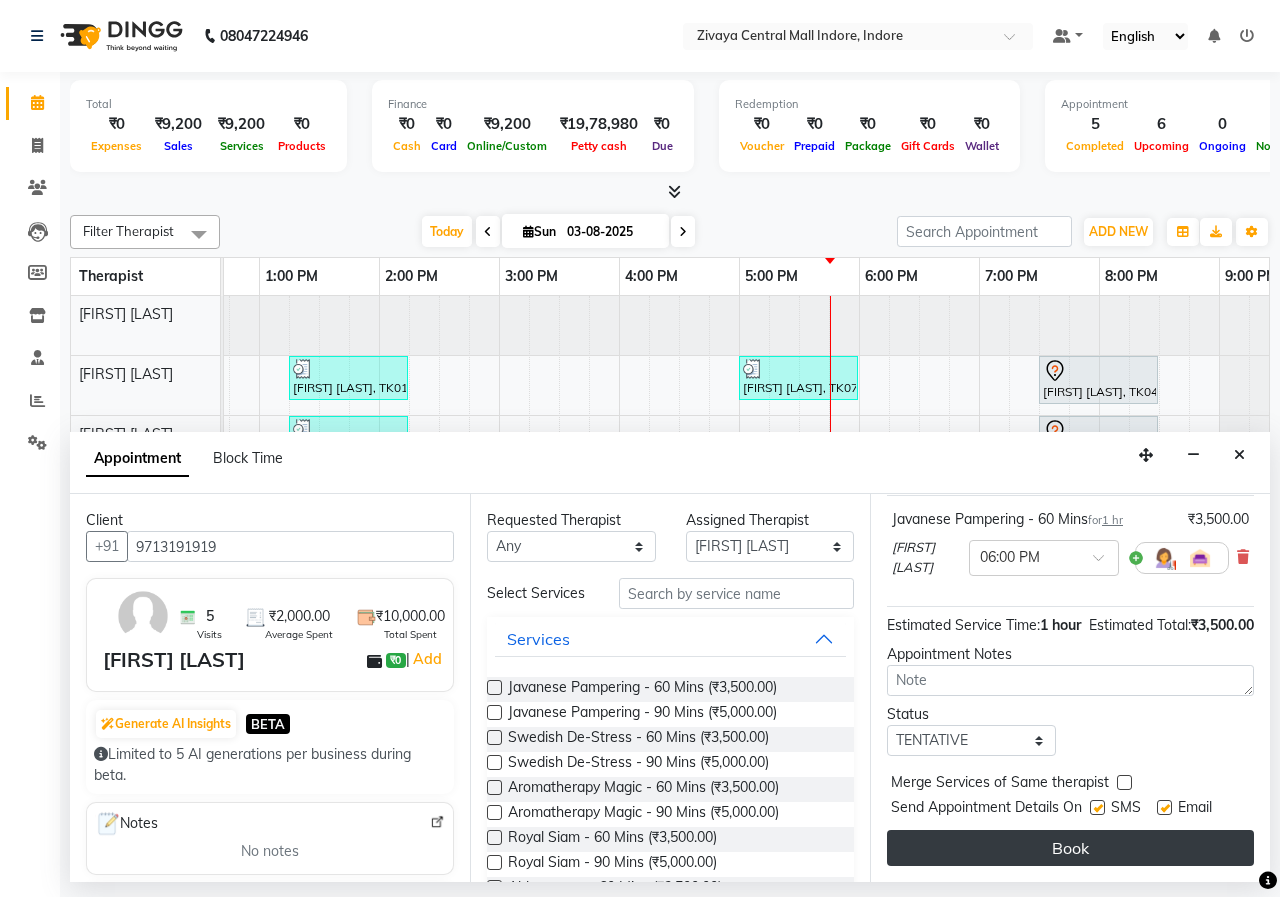 click on "Book" at bounding box center (1070, 848) 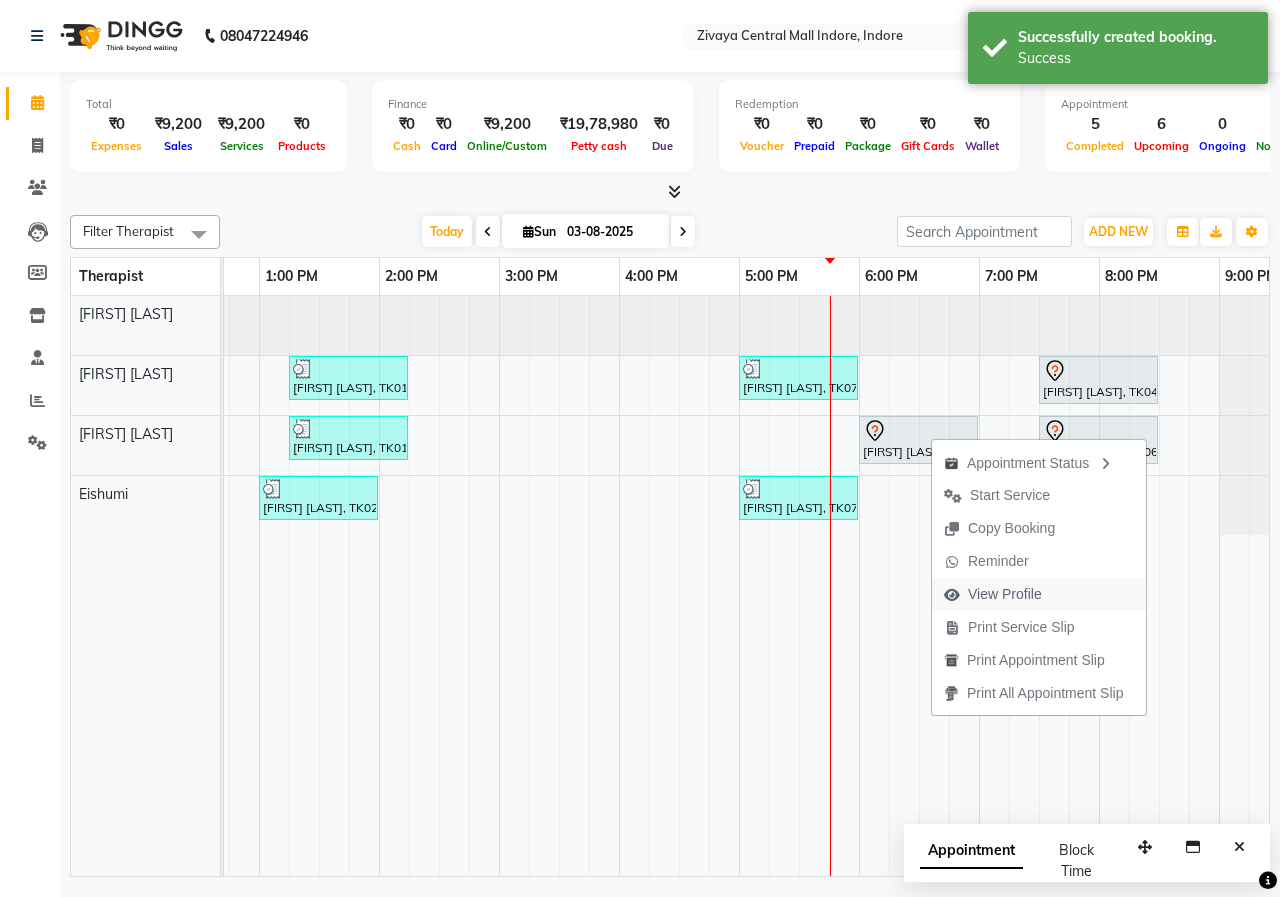 click on "View Profile" at bounding box center [1005, 594] 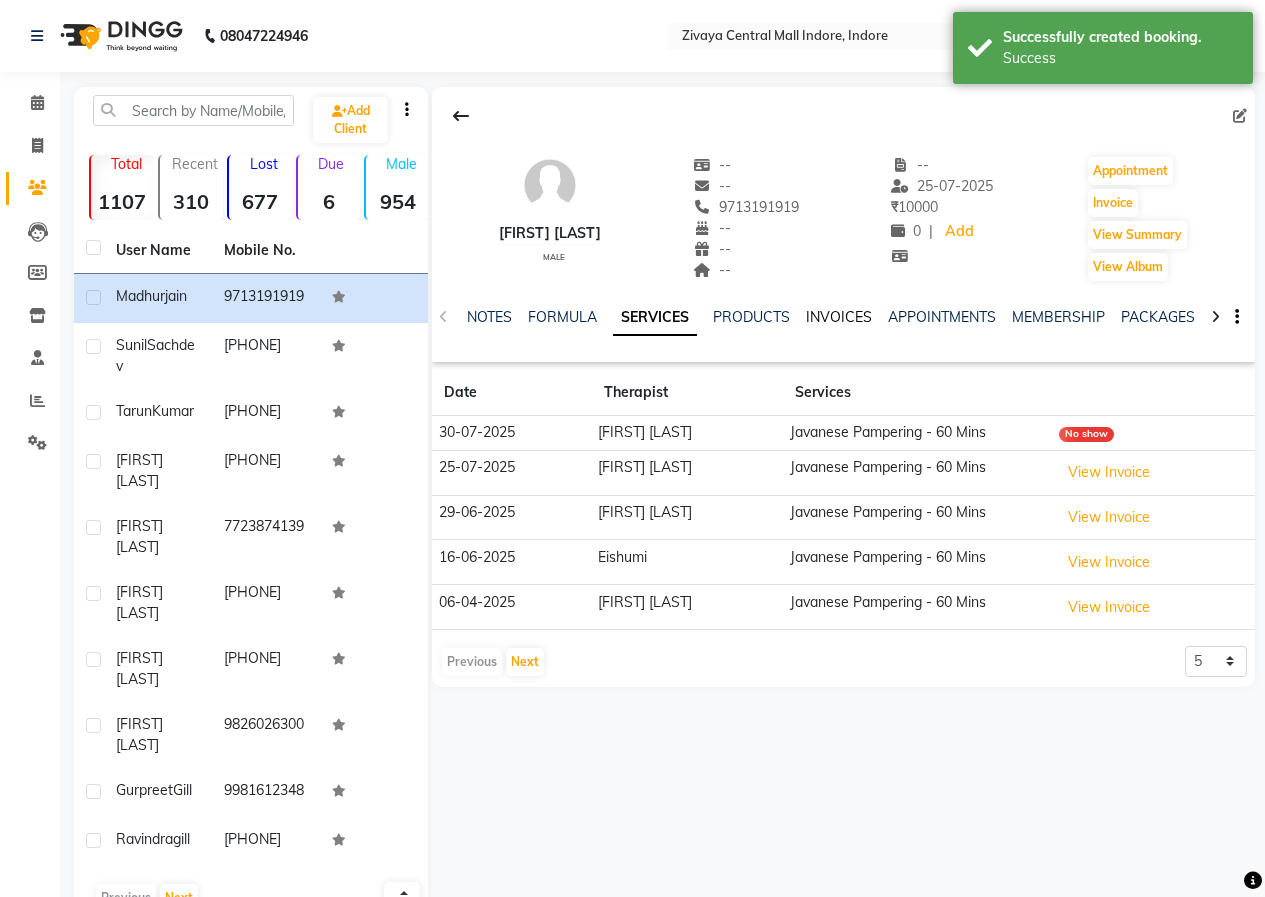 click on "INVOICES" 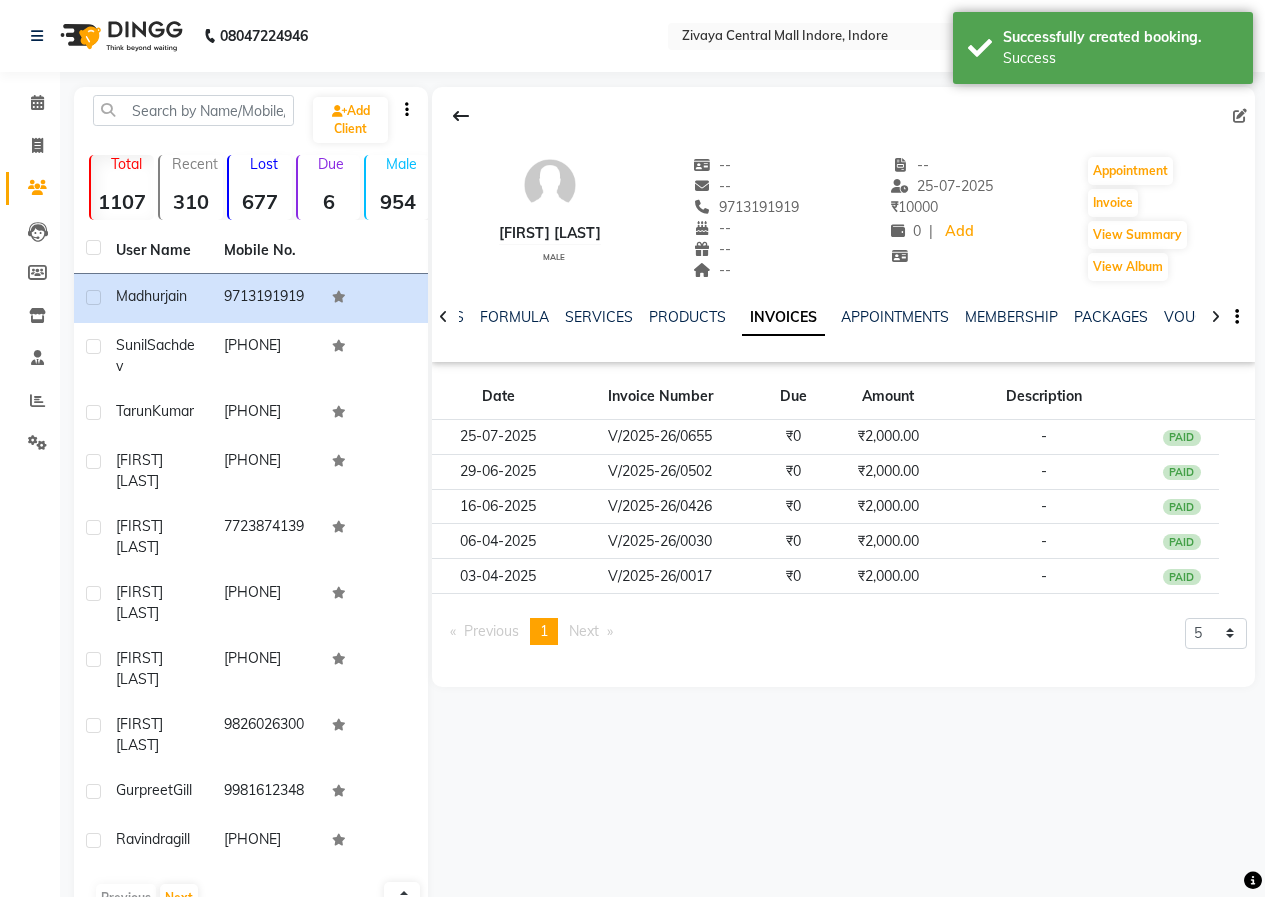 click 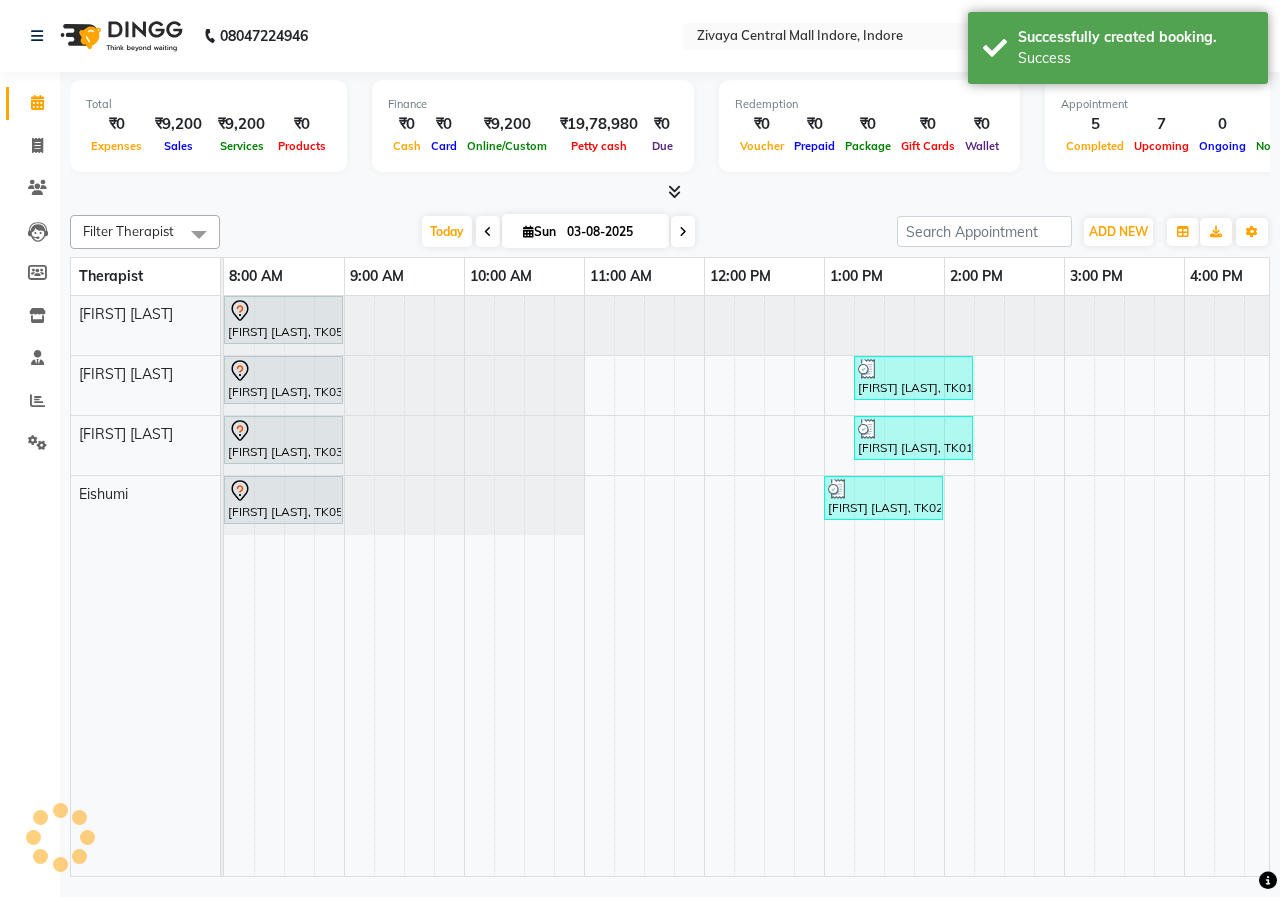 click on "03-08-2025" at bounding box center [611, 232] 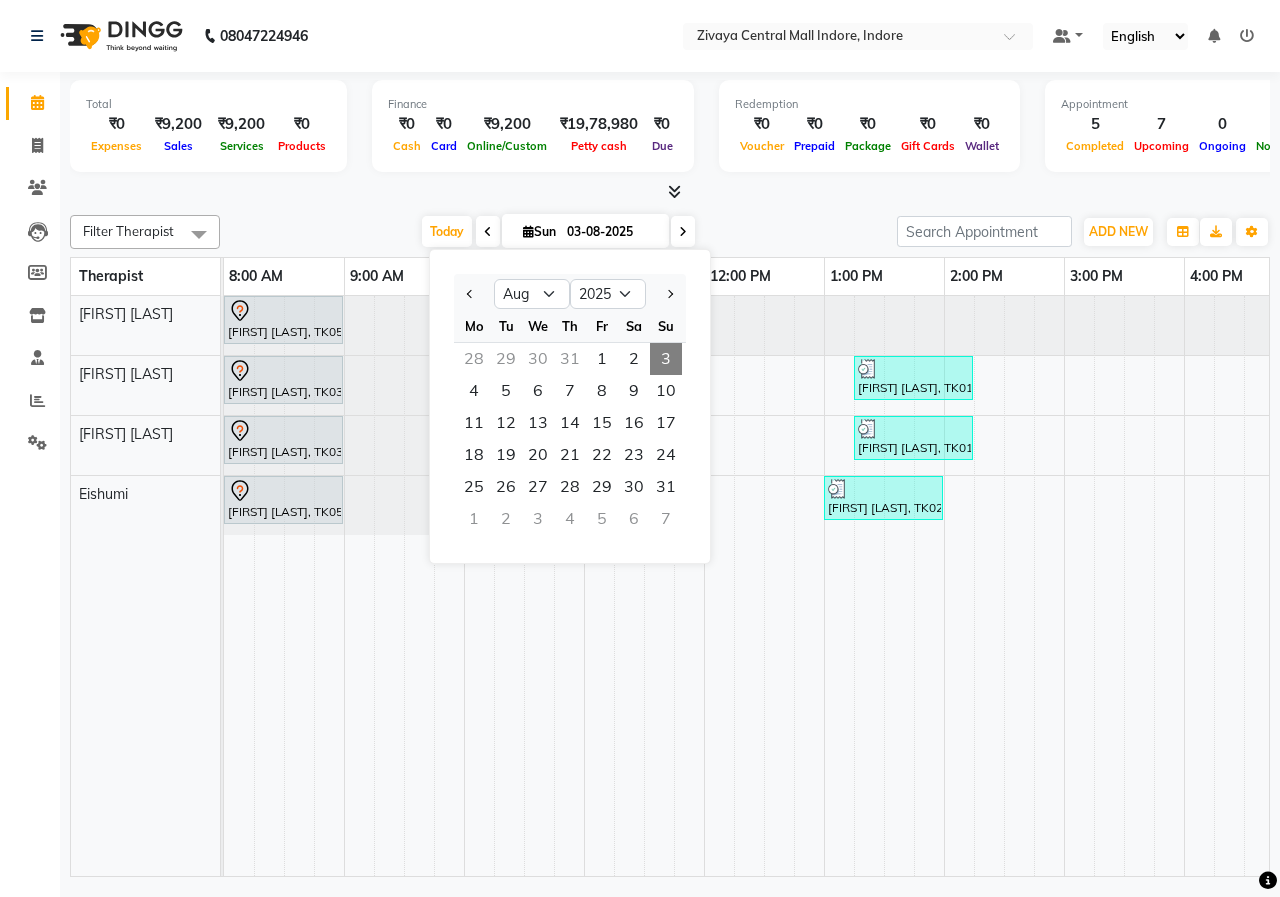 drag, startPoint x: 470, startPoint y: 293, endPoint x: 480, endPoint y: 316, distance: 25.079872 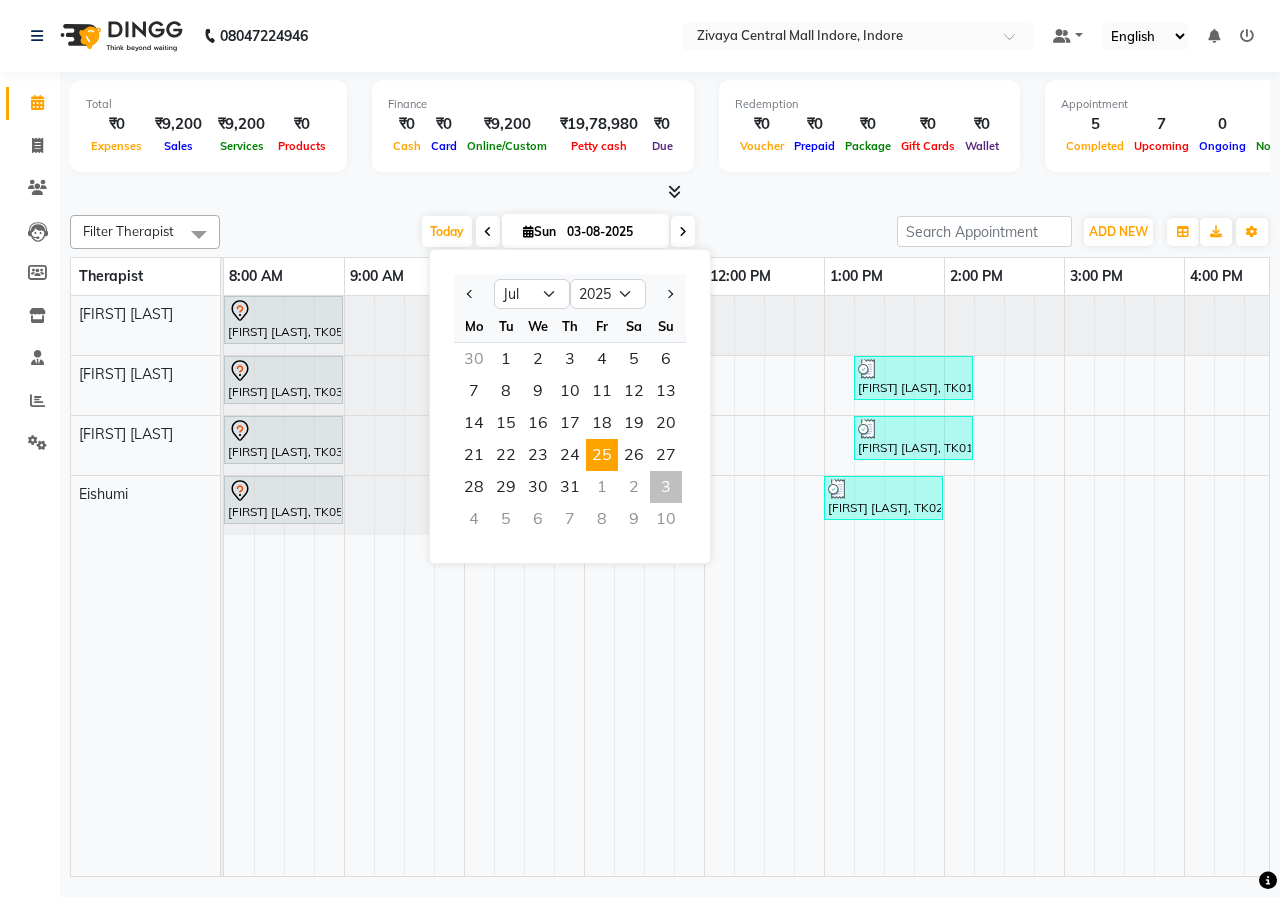 click on "25" at bounding box center [602, 455] 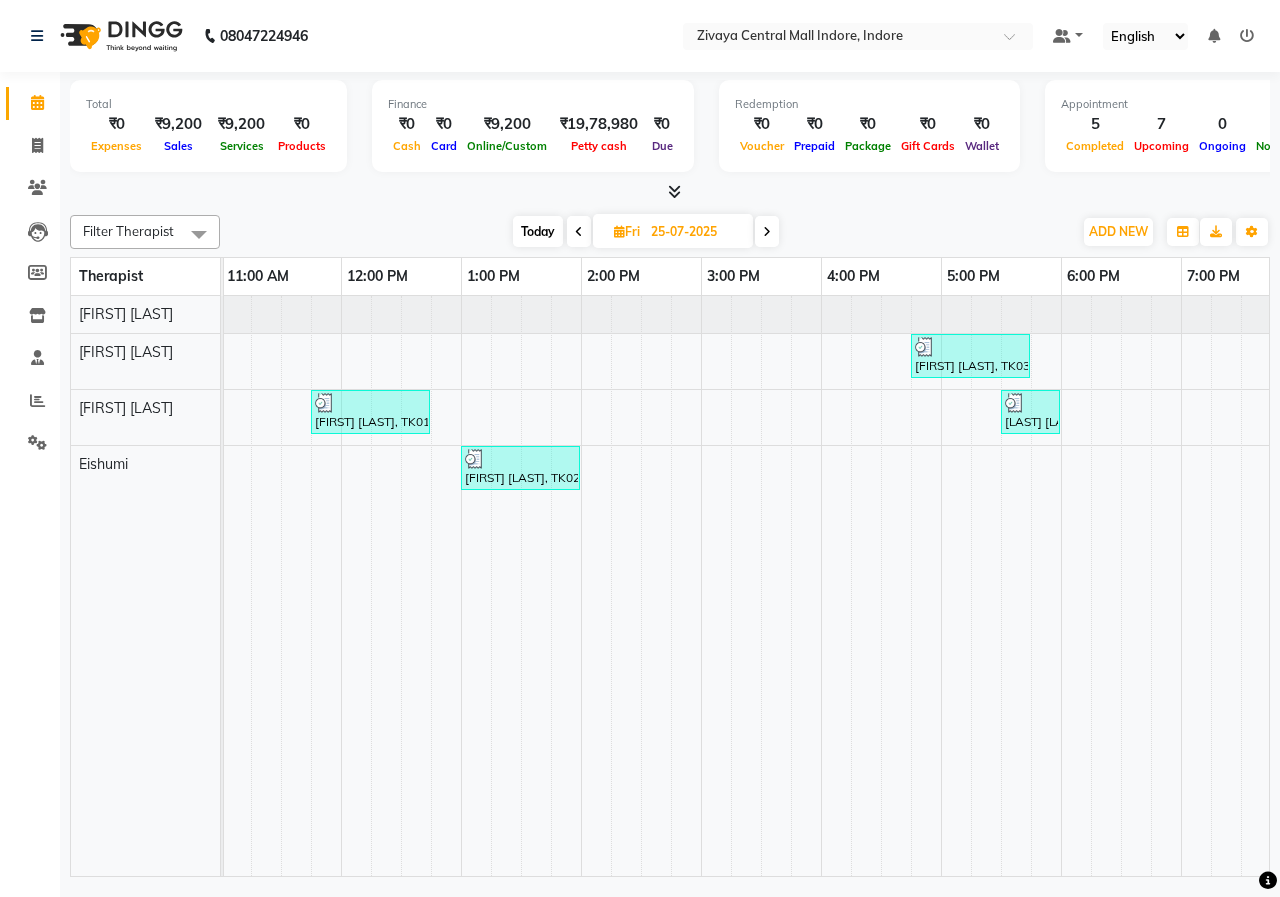 click on "25-07-2025" at bounding box center (695, 232) 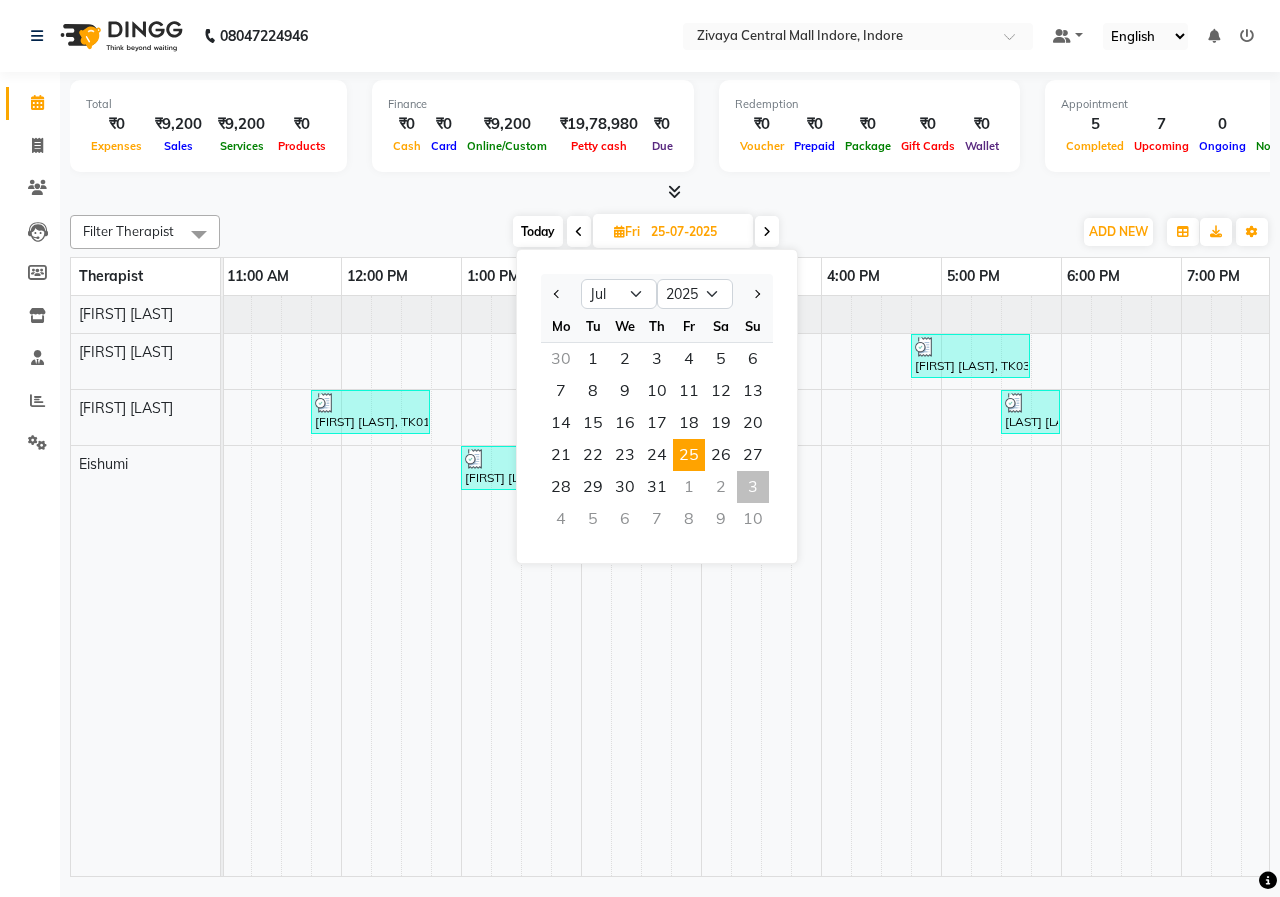 click on "Filter Therapist Select All Eishumi Flowrence Zonunpari(Maggie) Ibanroi lamare Lalthannguri(Nicole) Today  Fri 25-07-2025 Jan Feb Mar Apr May Jun Jul Aug Sep Oct Nov Dec 2015 2016 2017 2018 2019 2020 2021 2022 2023 2024 2025 2026 2027 2028 2029 2030 2031 2032 2033 2034 2035 Mo Tu We Th Fr Sa Su  30   1   2   3   4   5   6   7   8   9   10   11   12   13   14   15   16   17   18   19   20   21   22   23   24   25   26   27   28   29   30   31   1   2   3   4   5   6   7   8   9   10  Toggle Dropdown Add Appointment Add Invoice Add Client Toggle Dropdown Add Appointment Add Invoice Add Client ADD NEW Toggle Dropdown Add Appointment Add Invoice Add Client Filter Therapist Select All Eishumi Flowrence Zonunpari(Maggie) Ibanroi lamare Lalthannguri(Nicole) Group By  Staff View   Room View  View as Vertical  Vertical - Week View  Horizontal  Horizontal - Week View  List  Toggle Dropdown Calendar Settings Manage Tags   Arrange Therapists   Reset Therapists  Full Screen  Show Available Stylist  Appointment Form Zoom" 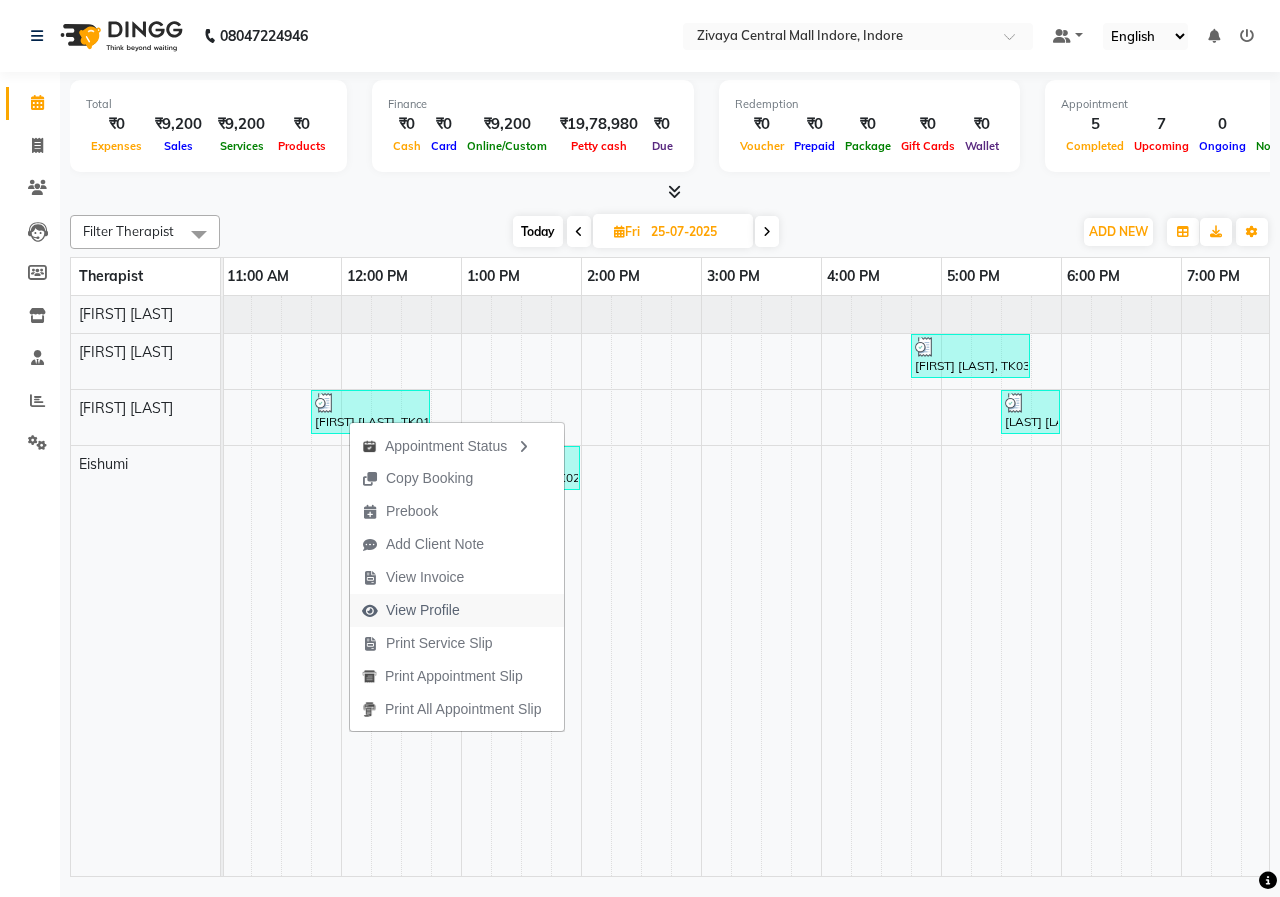 click on "View Profile" at bounding box center (423, 610) 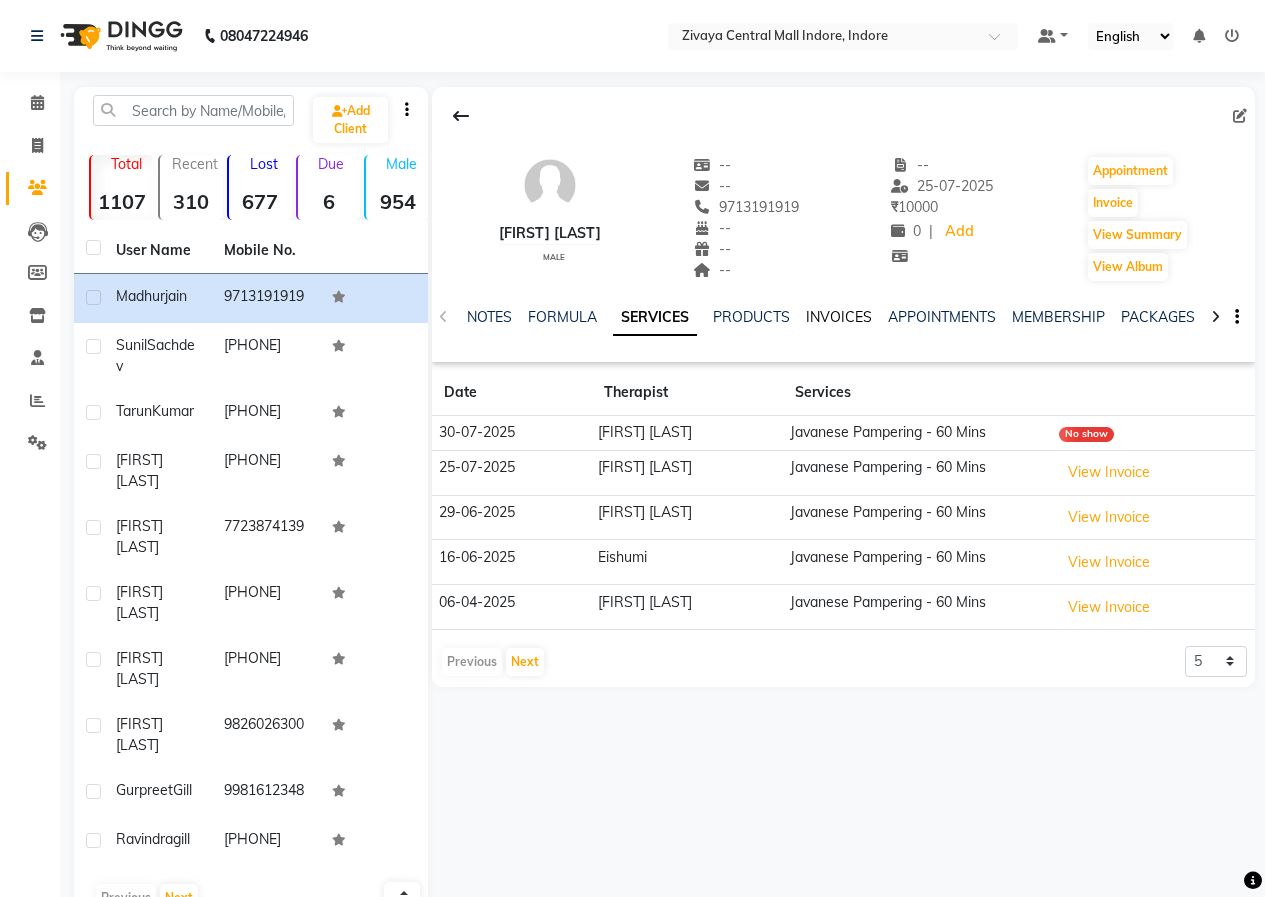 click on "INVOICES" 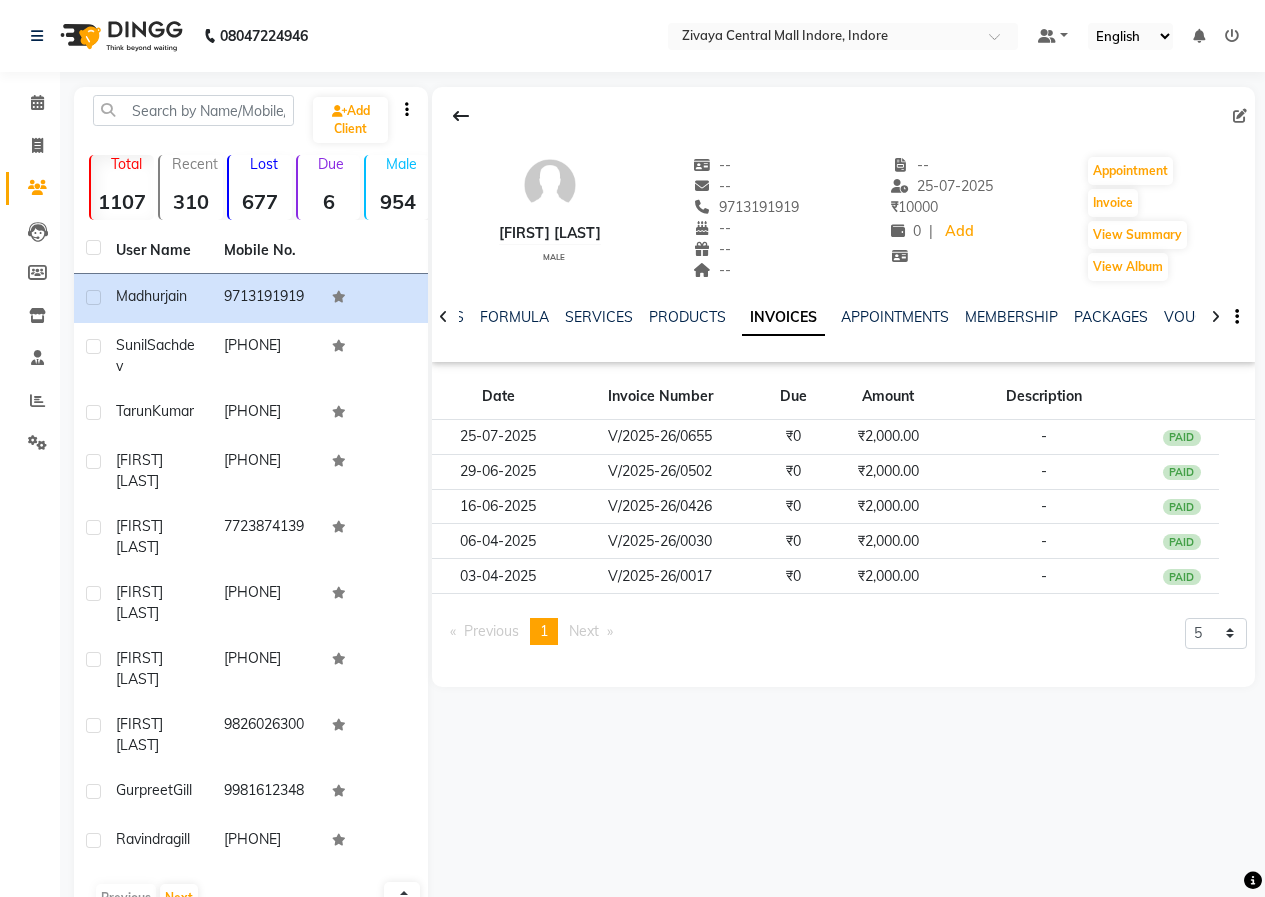 click 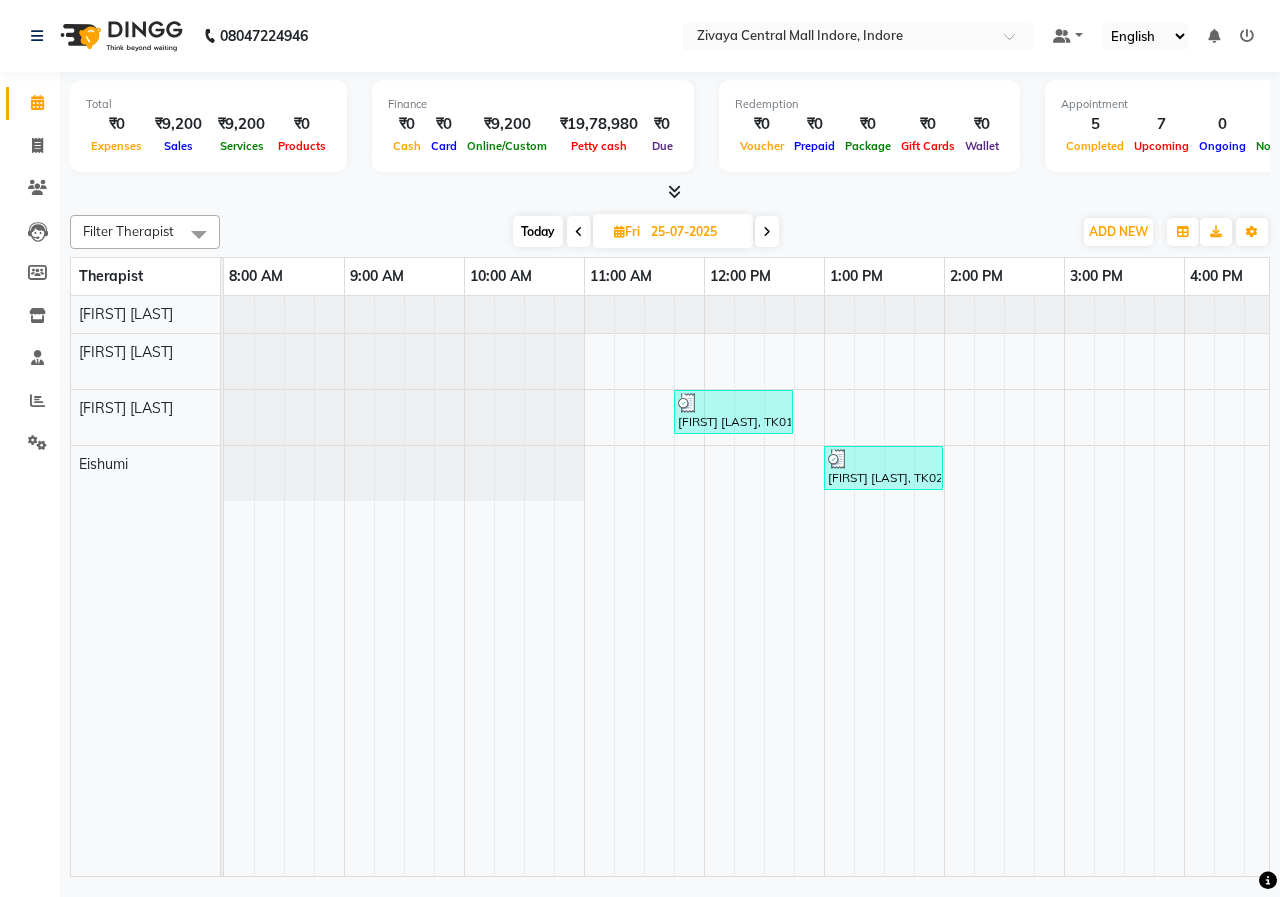 click on "Fri" at bounding box center [627, 231] 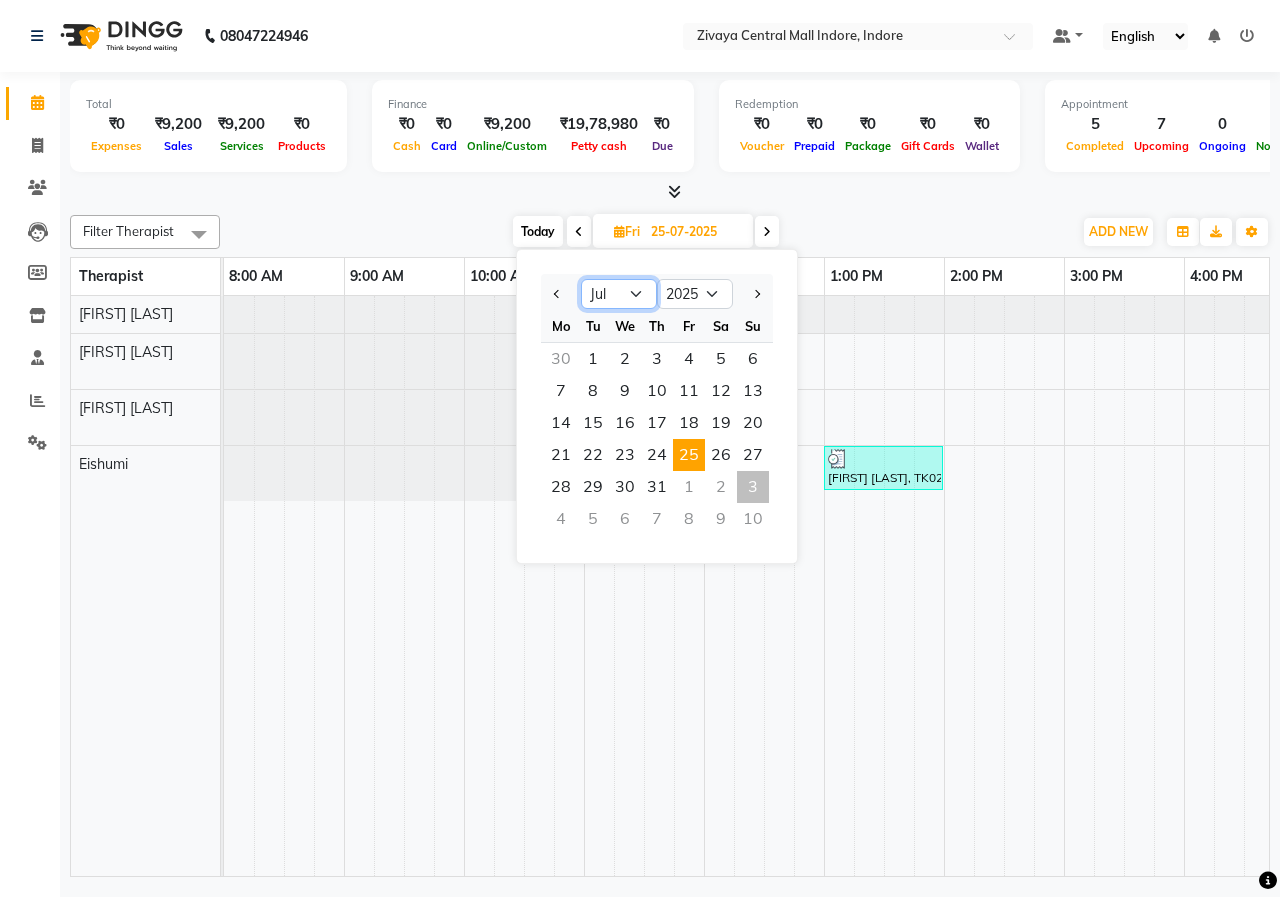 click on "Jan Feb Mar Apr May Jun Jul Aug Sep Oct Nov Dec" at bounding box center (619, 294) 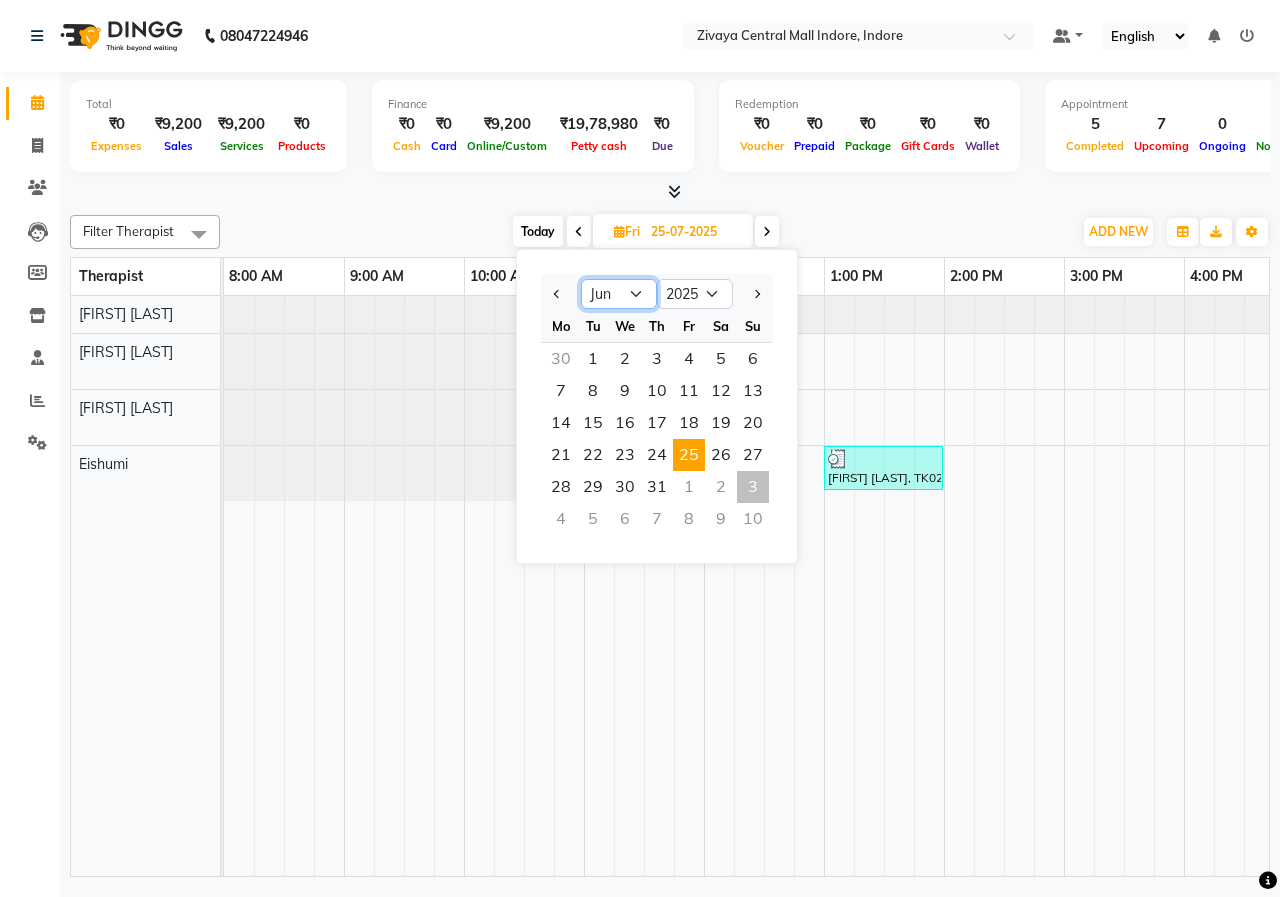 click on "Jan Feb Mar Apr May Jun Jul Aug Sep Oct Nov Dec" at bounding box center (619, 294) 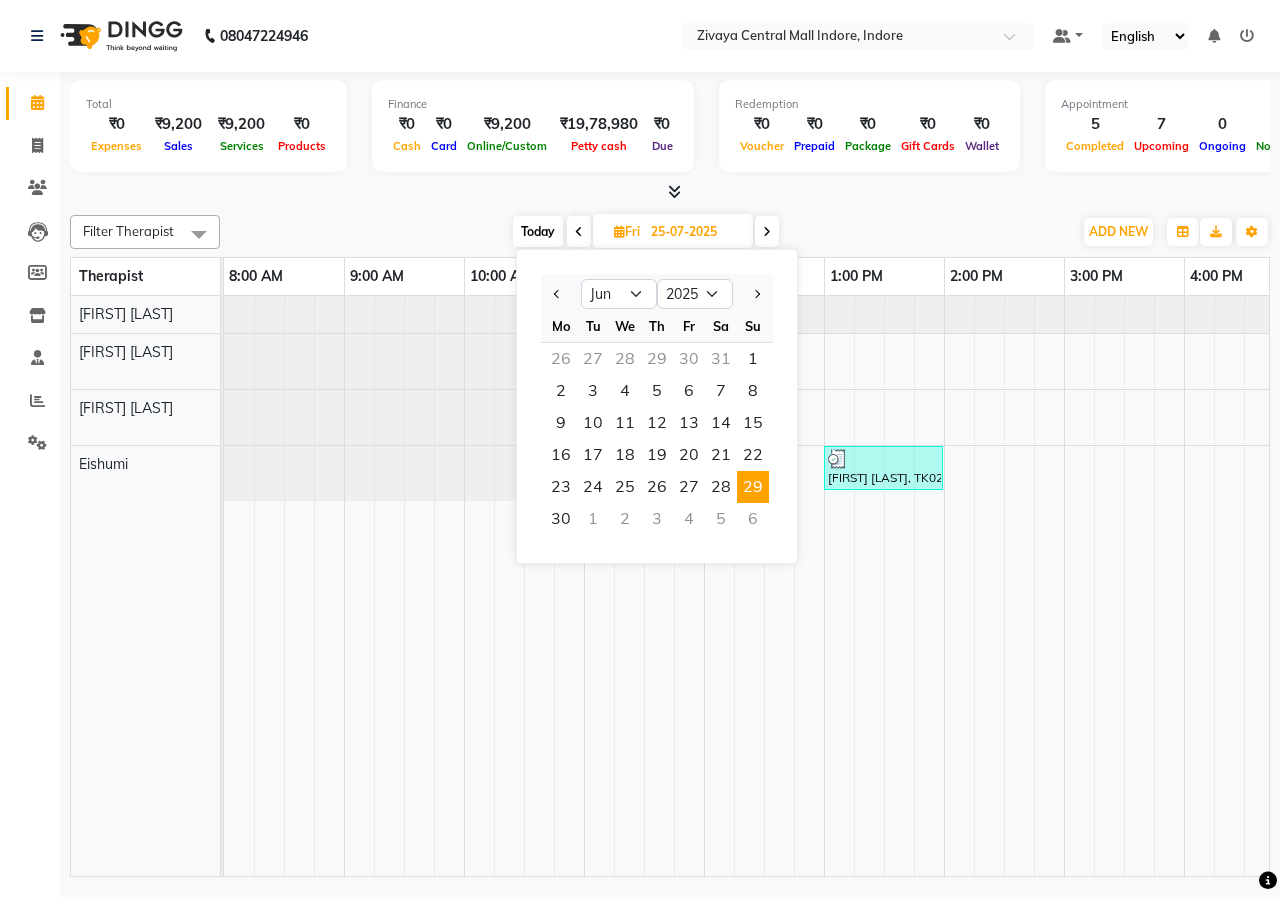click on "29" at bounding box center [753, 487] 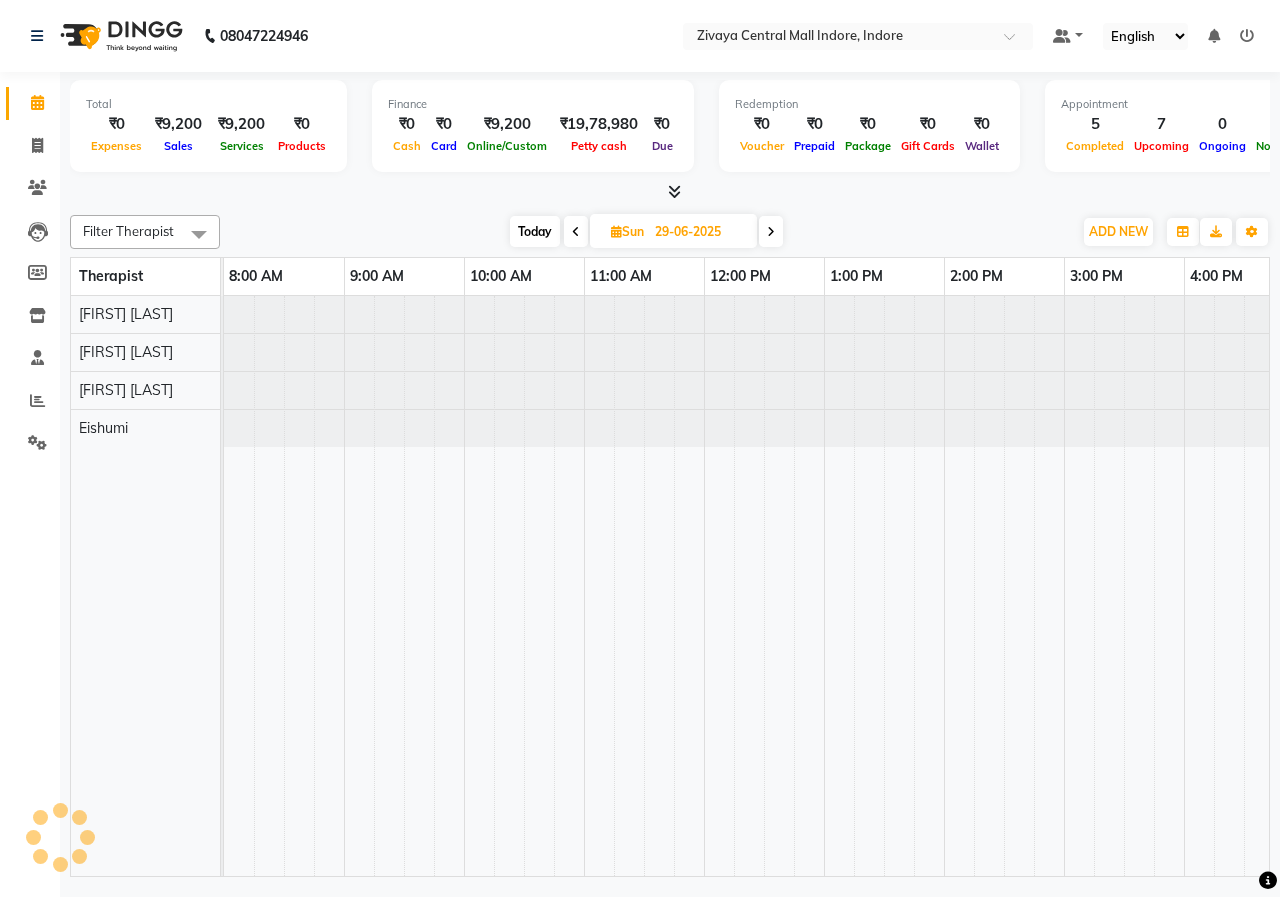 scroll, scrollTop: 0, scrollLeft: 875, axis: horizontal 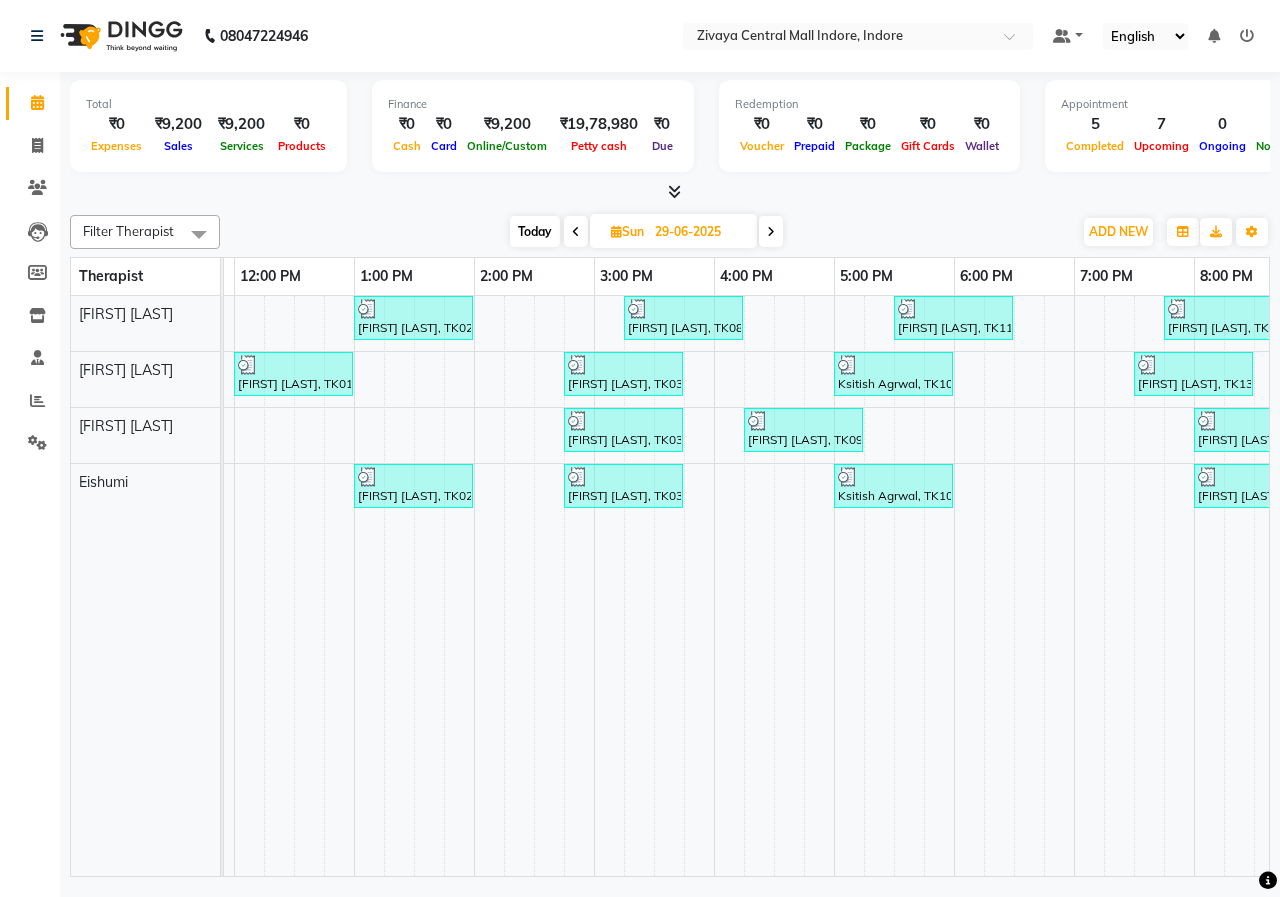 click on "29-06-2025" at bounding box center [699, 232] 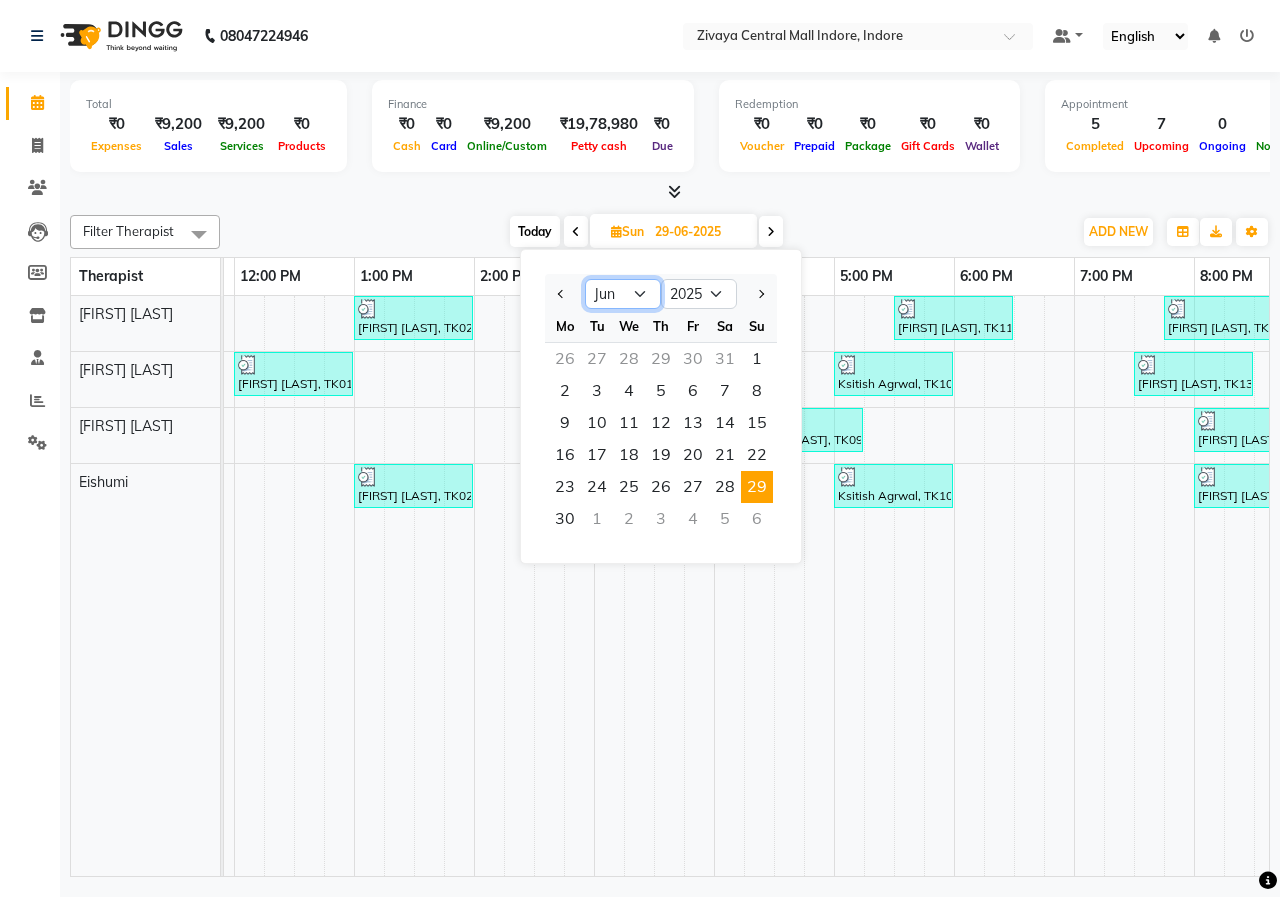 click on "Jan Feb Mar Apr May Jun Jul Aug Sep Oct Nov Dec" at bounding box center [623, 294] 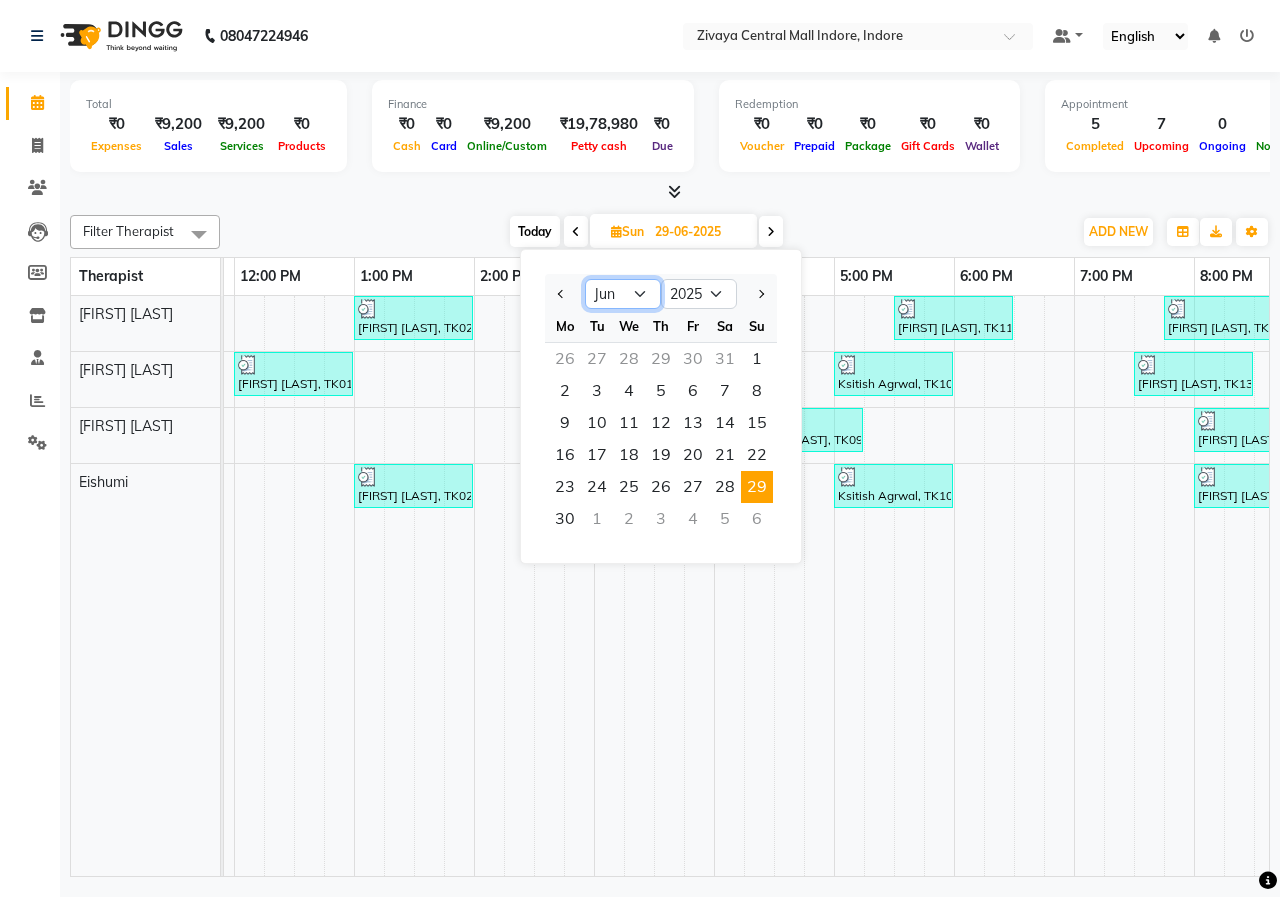 select on "8" 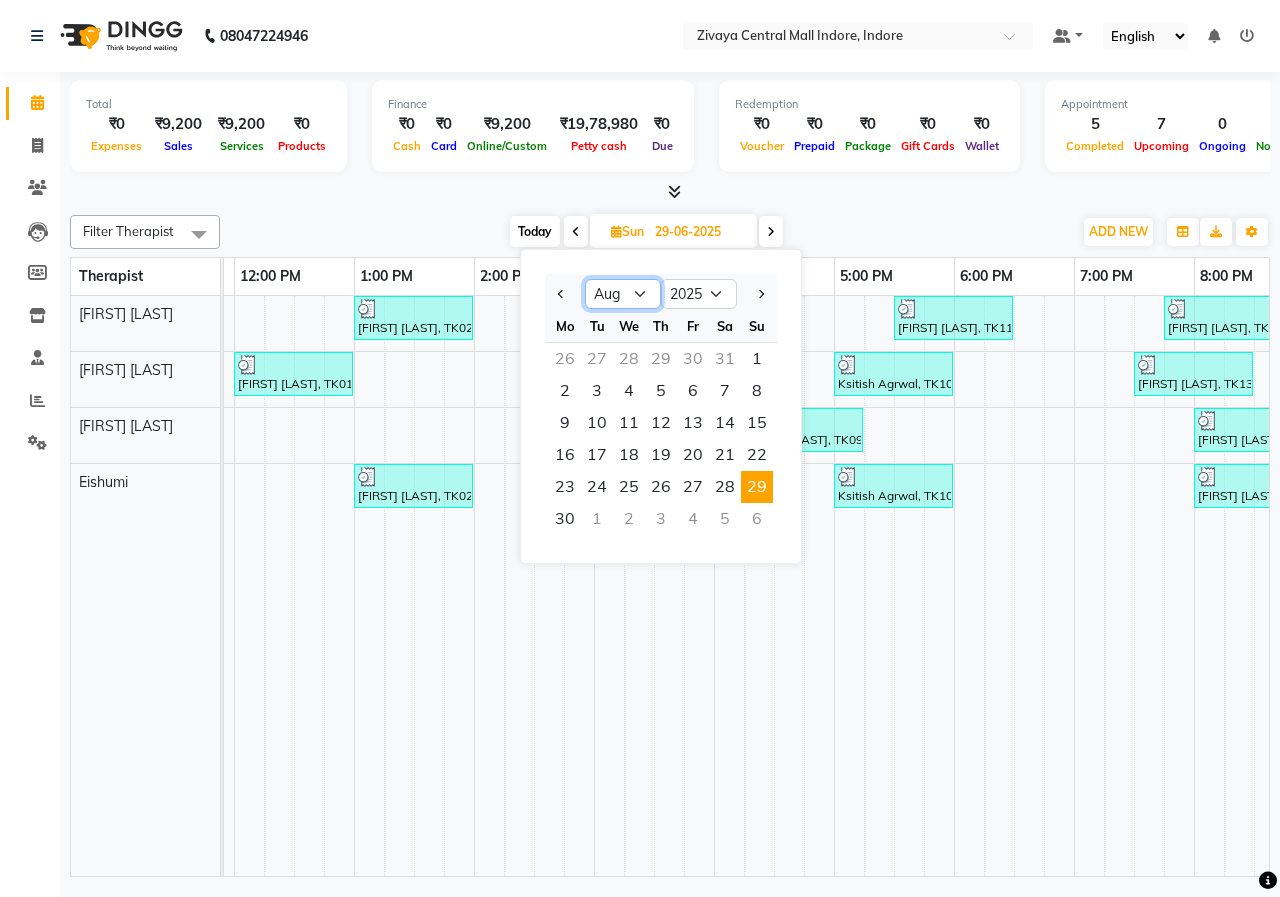 click on "Jan Feb Mar Apr May Jun Jul Aug Sep Oct Nov Dec" at bounding box center (623, 294) 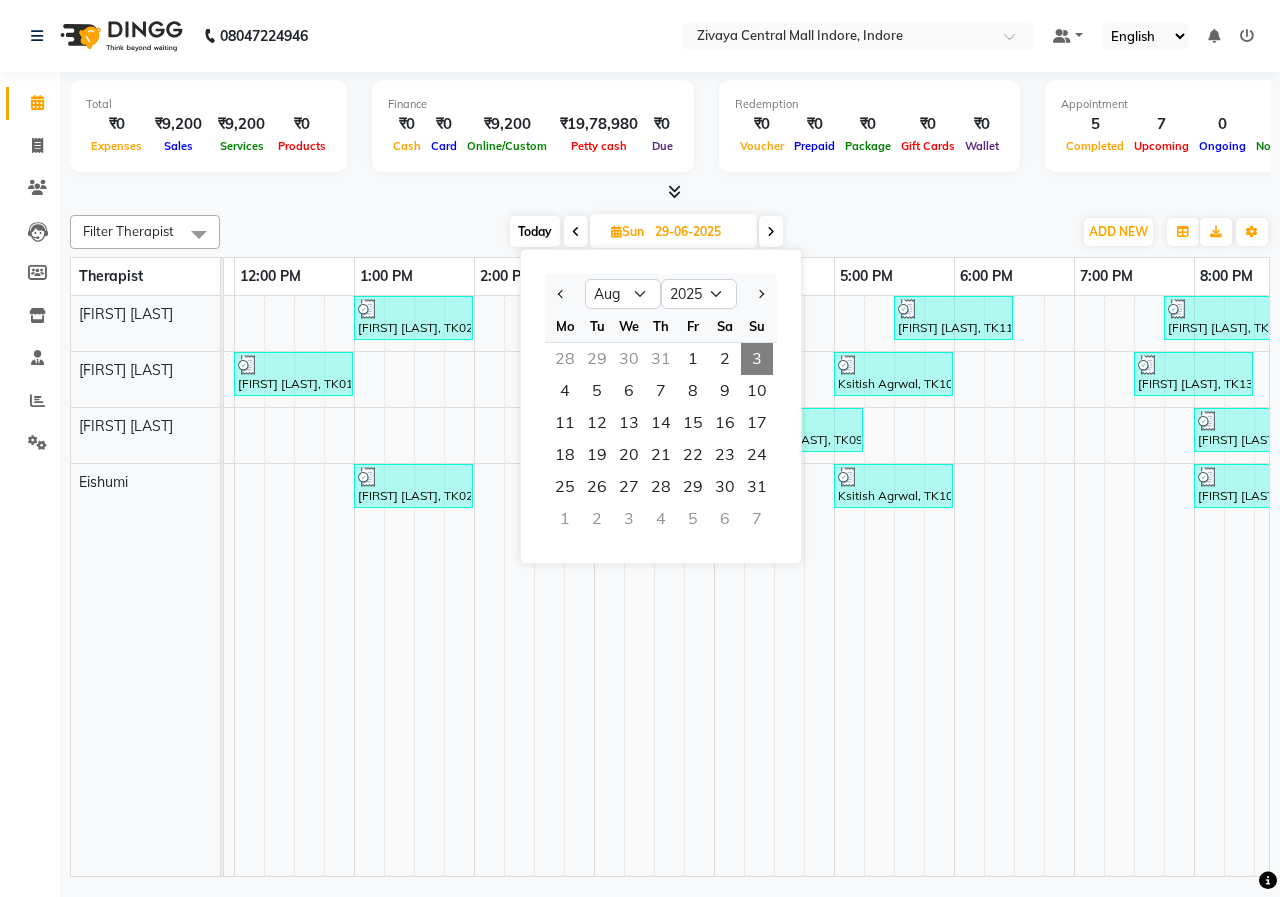 click on "3" at bounding box center (757, 359) 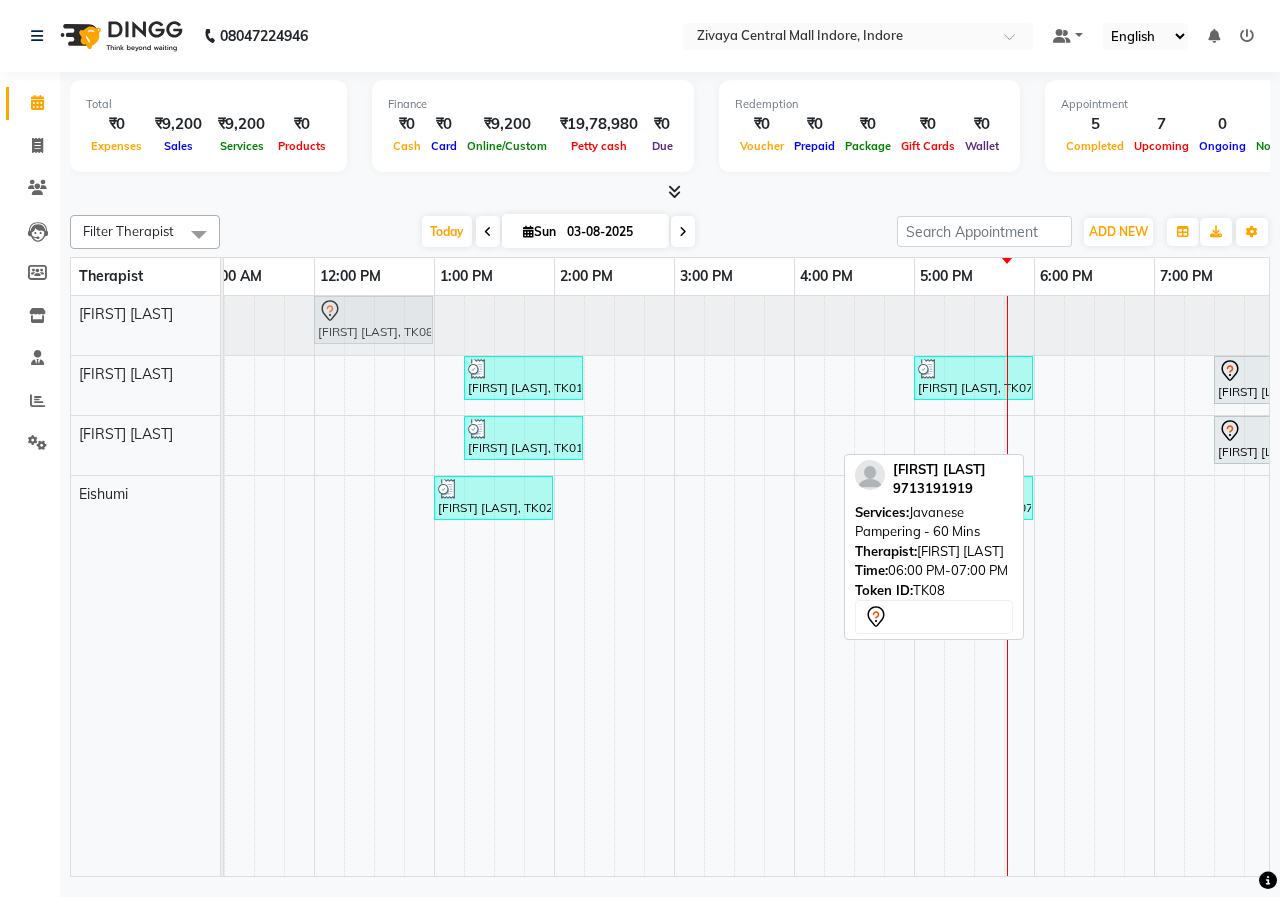drag, startPoint x: 1068, startPoint y: 447, endPoint x: 364, endPoint y: 348, distance: 710.9269 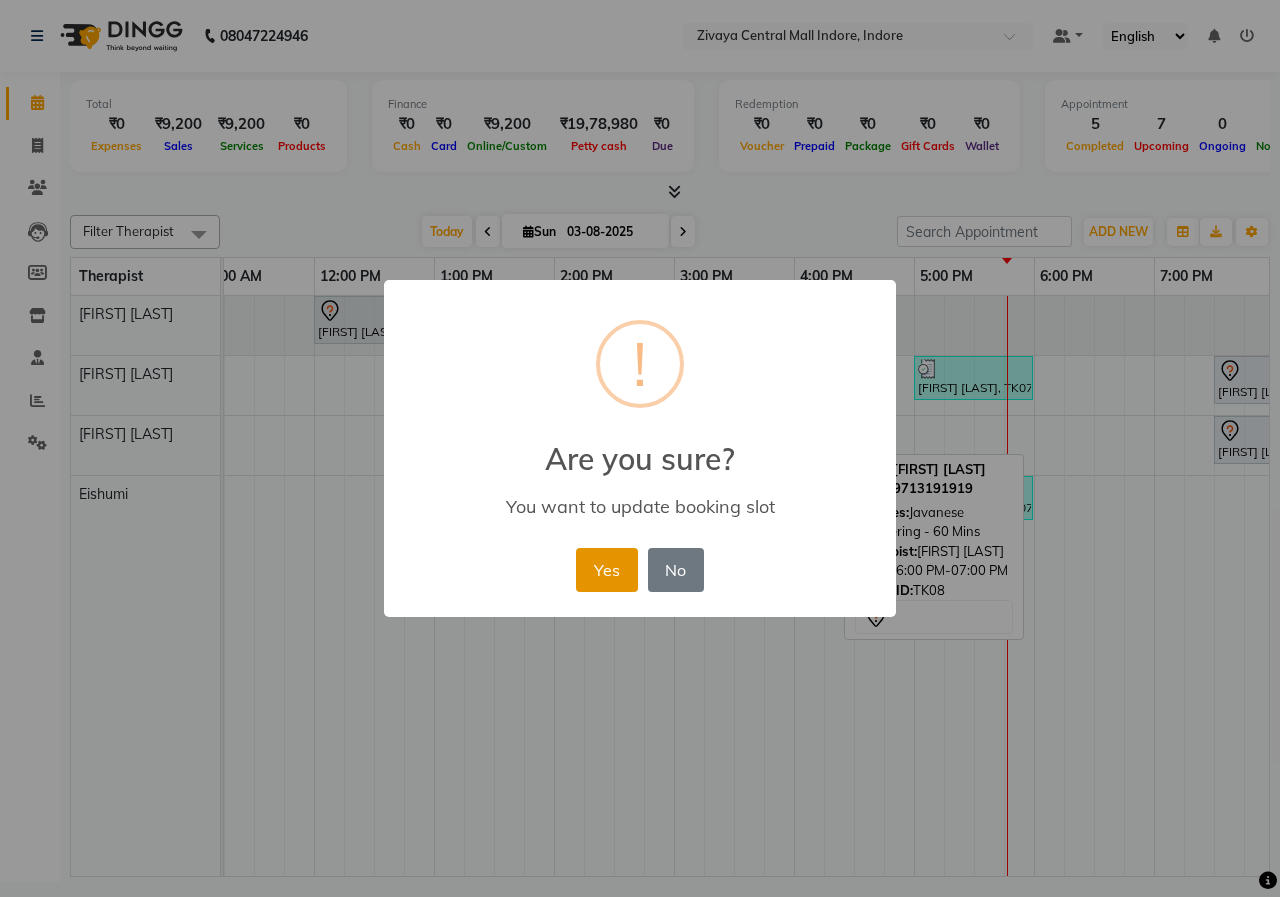click on "Yes" at bounding box center [606, 570] 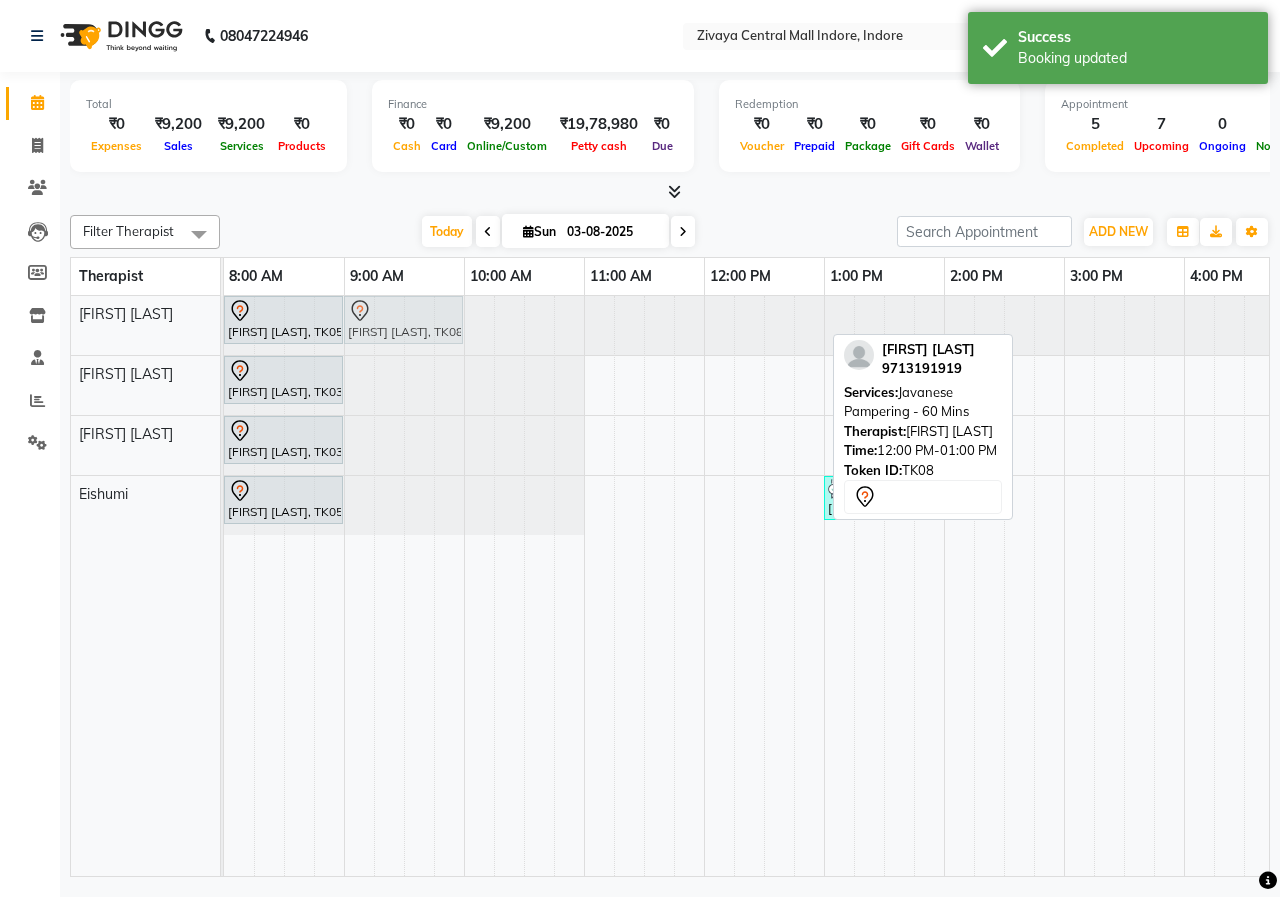 drag, startPoint x: 757, startPoint y: 320, endPoint x: 403, endPoint y: 344, distance: 354.81262 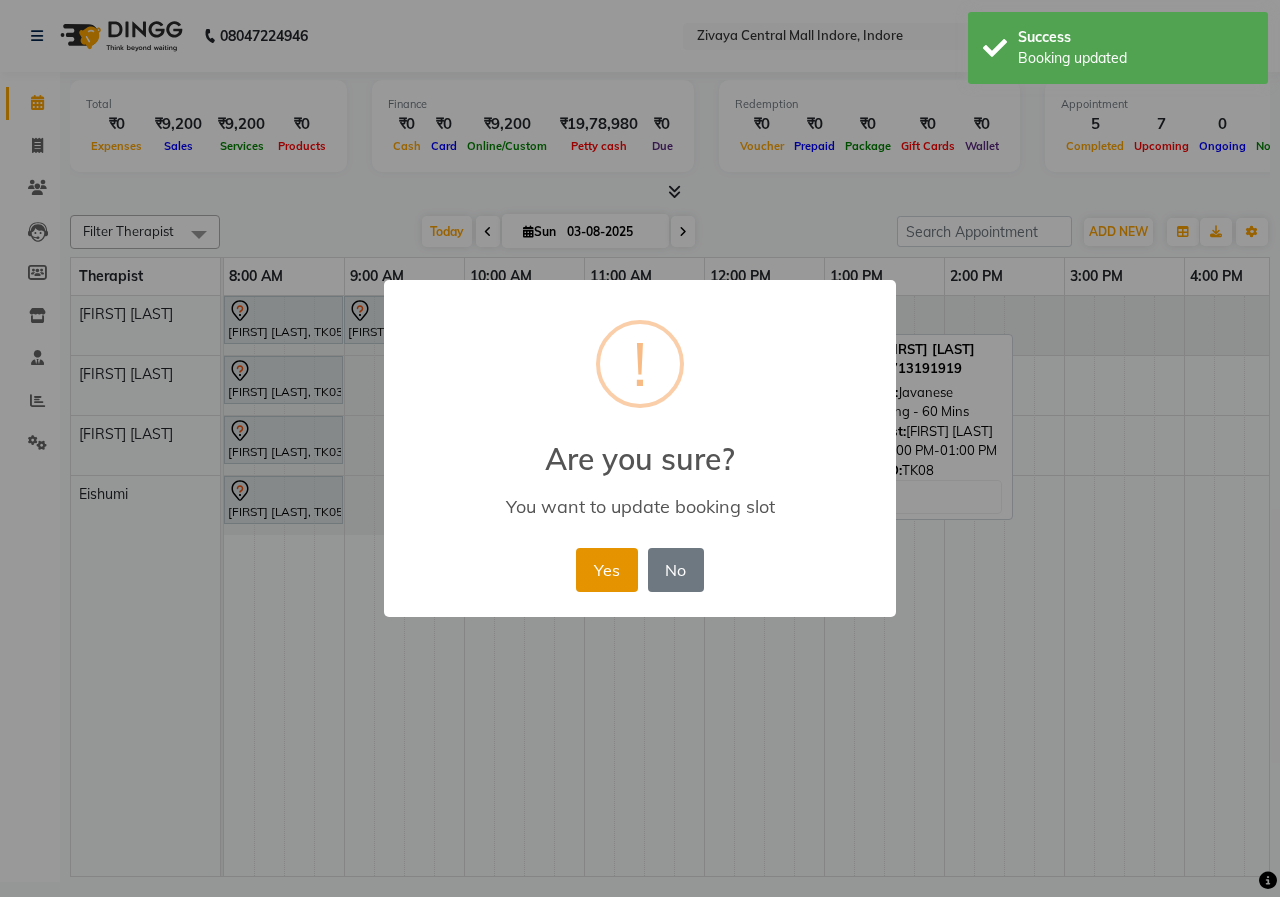 click on "Yes" at bounding box center (606, 570) 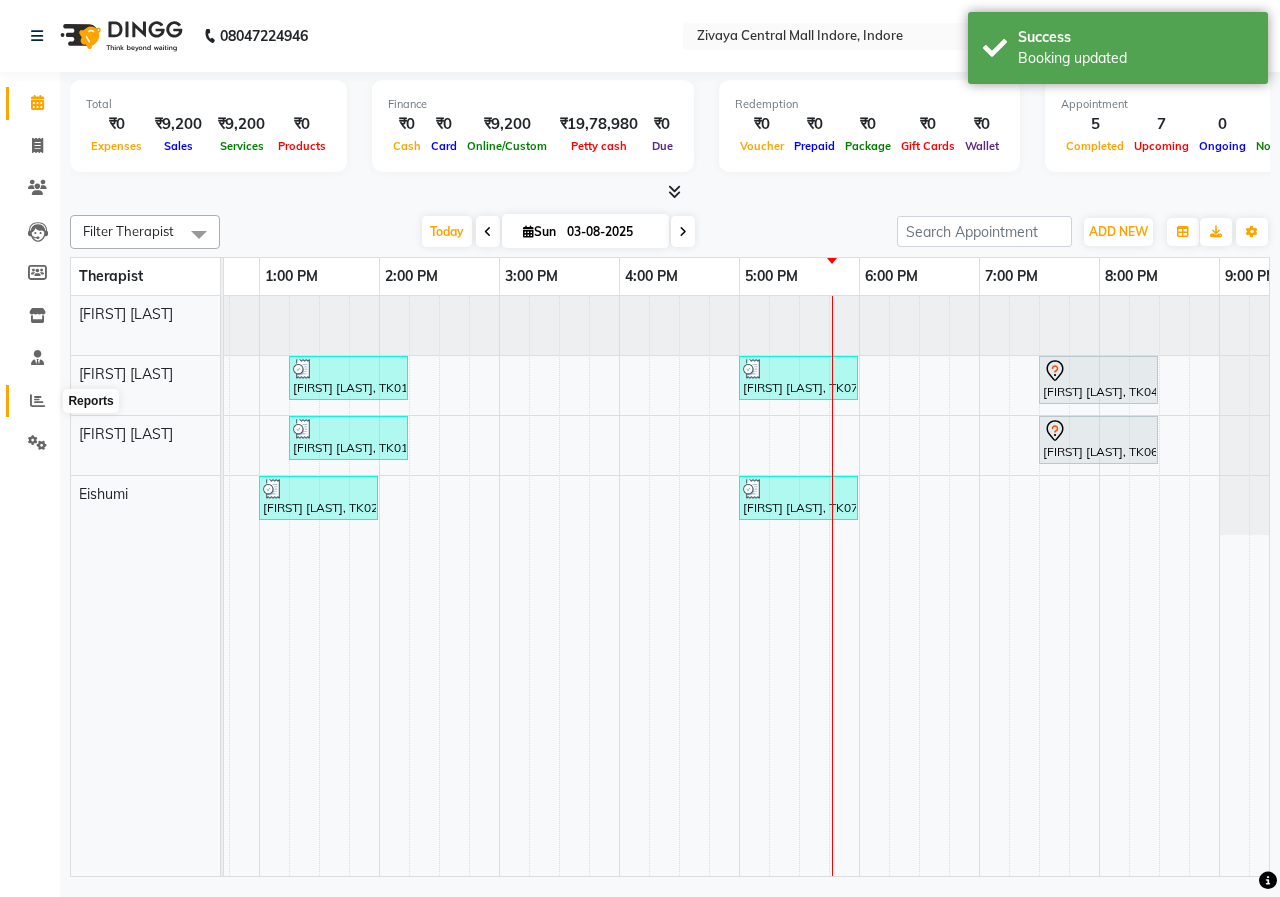 click 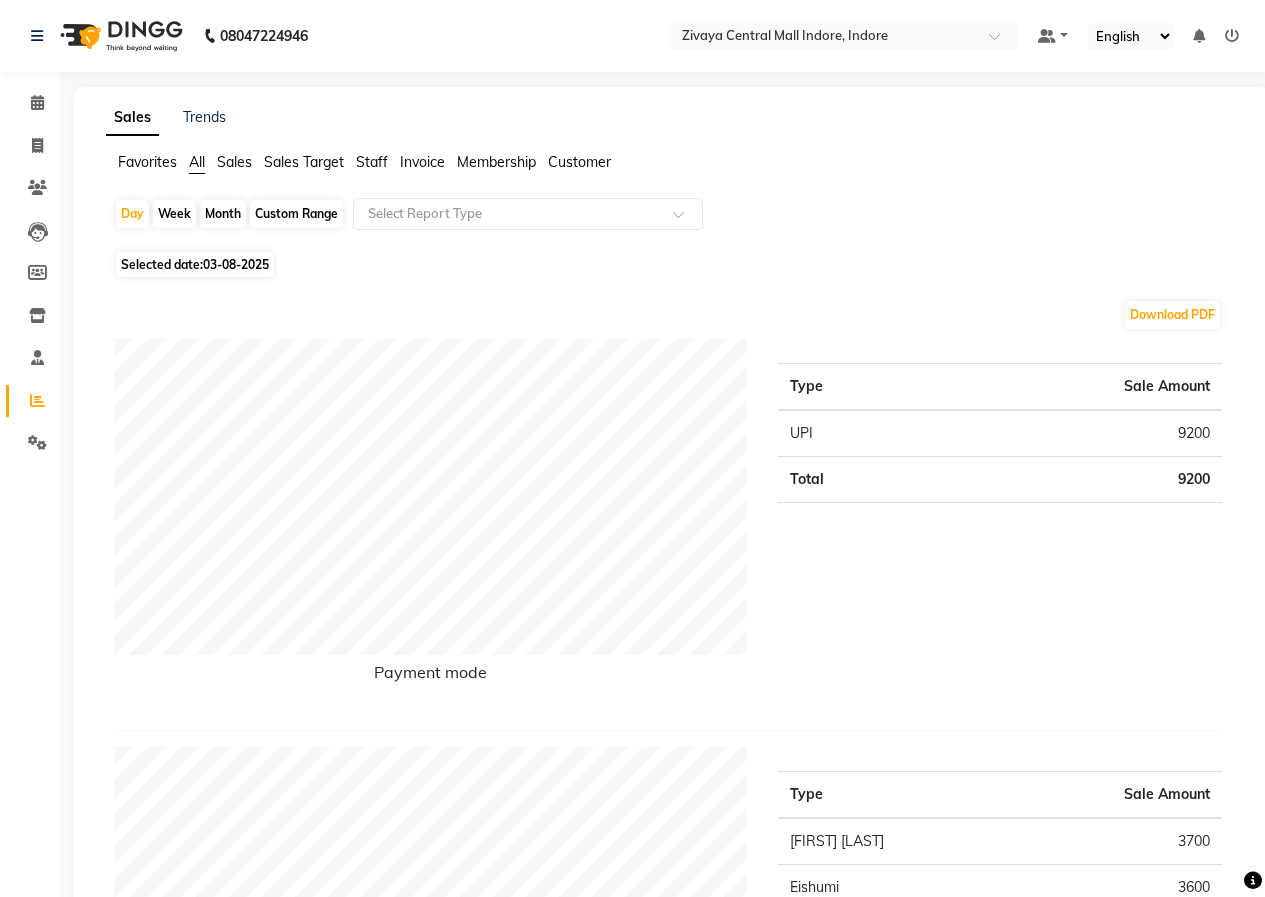 click 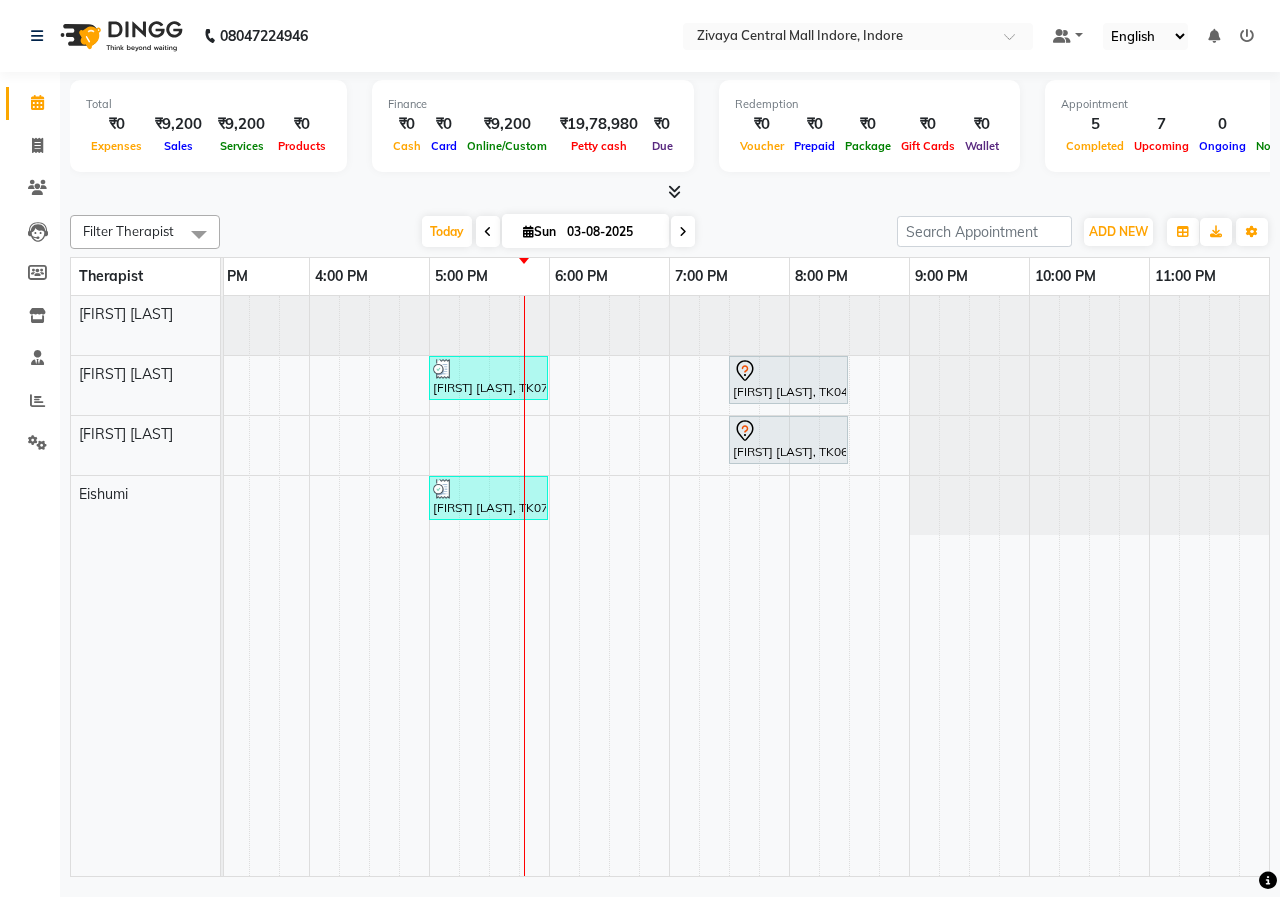 drag, startPoint x: 729, startPoint y: 877, endPoint x: 475, endPoint y: 877, distance: 254 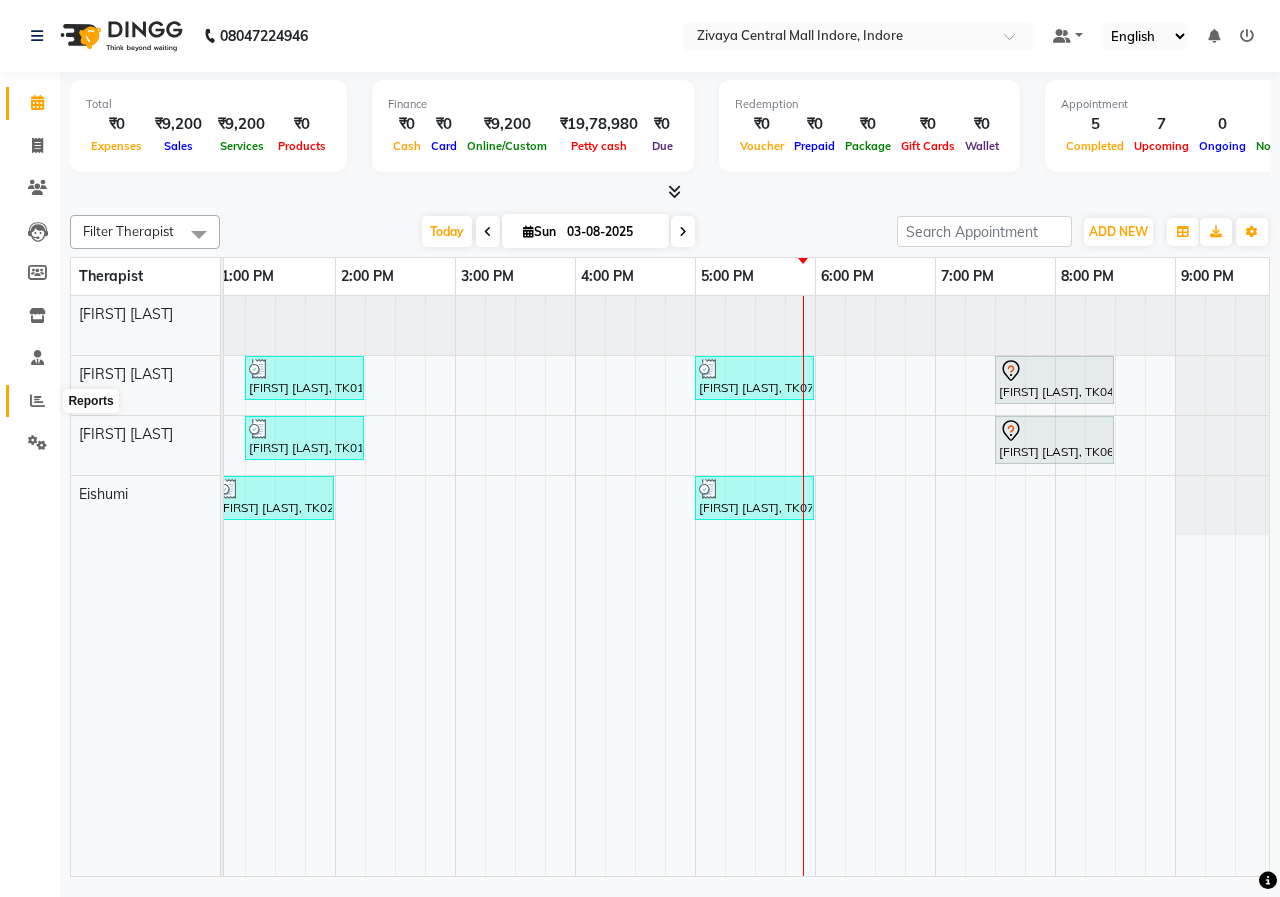 click 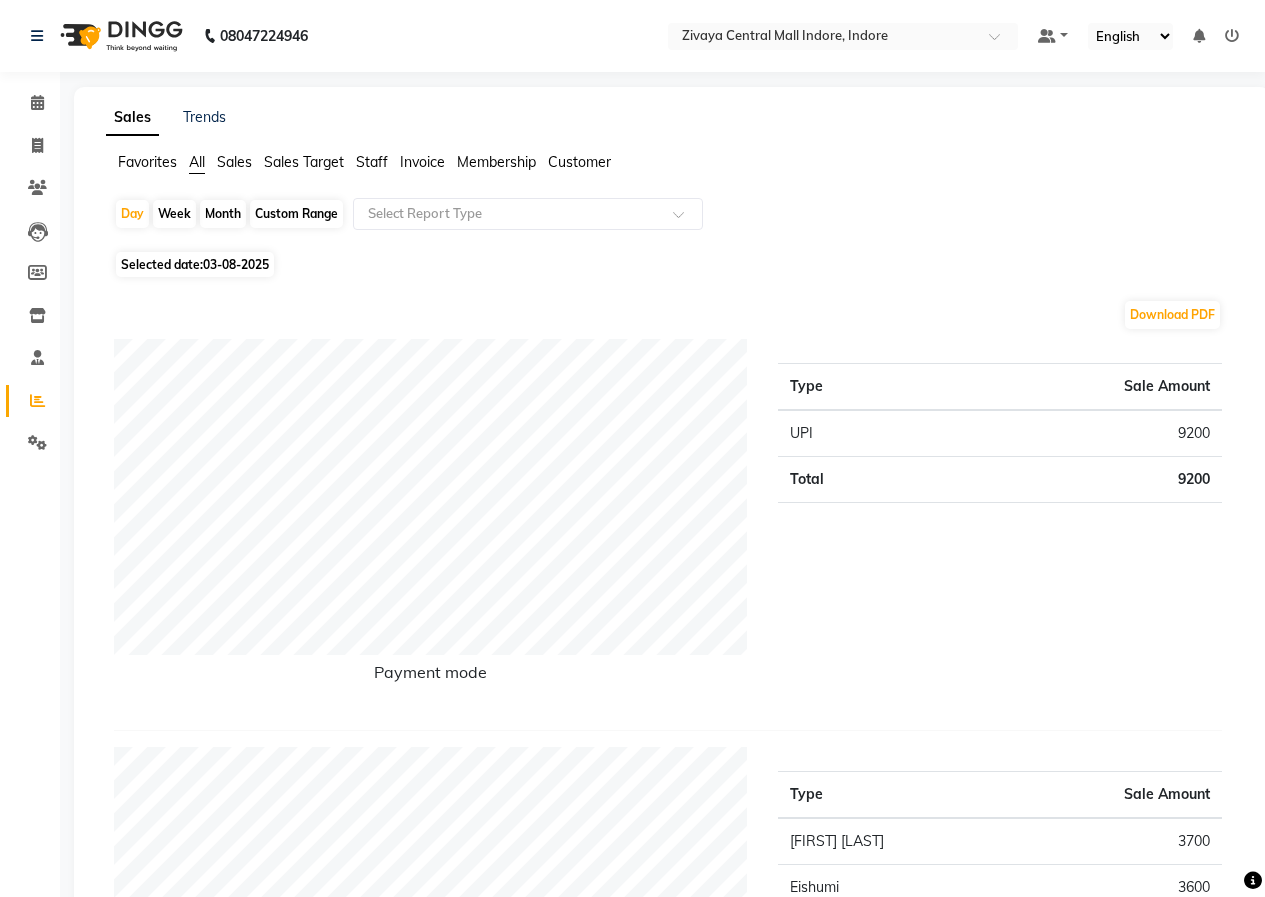 click on "Day   Week   Month   Custom Range  Select Report Type Selected date:  03-08-2025  Download PDF Payment mode Type Sale Amount UPI 9200 Total 9200 Staff summary Type Sale Amount Flowrence Zonunpari(Maggie) 3700 Eishumi 3600 Ibanroi Lamare 1900 Total 9200 Sales summary Type Sale Amount Vouchers 0 Gift card 0 Prepaid 0 Memberships 0 Products 0 Packages 0 Tips 0 Services 9200 Fee 0 Total 9200 Service by category Type Sale Amount Services 9200 Total 9200 Service sales Type Sale Amount Javanese Pampering - 60 Mins 9200 Total 9200 ★ Mark as Favorite  Choose how you'd like to save "" report to favorites  Save to Personal Favorites:   Only you can see this report in your favorites tab.  Share with Organization:   Everyone in your organization can see this report in their favorites tab.  Save to Favorites" 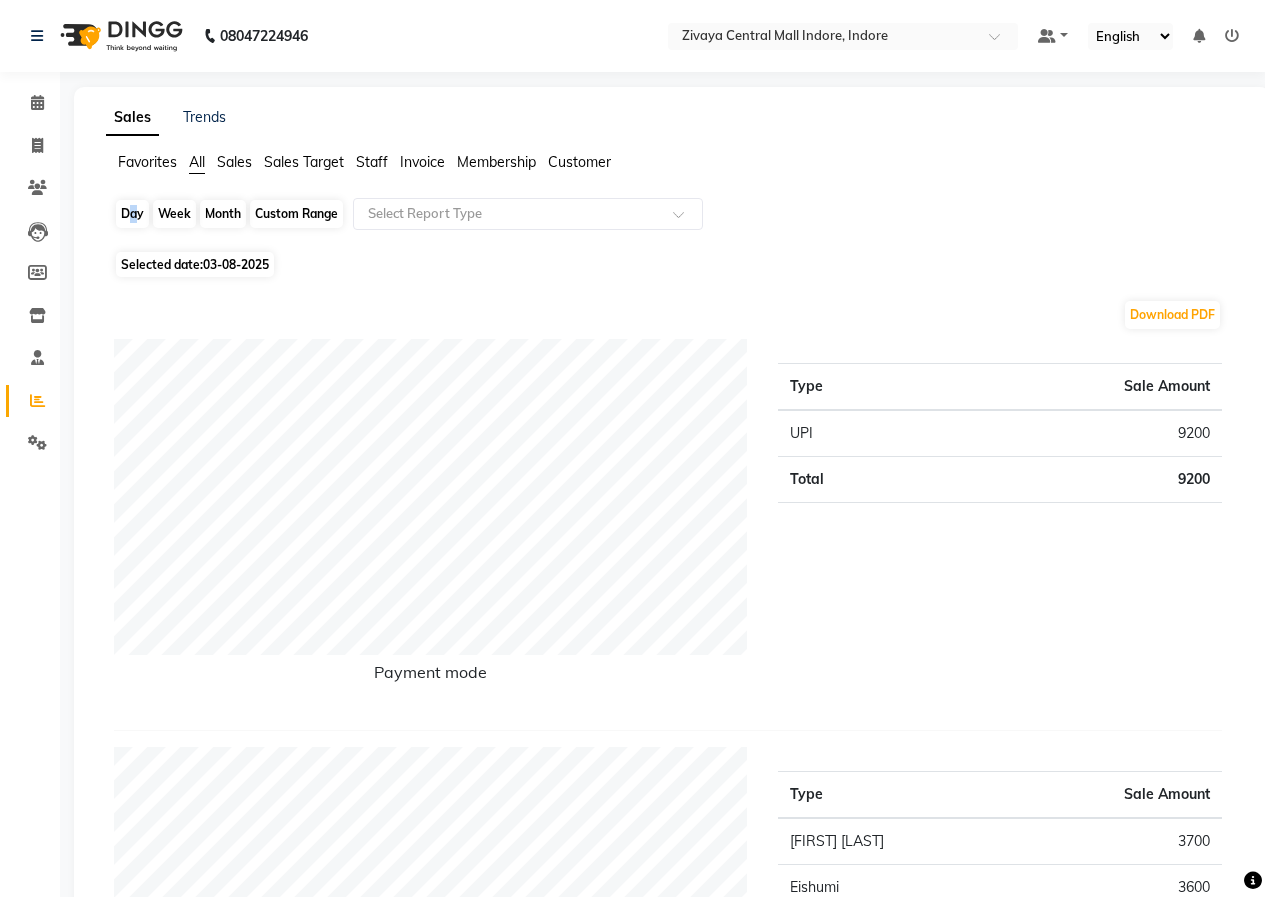 click on "Day" 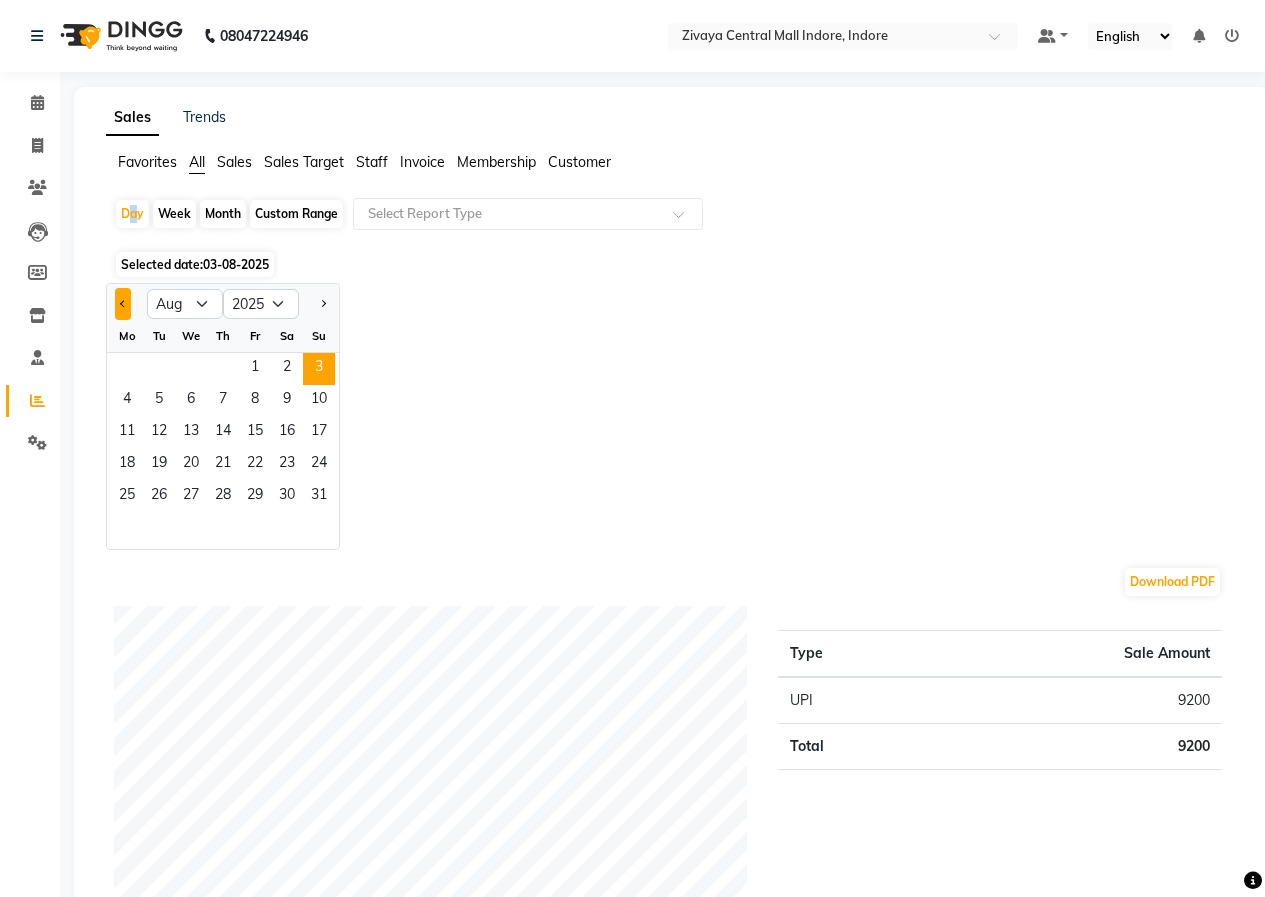 click 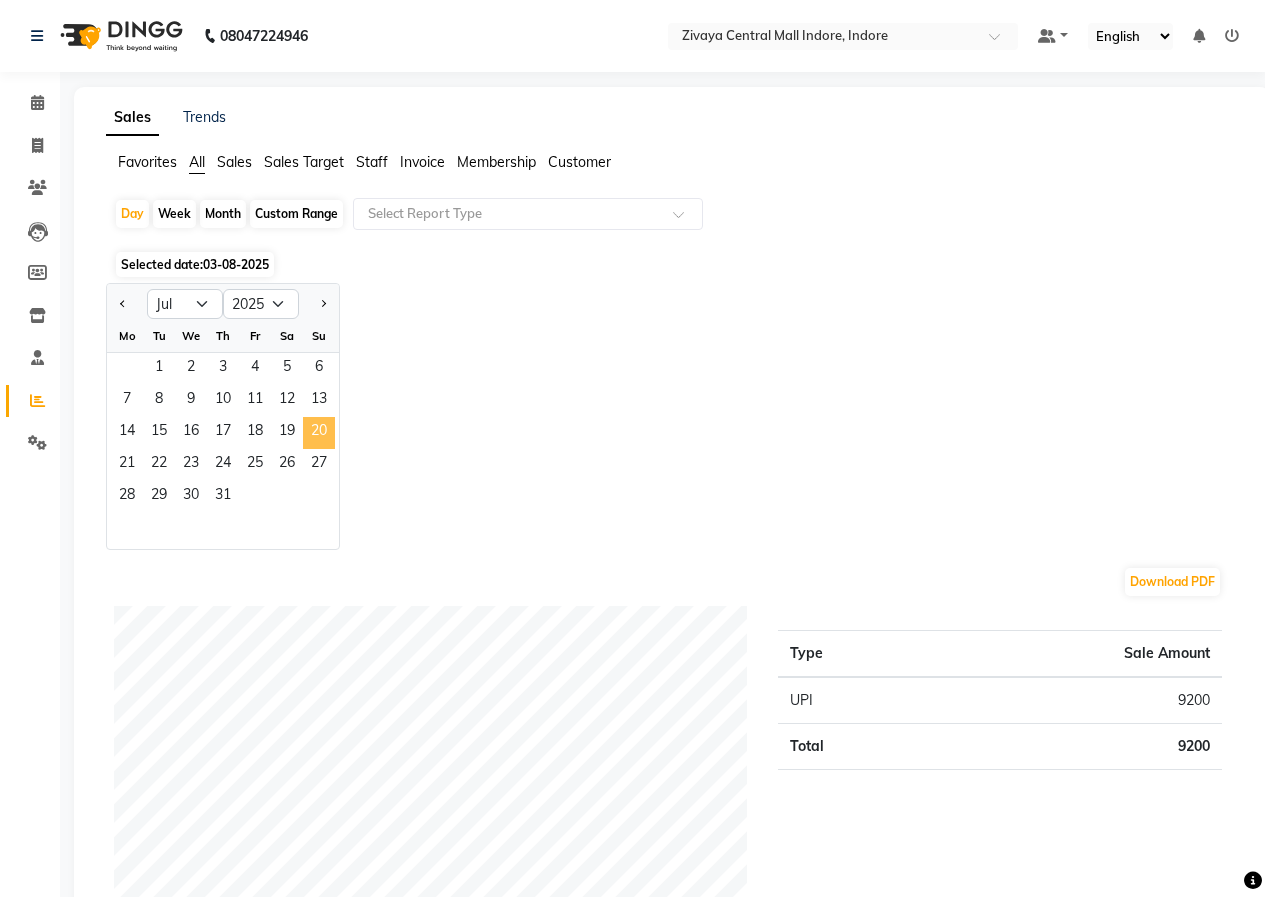 click on "20" 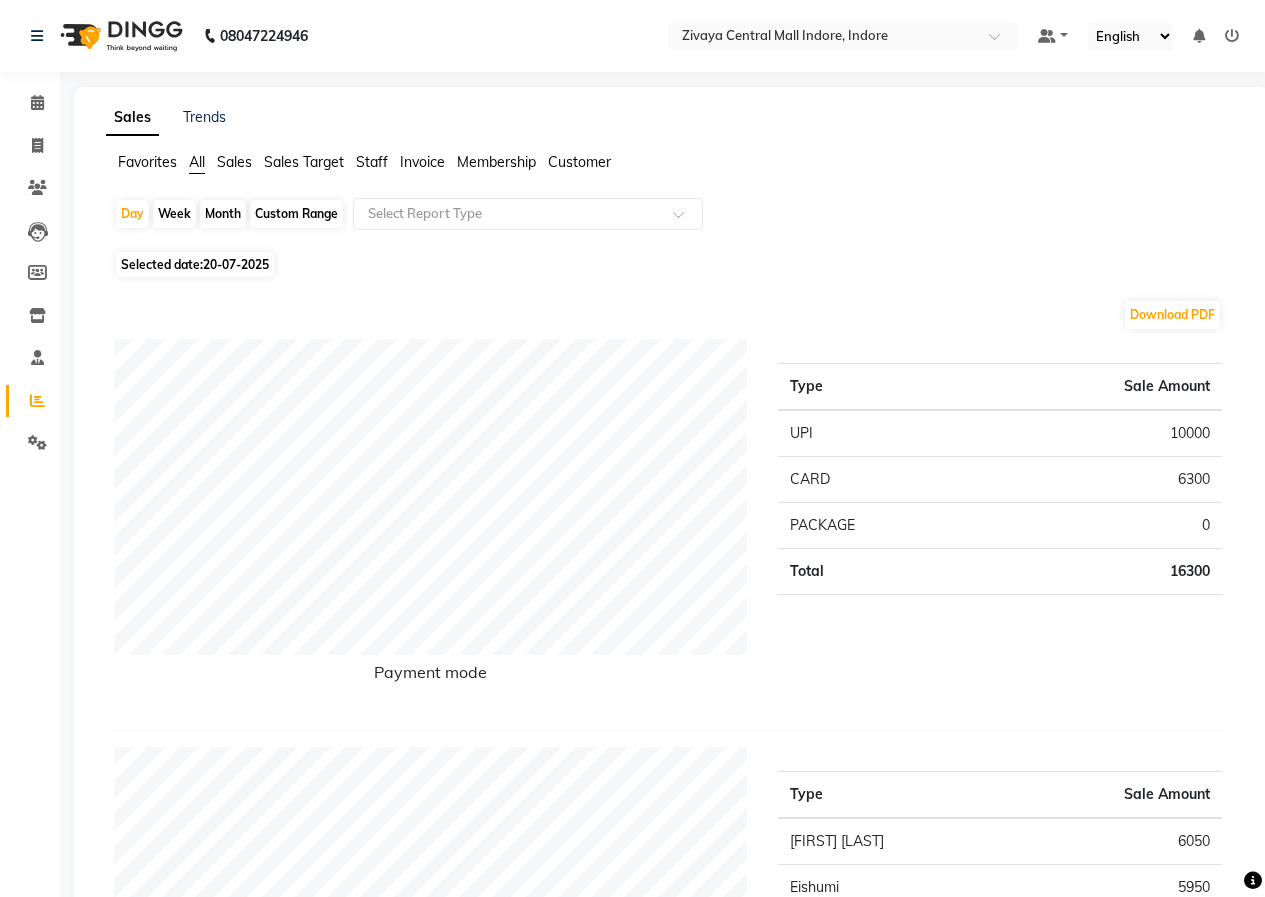 click 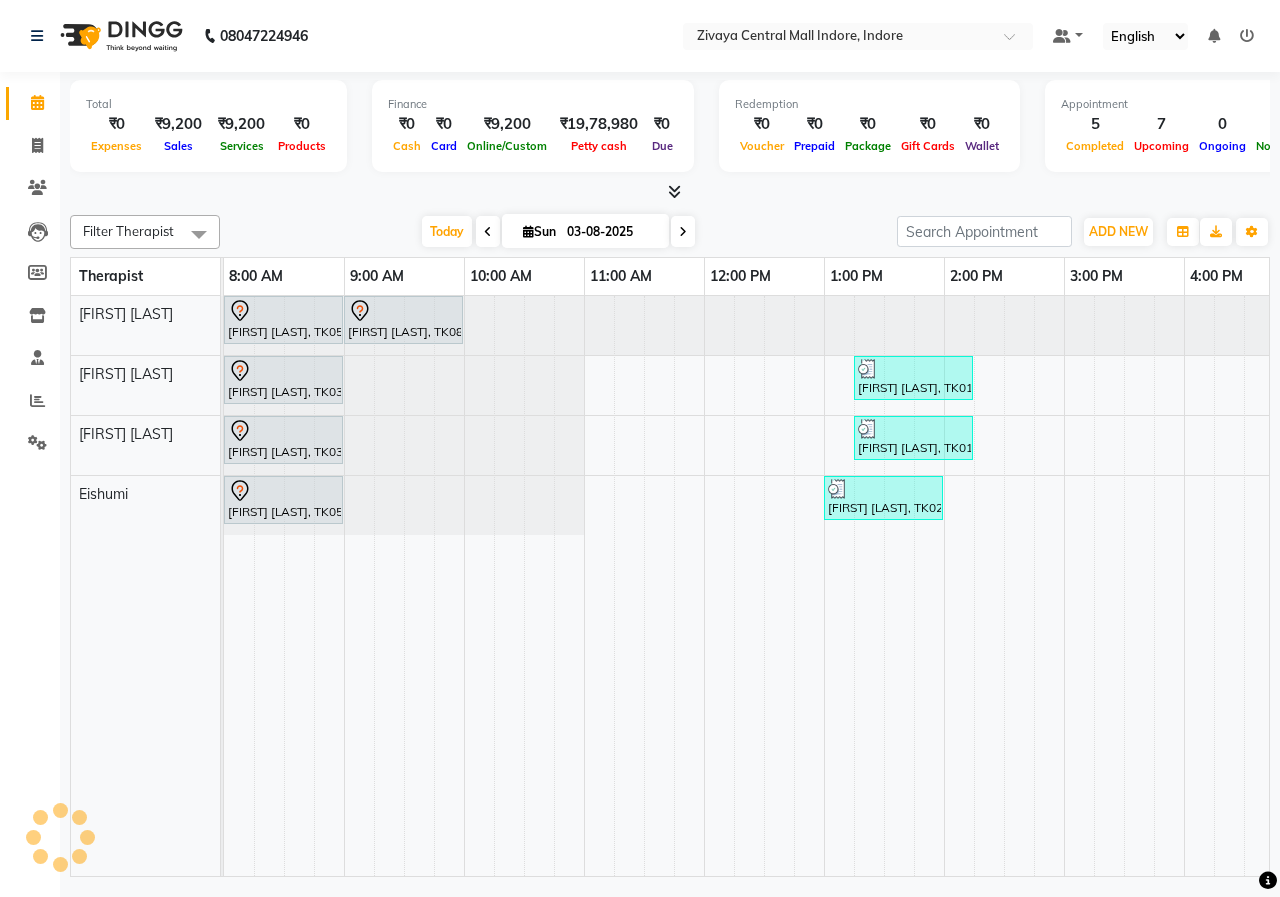 scroll, scrollTop: 0, scrollLeft: 0, axis: both 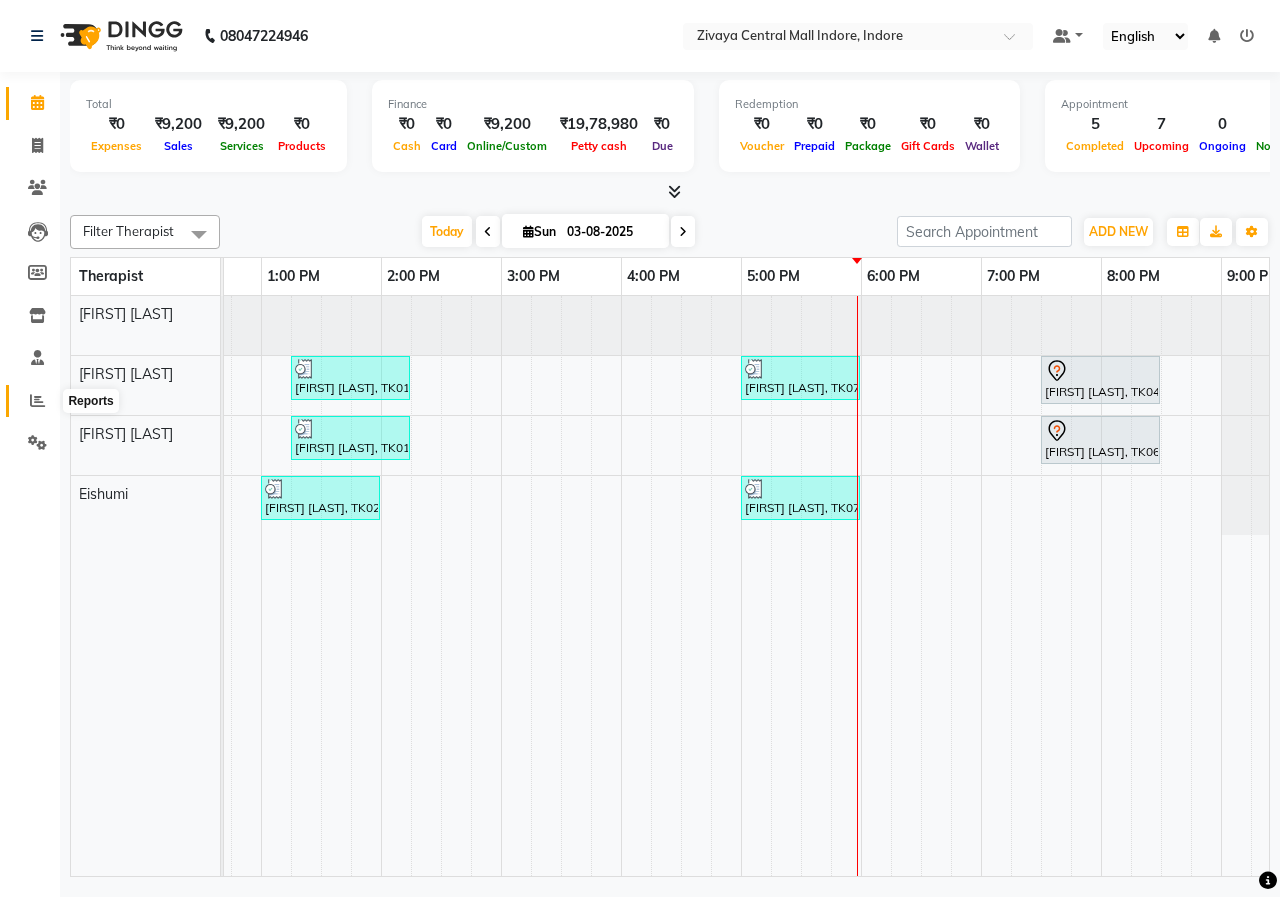 click 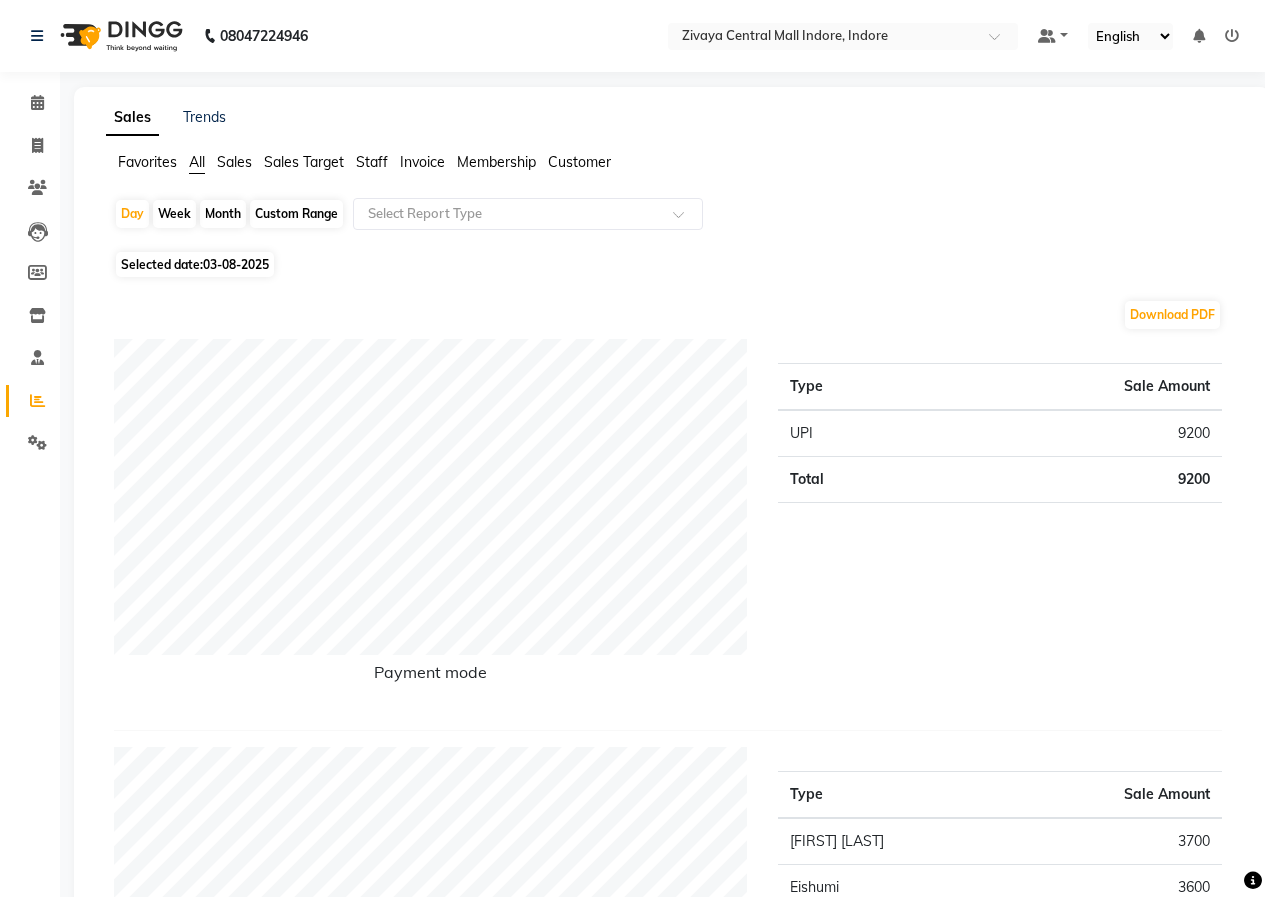 click on "Month" 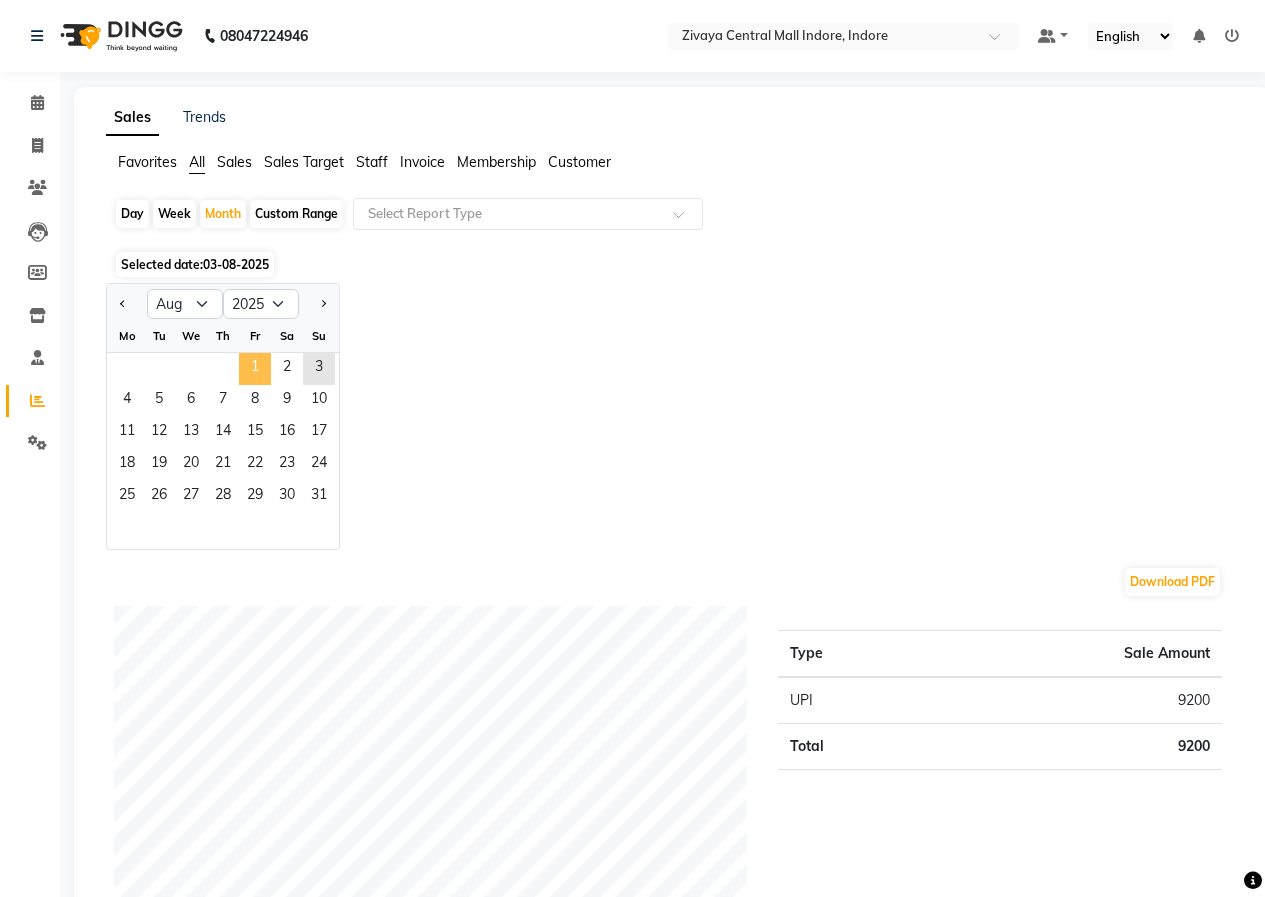 click on "1" 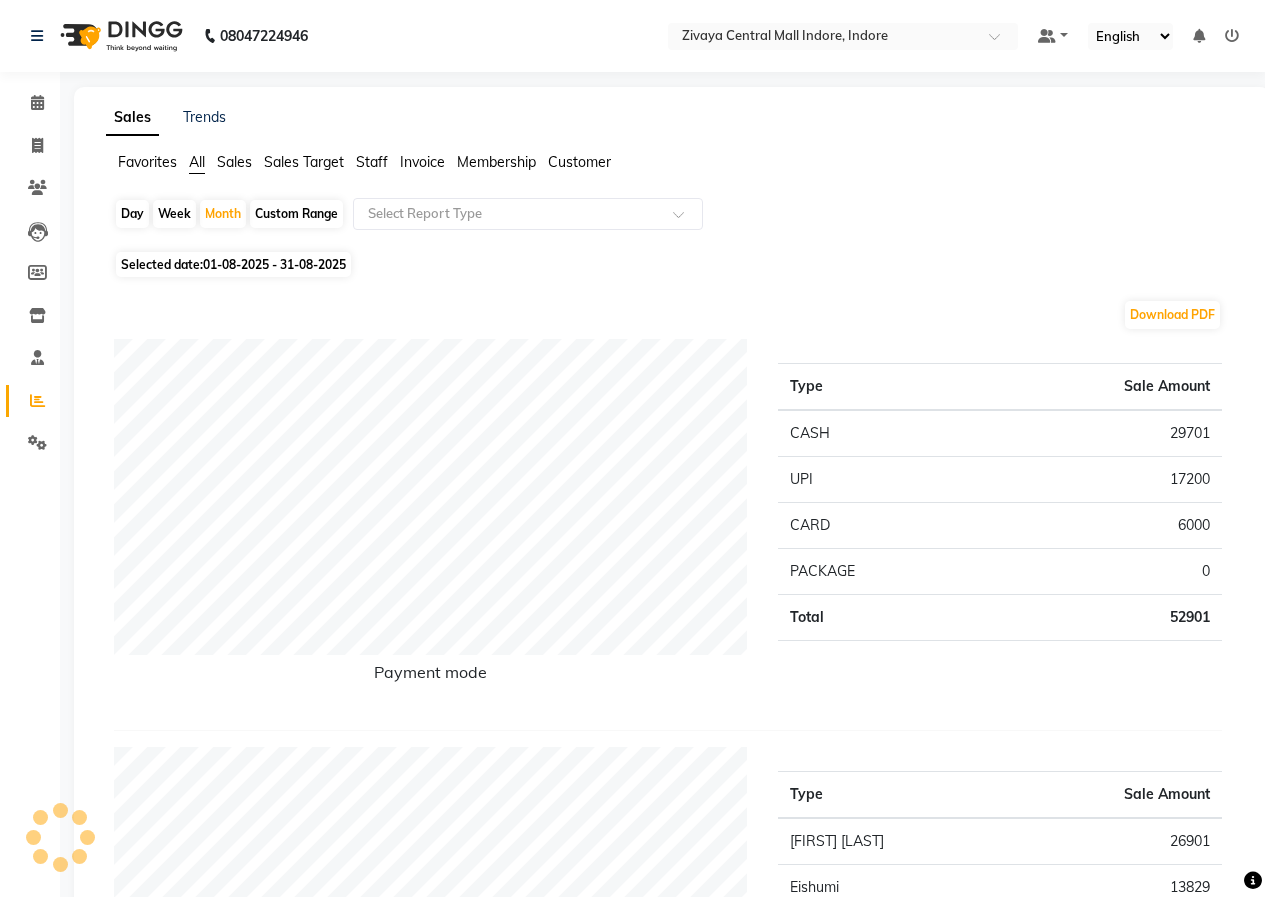 click 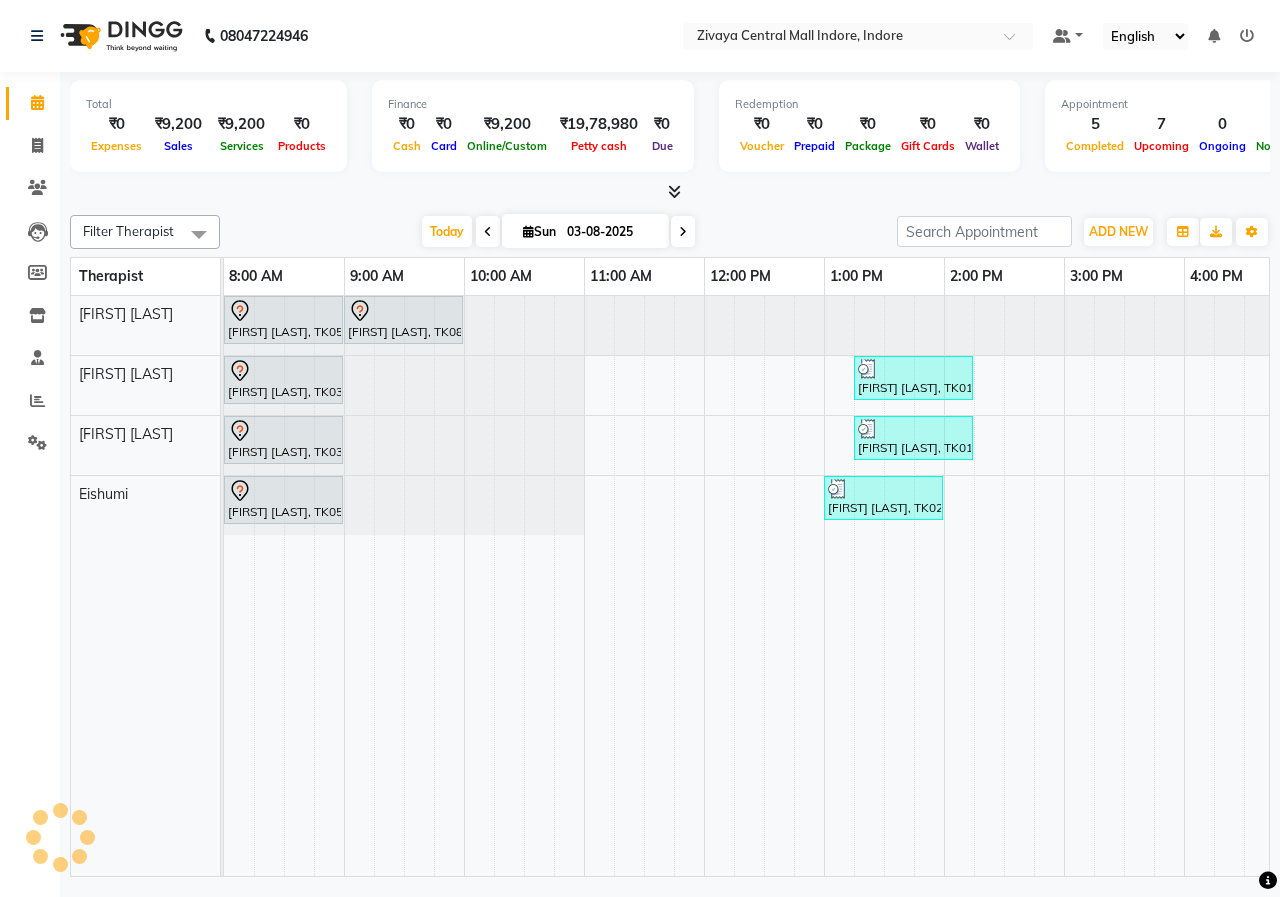 scroll, scrollTop: 0, scrollLeft: 13, axis: horizontal 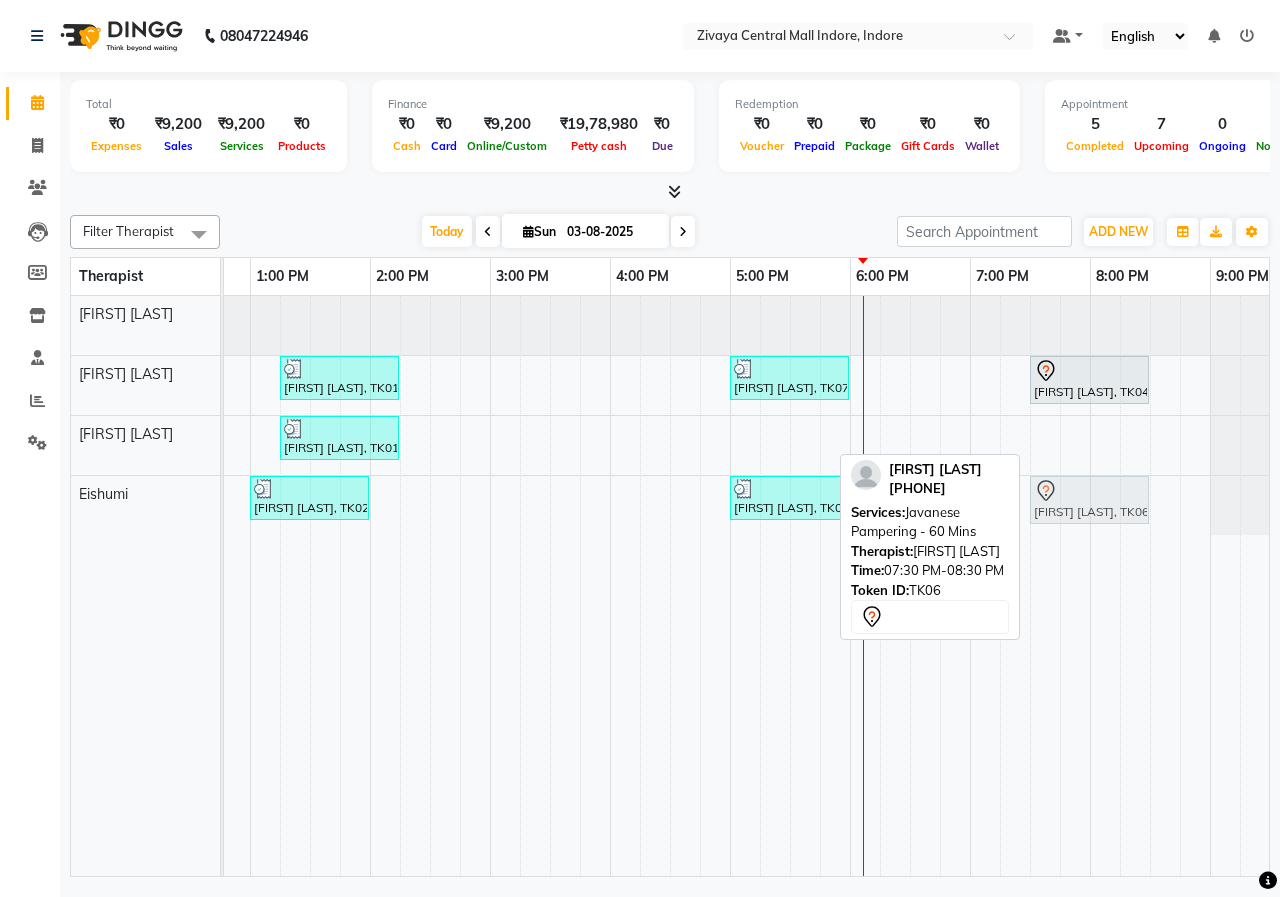 drag, startPoint x: 1080, startPoint y: 441, endPoint x: 1082, endPoint y: 490, distance: 49.0408 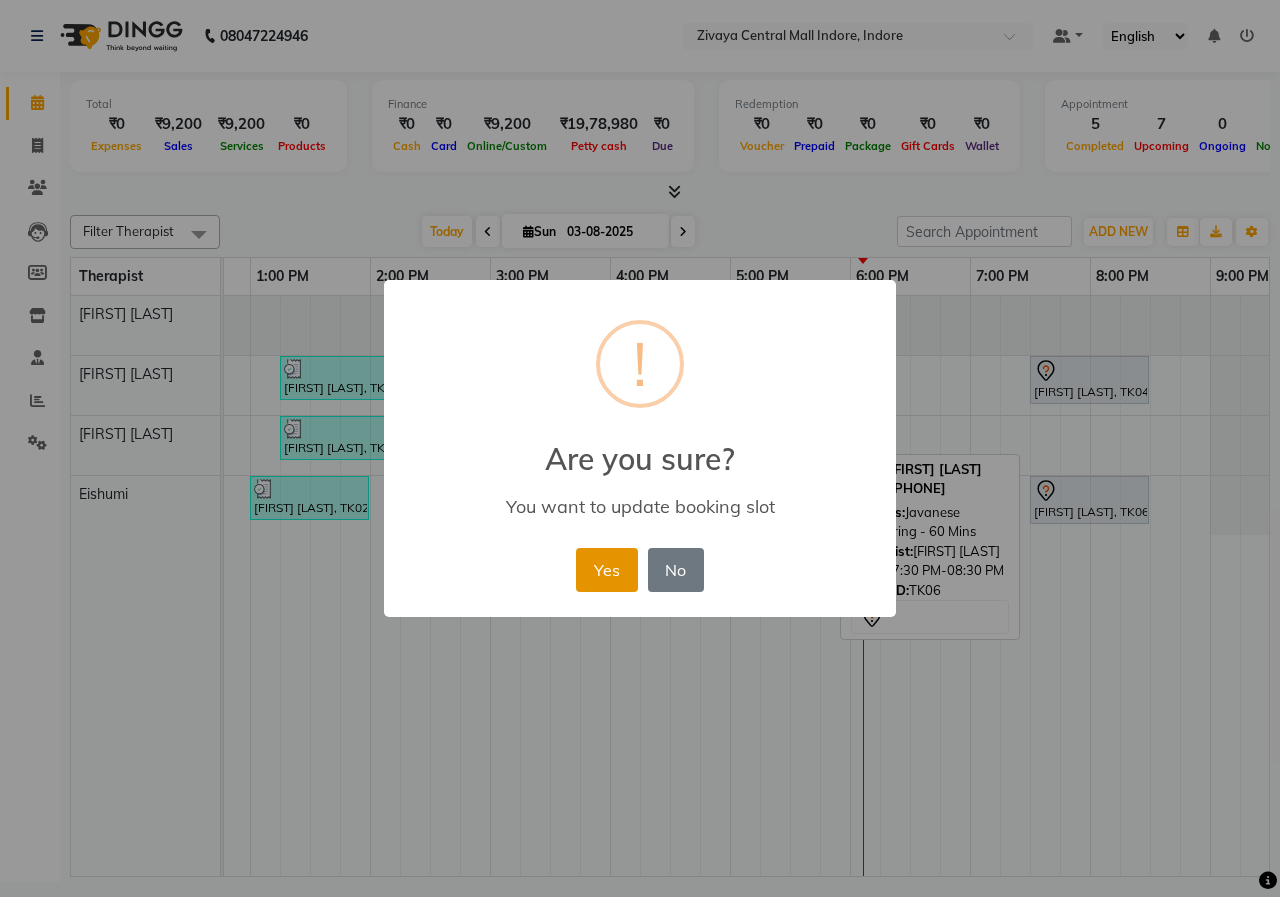 click on "Yes" at bounding box center [606, 570] 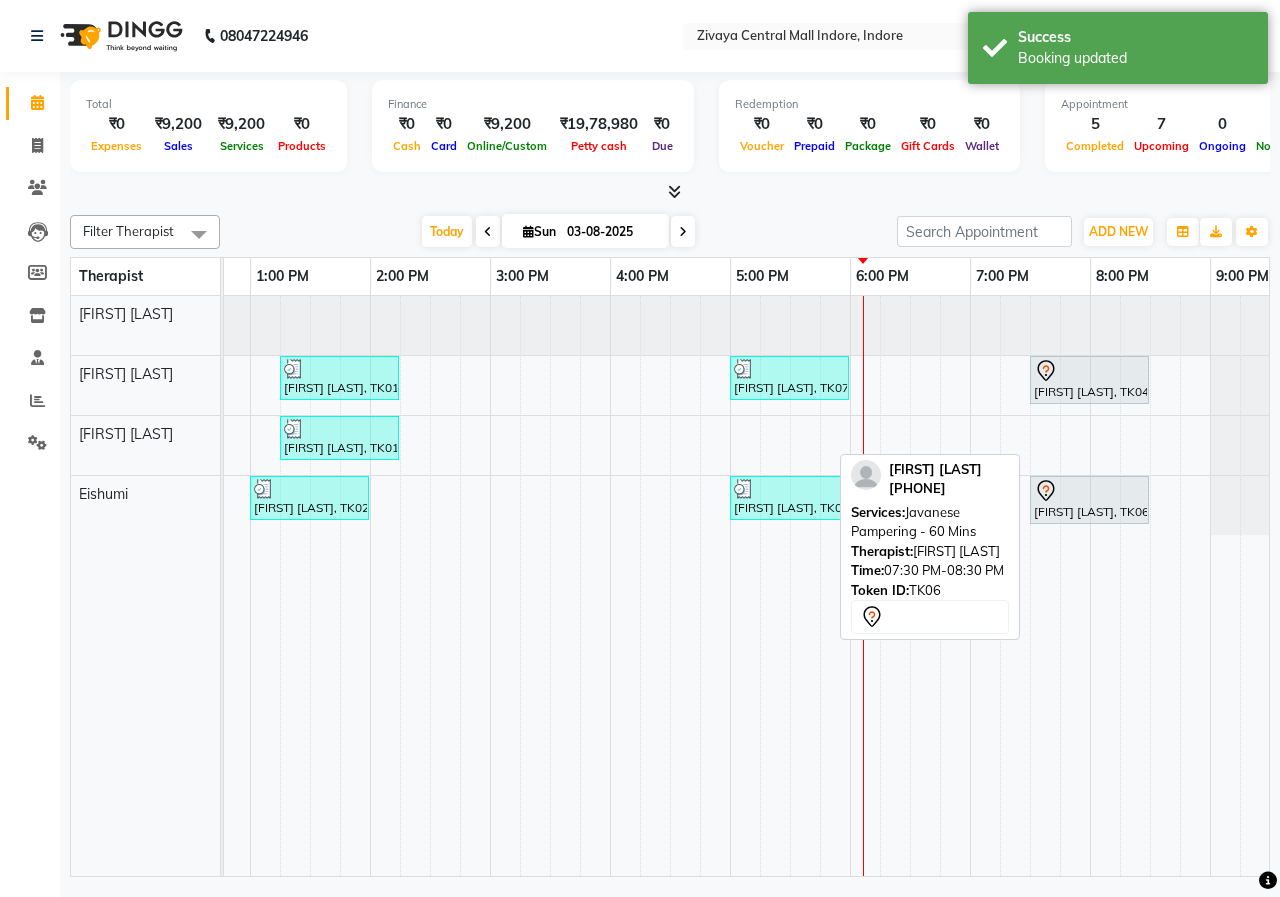 click on "[FIRST] [LAST], TK05, 08:00 AM-09:00 AM, Javanese Pampering - 60 Mins             [FIRST] [LAST], TK08, 09:00 AM-10:00 AM, Javanese Pampering - 60 Mins             [FIRST] [LAST], TK03, 08:00 AM-09:00 AM, Javanese Pampering - 60 Mins     [FIRST] [LAST], TK01, 01:15 PM-02:15 PM, Javanese Pampering - 60 Mins     [FIRST] [LAST], TK07, 05:00 PM-06:00 PM, Javanese Pampering - 60 Mins             [FIRST] [LAST], TK04, 07:30 PM-08:30 PM, Javanese Pampering - 60 Mins             [FIRST] [LAST], TK03, 08:00 AM-09:00 AM, Javanese Pampering - 60 Mins     [FIRST] [LAST], TK01, 01:15 PM-02:15 PM, Javanese Pampering - 60 Mins             [FIRST] [LAST], TK05, 08:00 AM-09:00 AM, Javanese Pampering - 60 Mins     [FIRST] [LAST], TK02, 01:00 PM-02:00 PM, Javanese Pampering - 60 Mins     [FIRST] [LAST], TK07, 05:00 PM-06:00 PM, Javanese Pampering - 60 Mins             [FIRST] [LAST], TK07, 05:00 PM-06:00 PM, Javanese Pampering - 60 Mins" at bounding box center [610, 586] 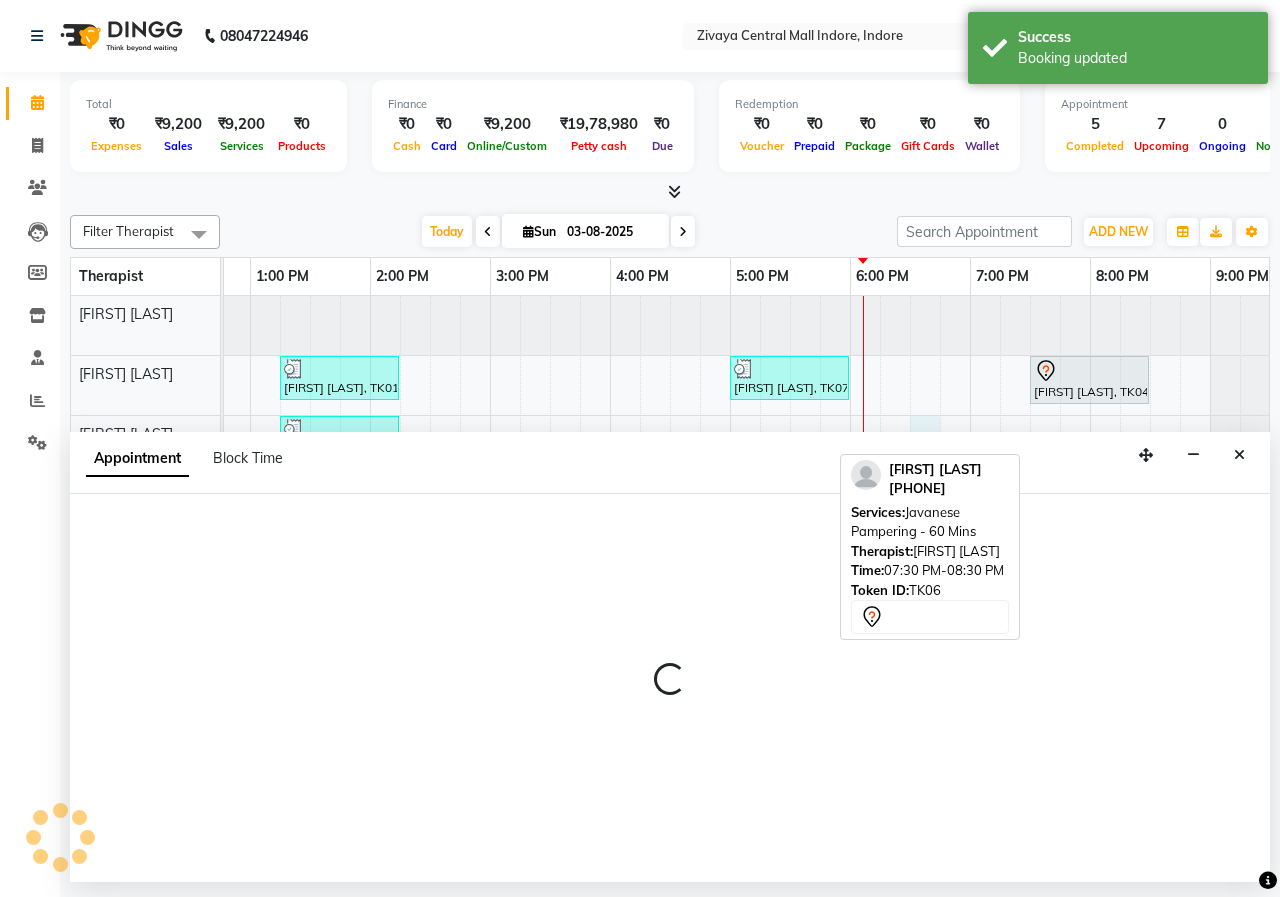 select on "61776" 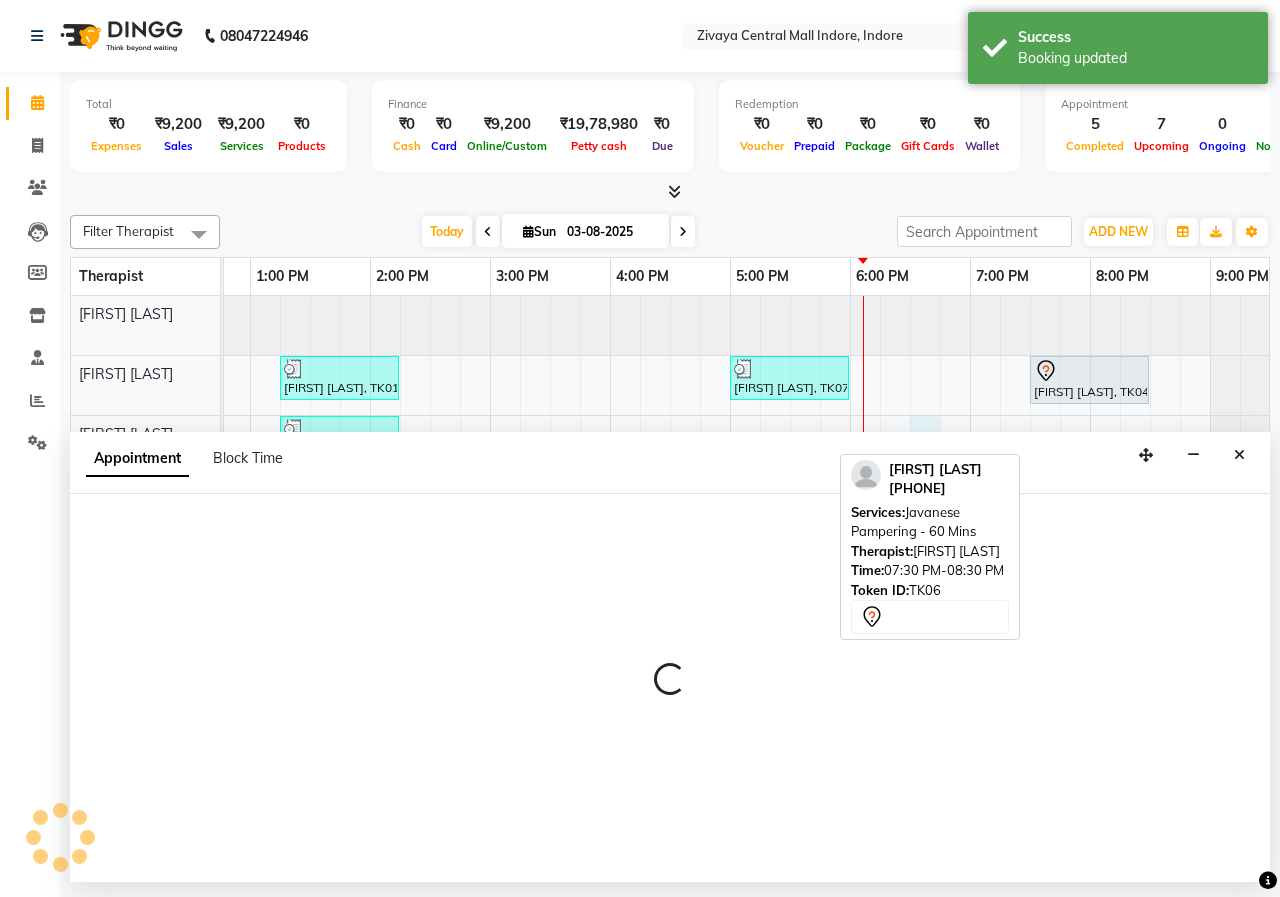 select on "1110" 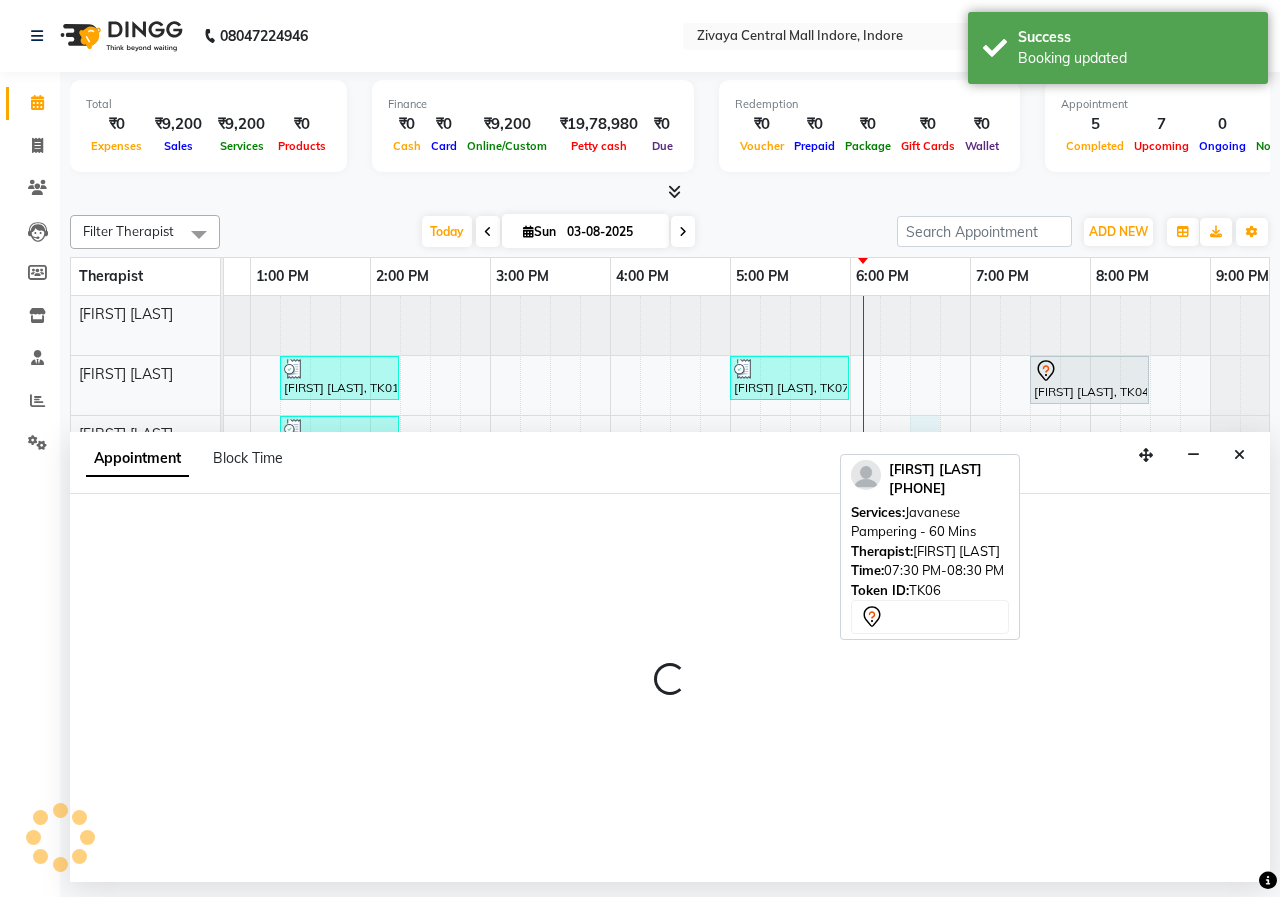 select on "tentative" 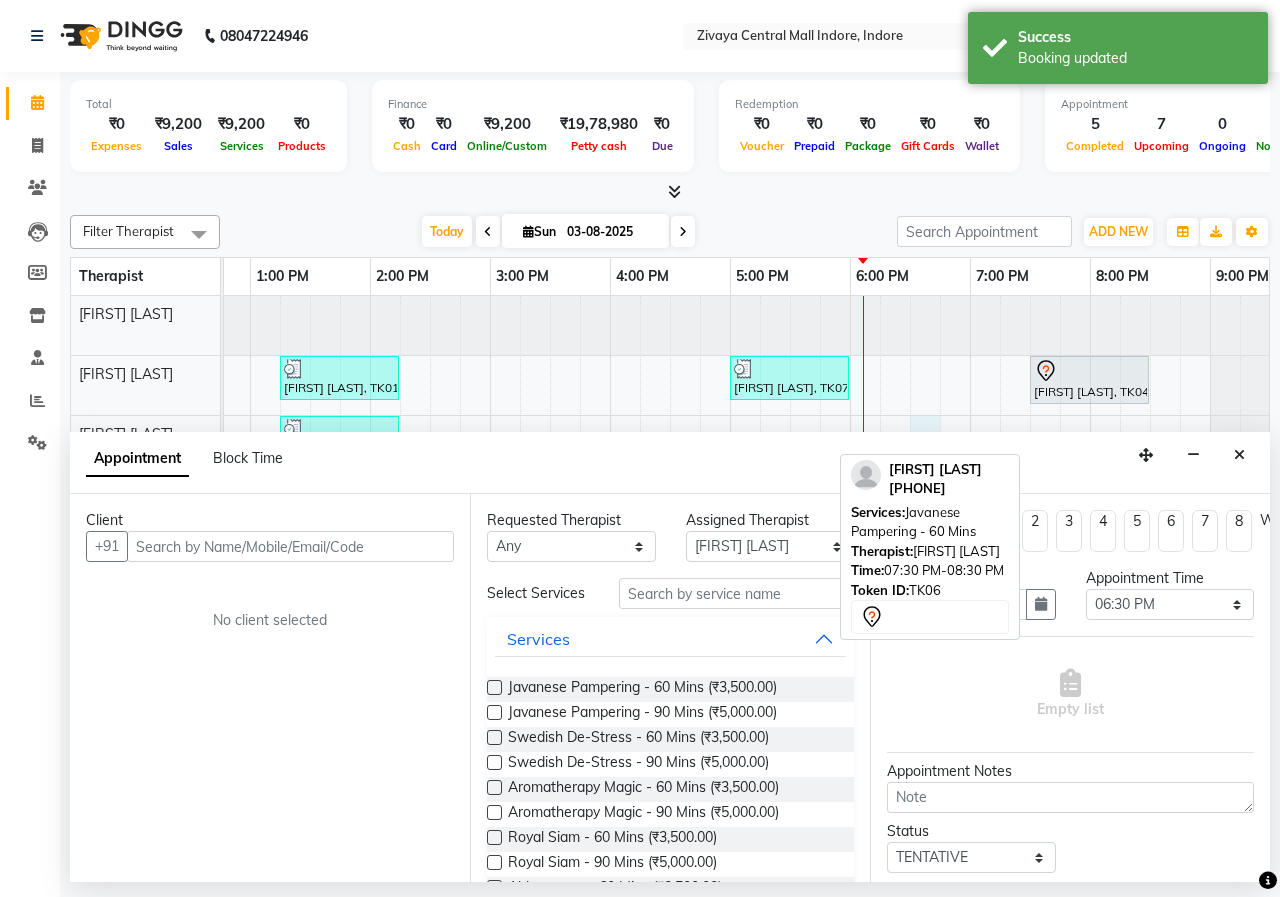 click at bounding box center [290, 546] 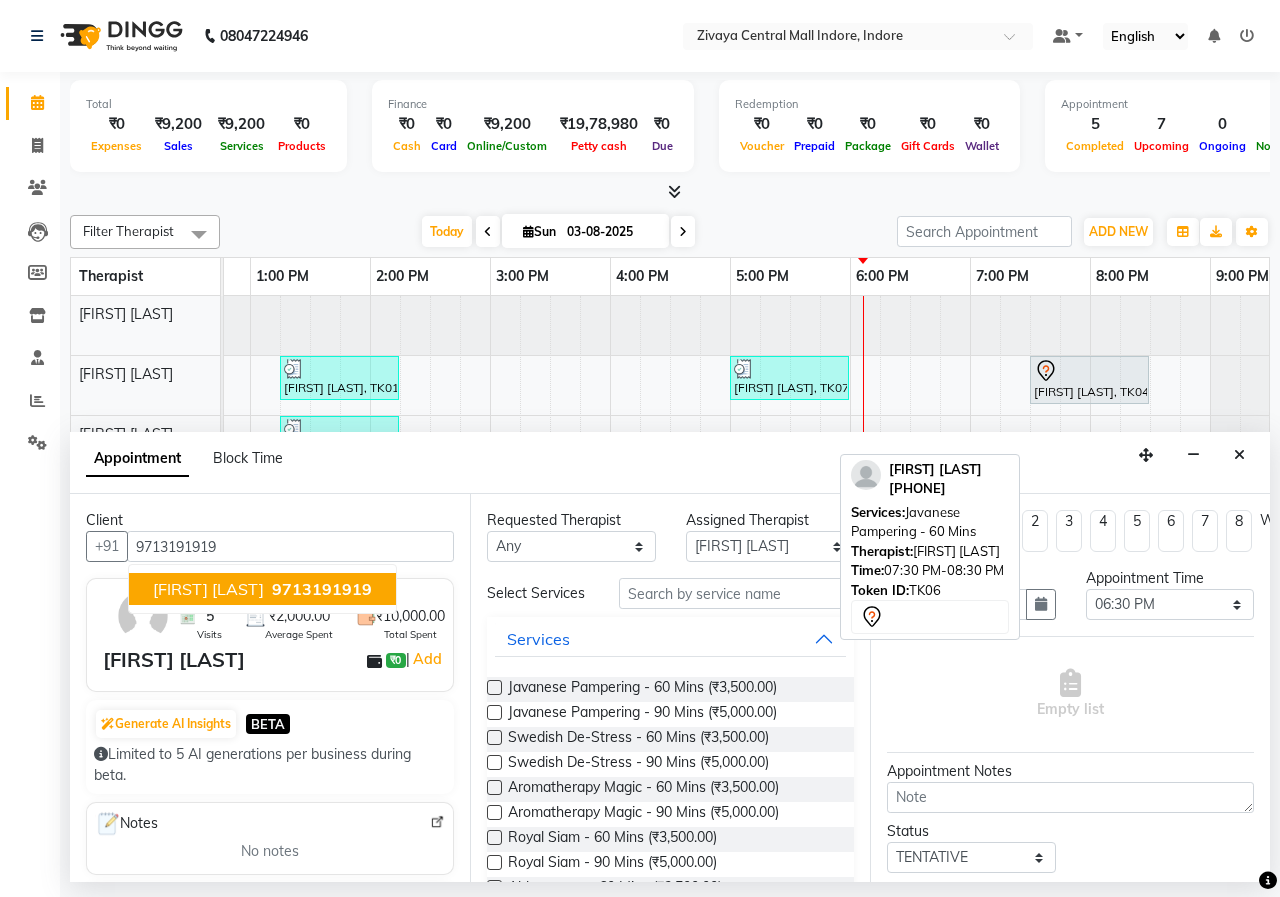 click on "[FIRST] [LAST]   [PHONE]" at bounding box center (262, 589) 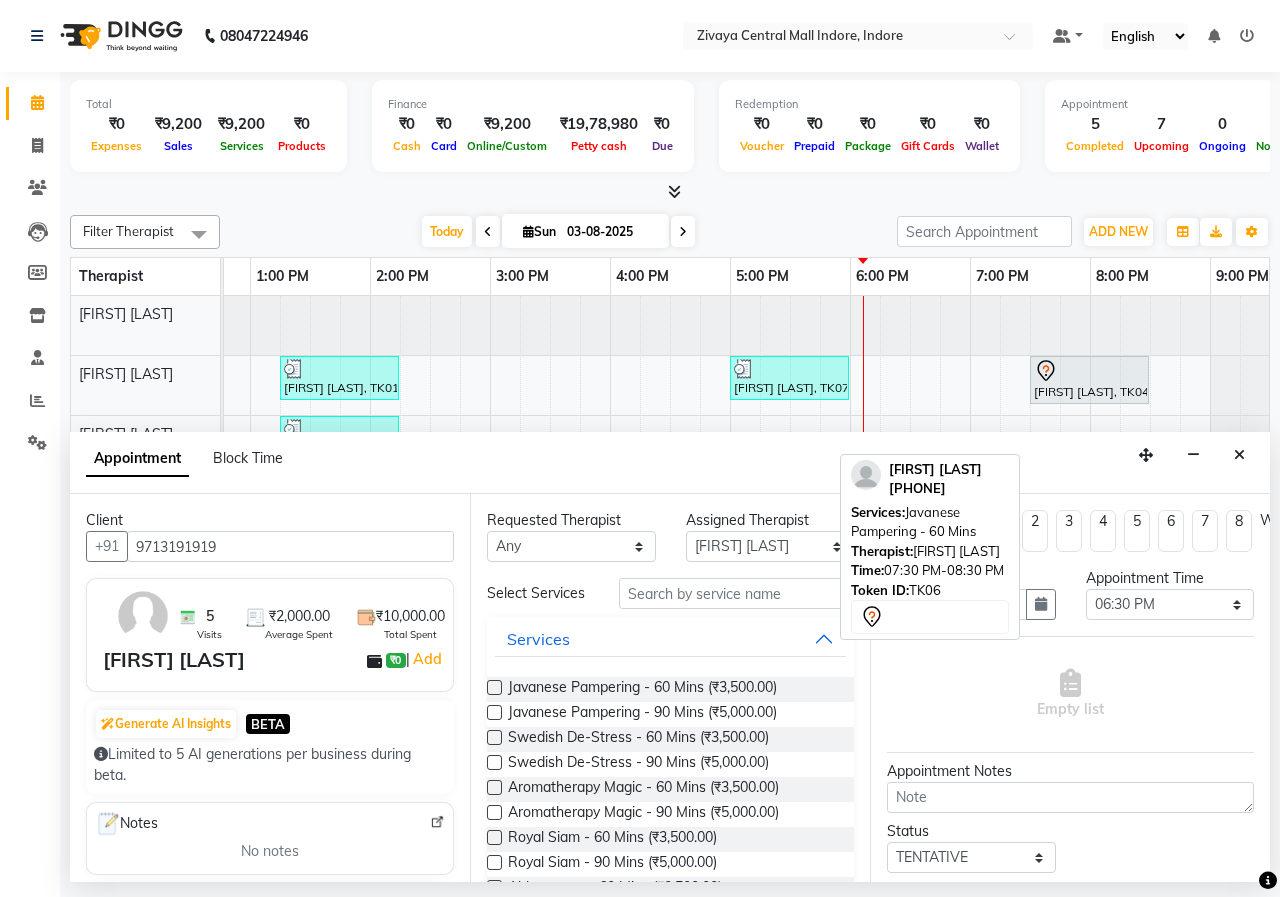 type on "9713191919" 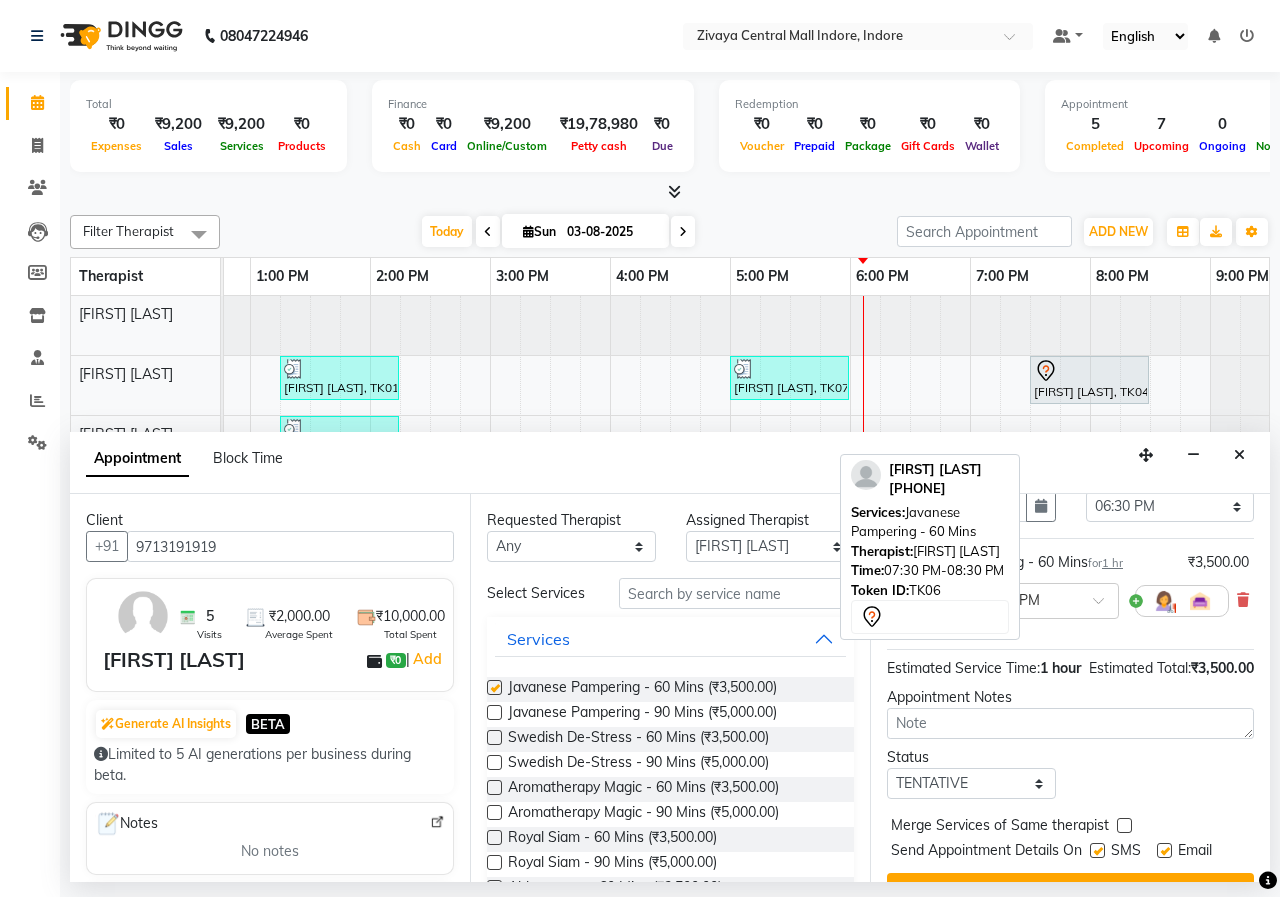 checkbox on "false" 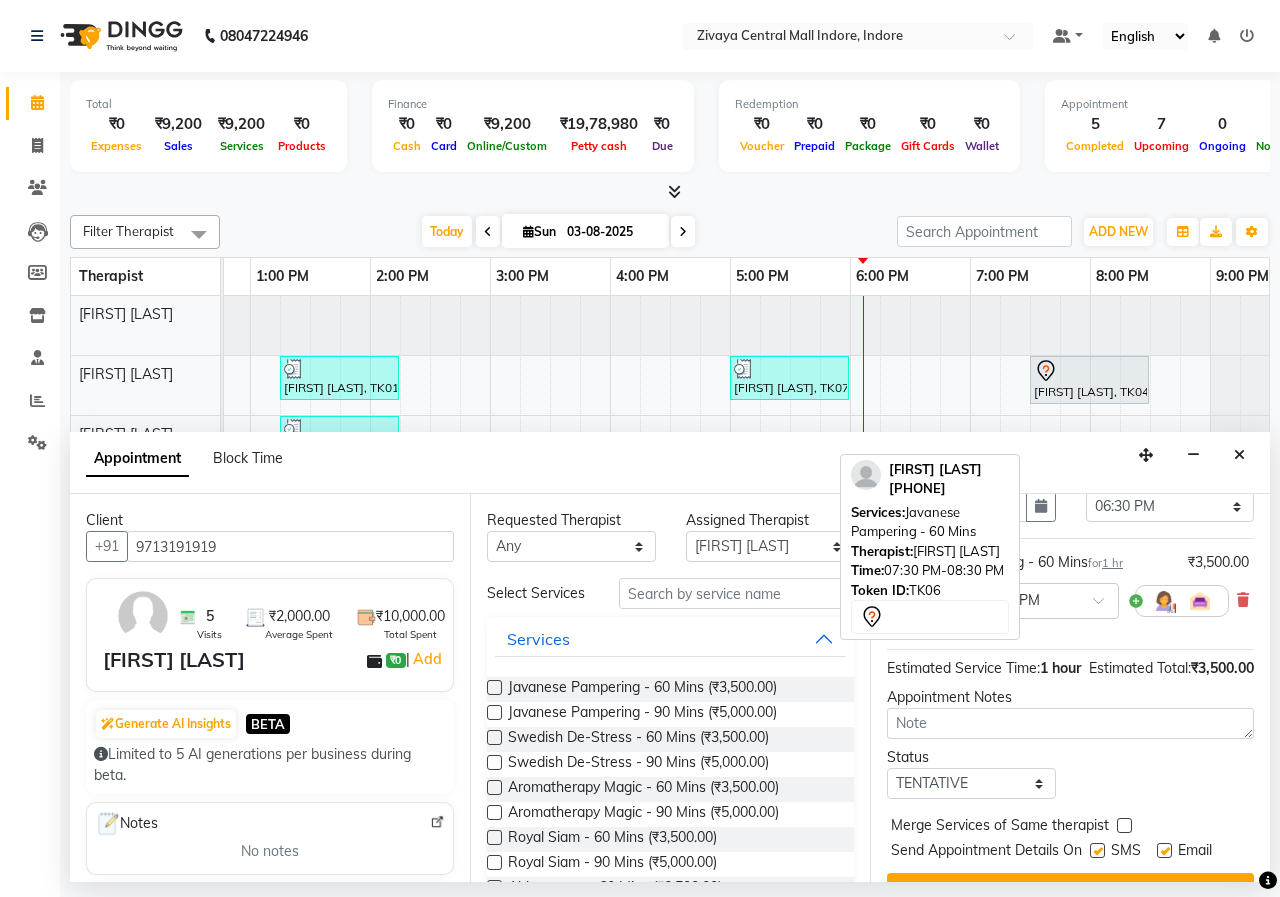 scroll, scrollTop: 177, scrollLeft: 0, axis: vertical 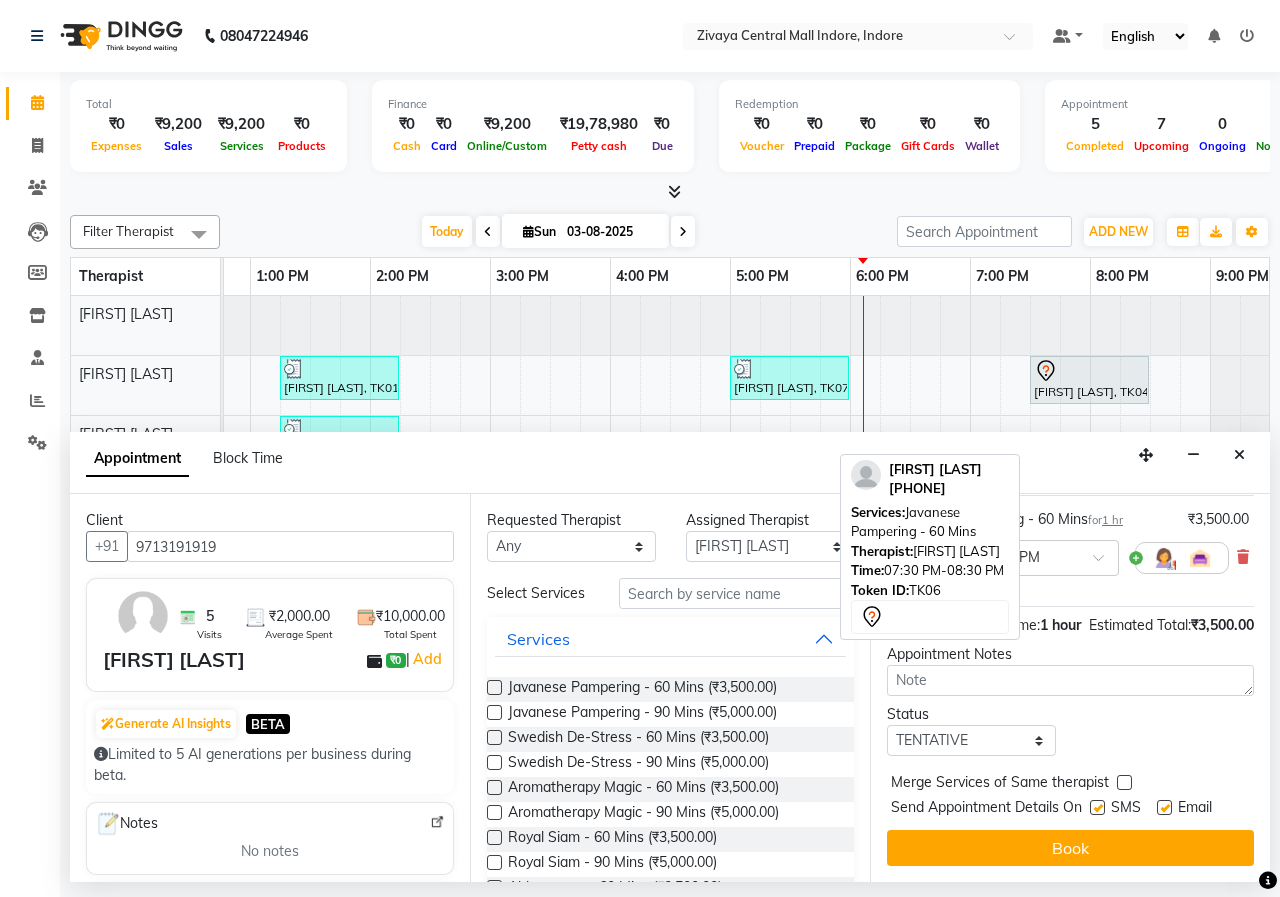click on "Book" at bounding box center [1070, 848] 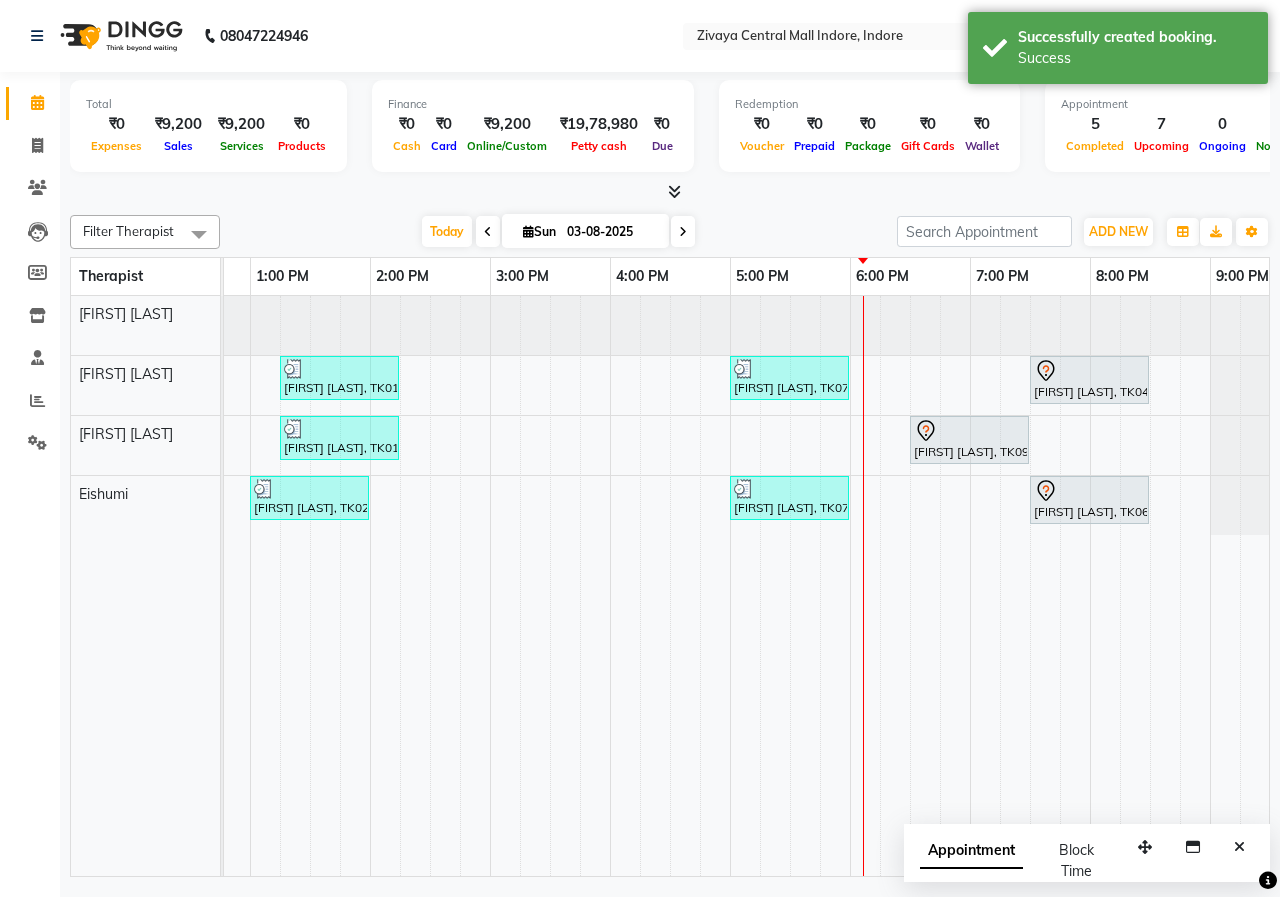 click on "Appointment" at bounding box center [971, 851] 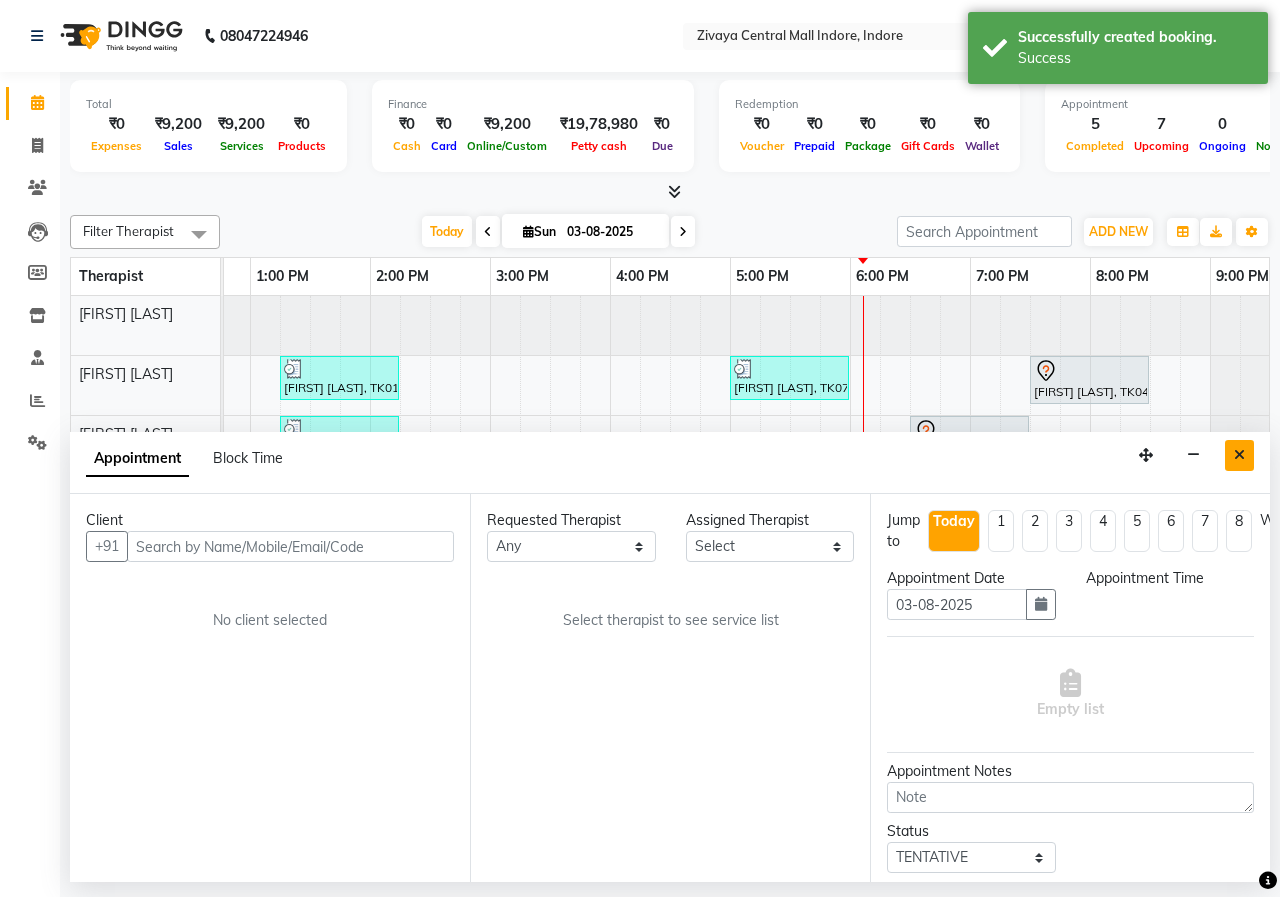 click at bounding box center (1239, 455) 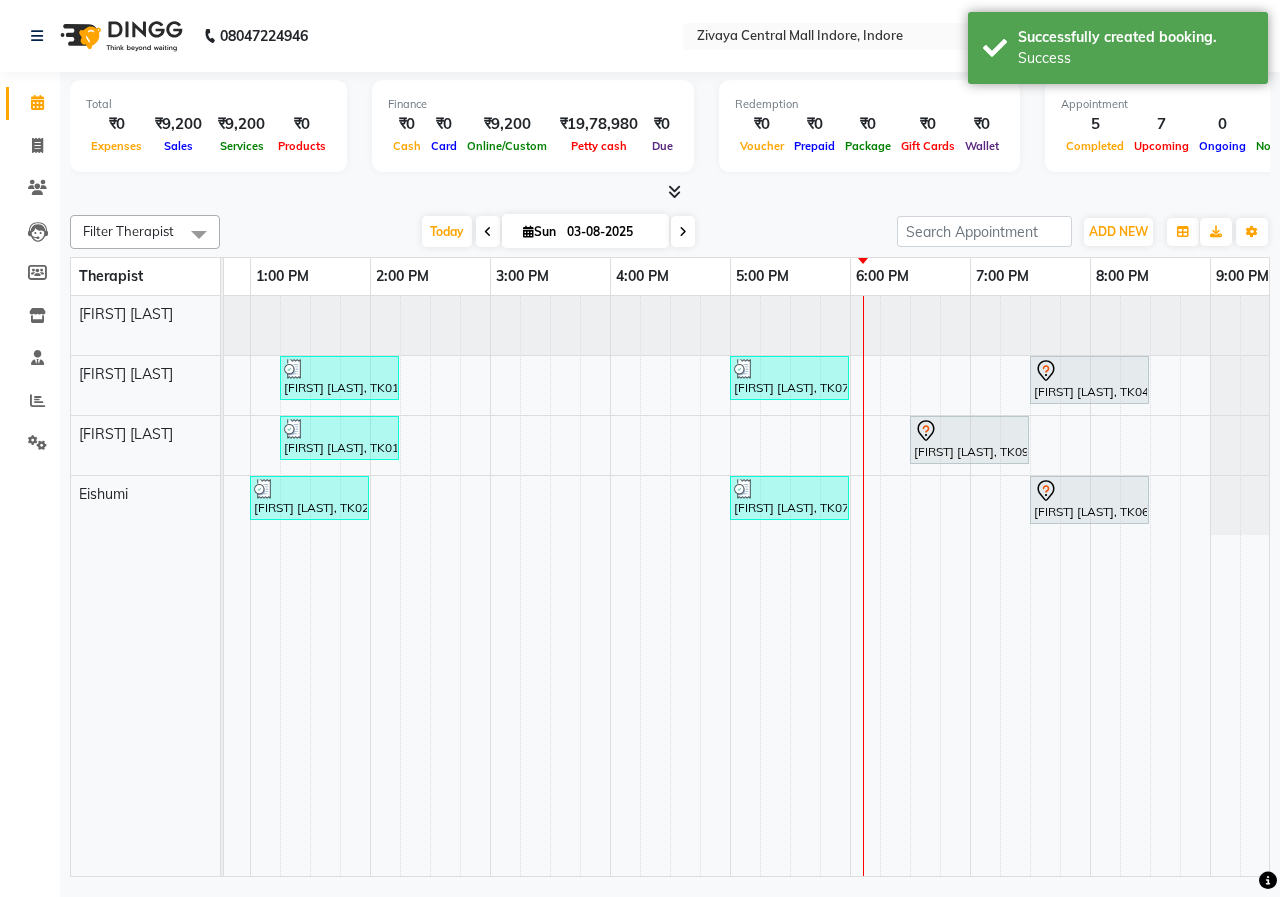 scroll, scrollTop: 0, scrollLeft: 514, axis: horizontal 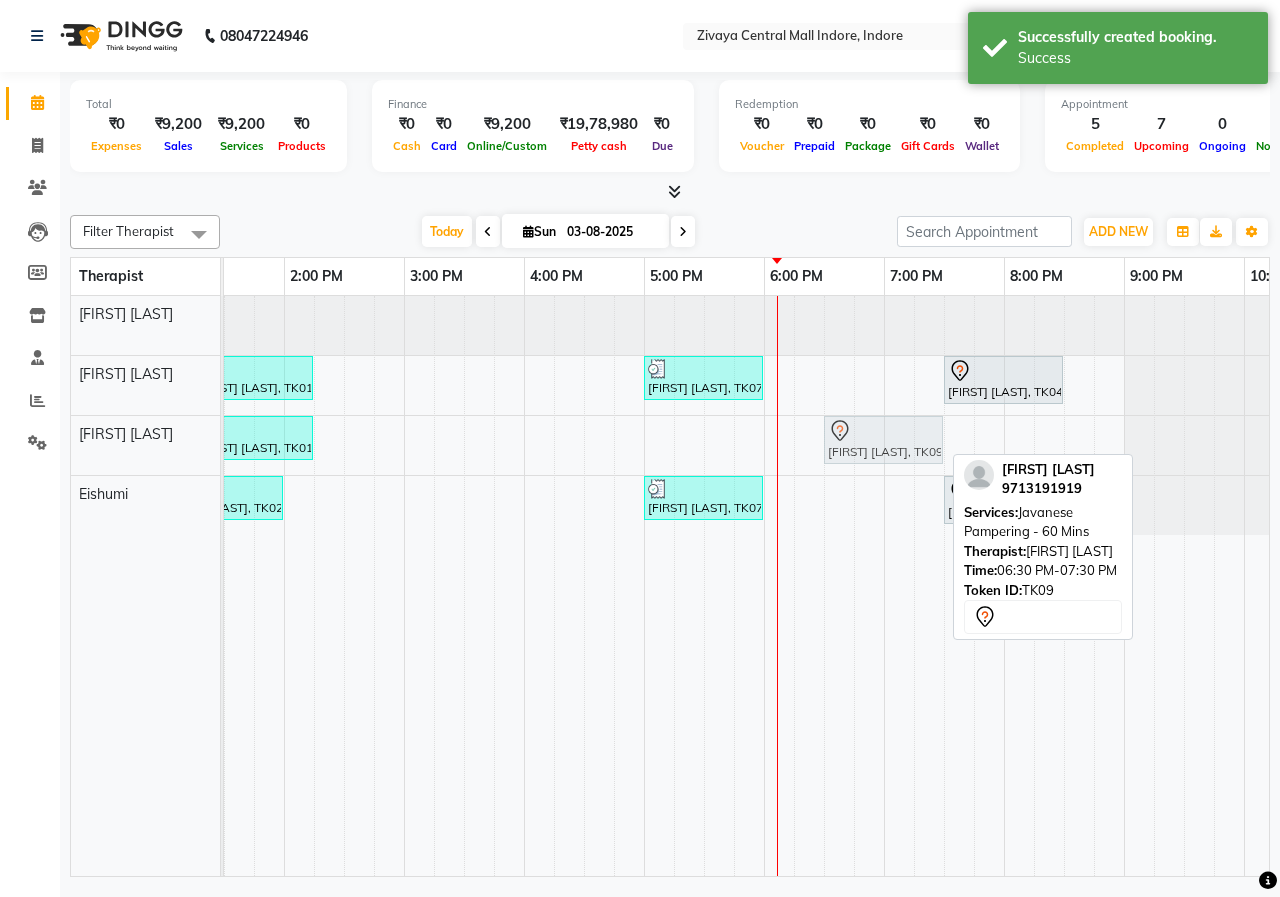 click on "[FIRST] [LAST], TK03, 08:00 AM-09:00 AM, Javanese Pampering - 60 Mins     [FIRST] [LAST], TK01, 01:15 PM-02:15 PM, Javanese Pampering - 60 Mins             [FIRST] [LAST], TK09, 06:30 PM-07:30 PM, Javanese Pampering - 60 Mins             [FIRST] [LAST], TK09, 06:30 PM-07:30 PM, Javanese Pampering - 60 Mins" at bounding box center (-436, 445) 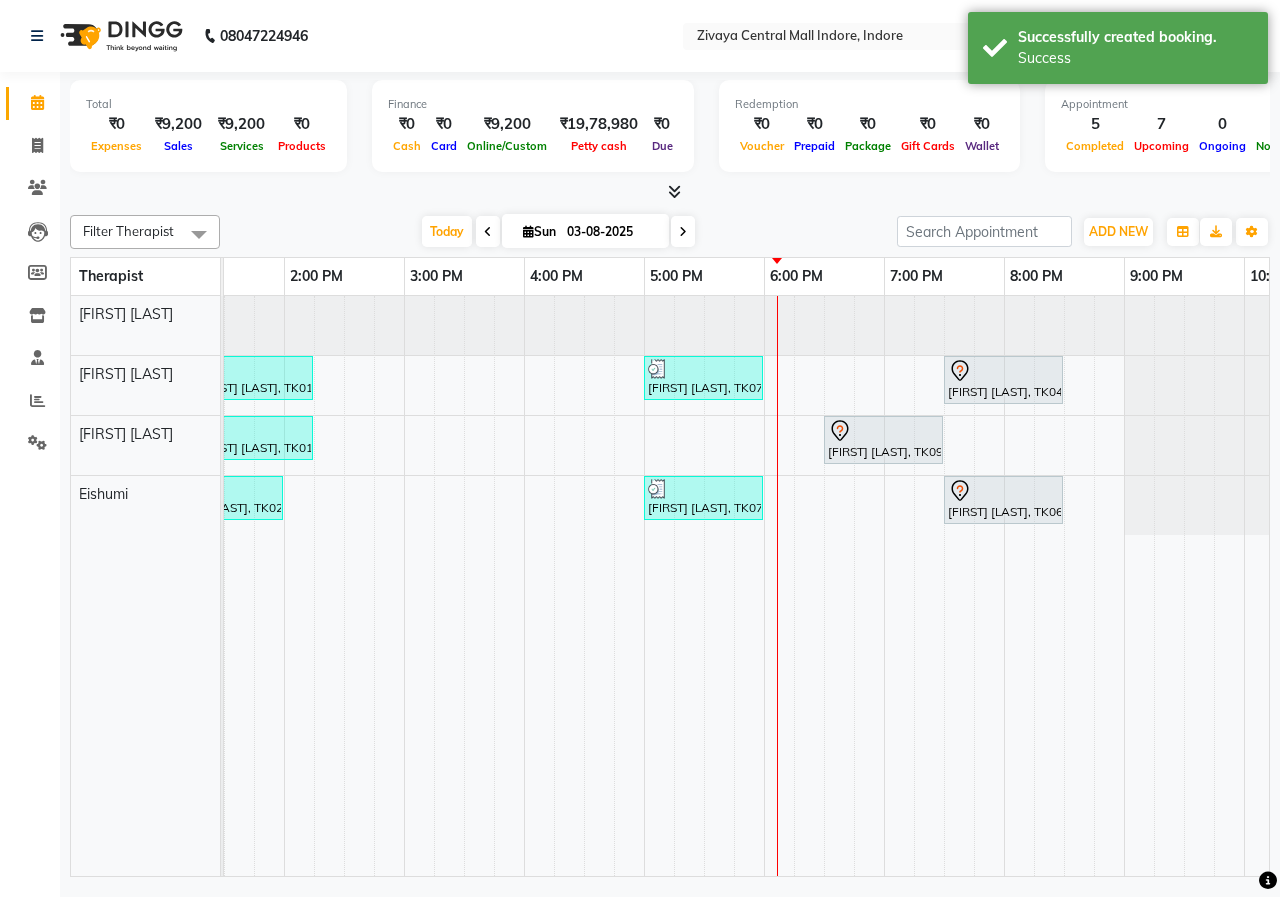 scroll, scrollTop: 0, scrollLeft: 500, axis: horizontal 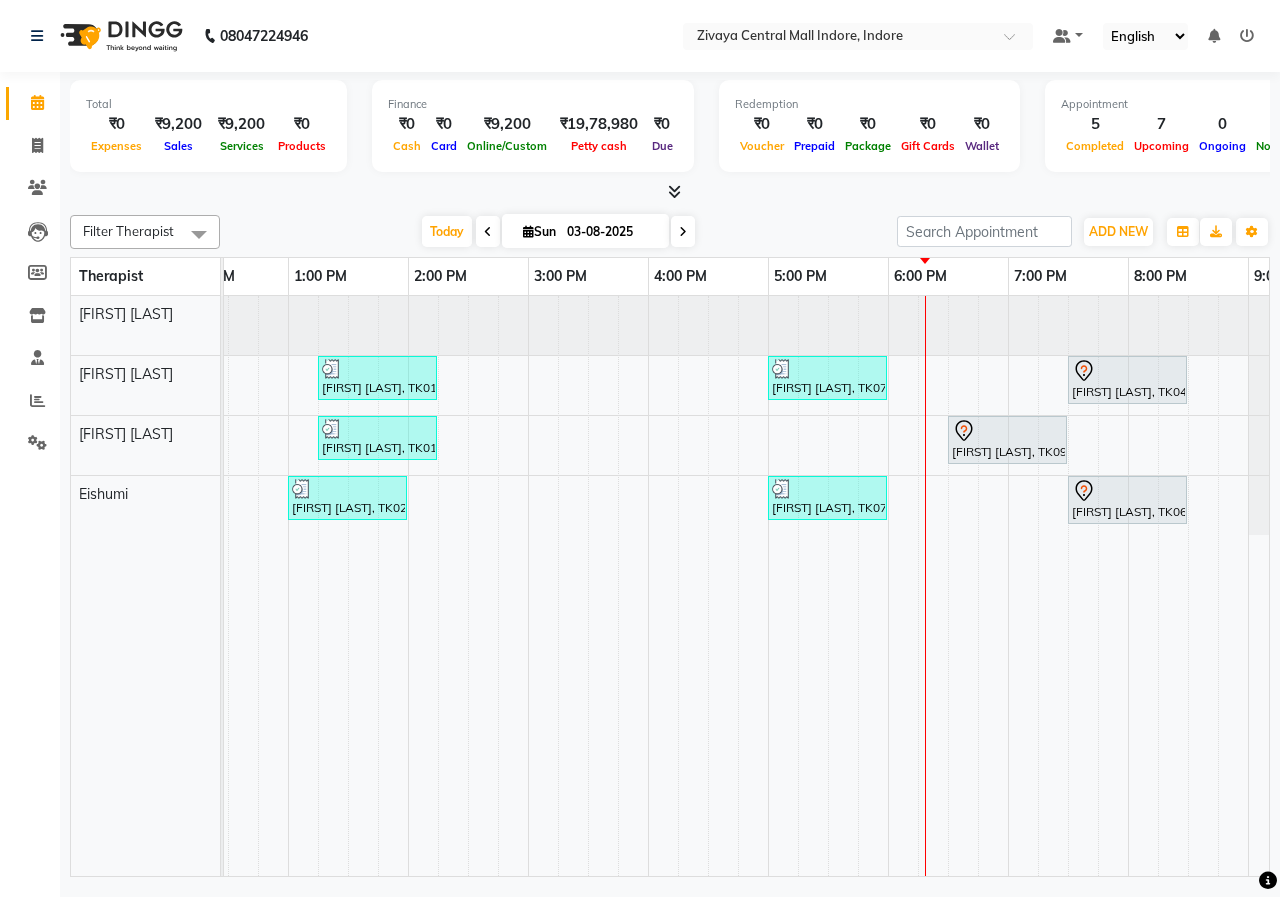 click on "03-08-2025" at bounding box center (611, 232) 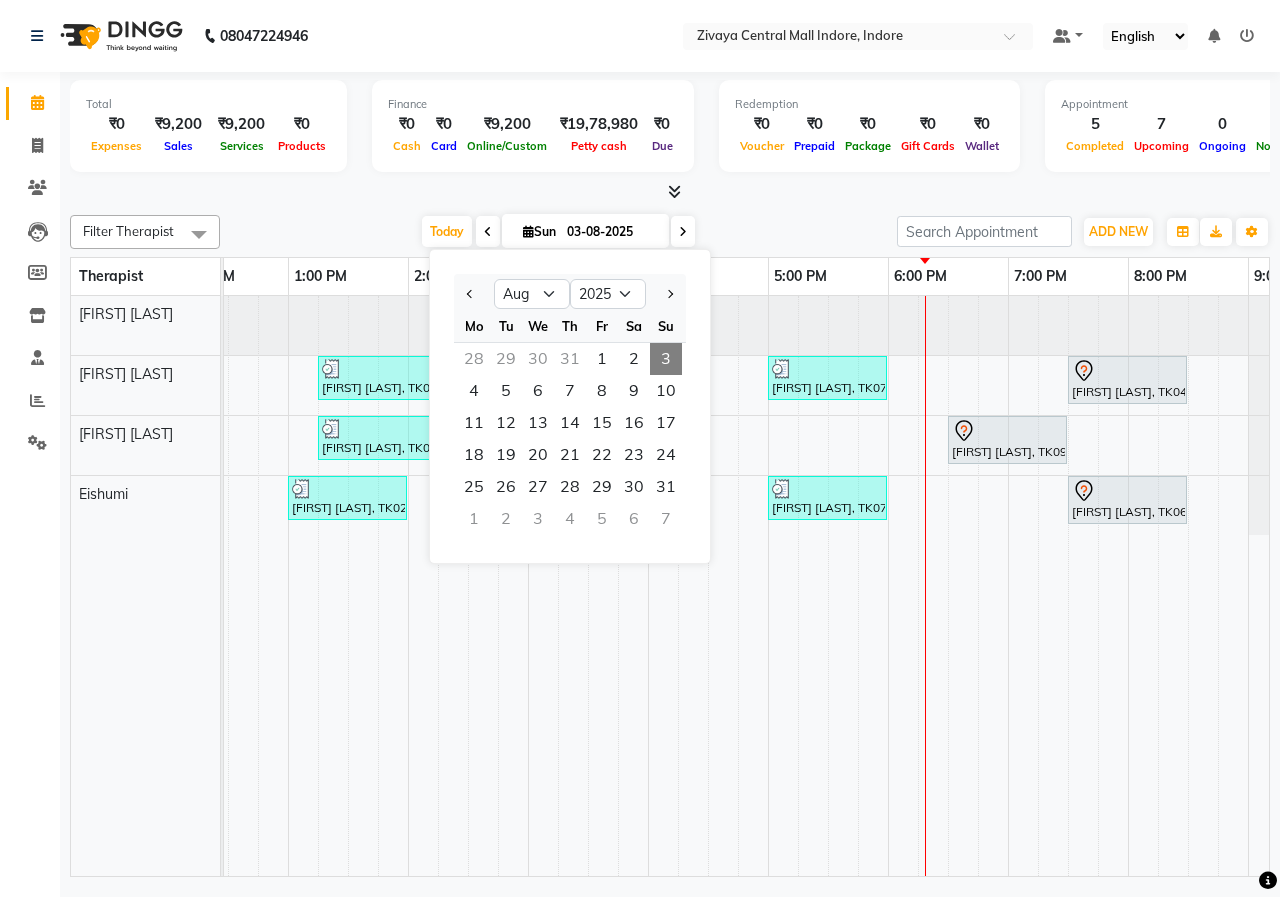click on "Filter Therapist Select All Eishumi Flowrence Zonunpari(Maggie) Ibanroi lamare Lalthannguri(Nicole) Today  Sun 03-08-2025 Jan Feb Mar Apr May Jun Jul Aug Sep Oct Nov Dec 2015 2016 2017 2018 2019 2020 2021 2022 2023 2024 2025 2026 2027 2028 2029 2030 2031 2032 2033 2034 2035 Mo Tu We Th Fr Sa Su  28   29   30   31   1   2   3   4   5   6   7   8   9   10   11   12   13   14   15   16   17   18   19   20   21   22   23   24   25   26   27   28   29   30   31   1   2   3   4   5   6   7  Toggle Dropdown Add Appointment Add Invoice Add Client Toggle Dropdown Add Appointment Add Invoice Add Client ADD NEW Toggle Dropdown Add Appointment Add Invoice Add Client Filter Therapist Select All Eishumi Flowrence Zonunpari(Maggie) Ibanroi lamare Lalthannguri(Nicole) Group By  Staff View   Room View  View as Vertical  Vertical - Week View  Horizontal  Horizontal - Week View  List  Toggle Dropdown Calendar Settings Manage Tags   Arrange Therapists   Reset Therapists  Full Screen  Show Available Stylist  Appointment Form Zoom" at bounding box center (670, 232) 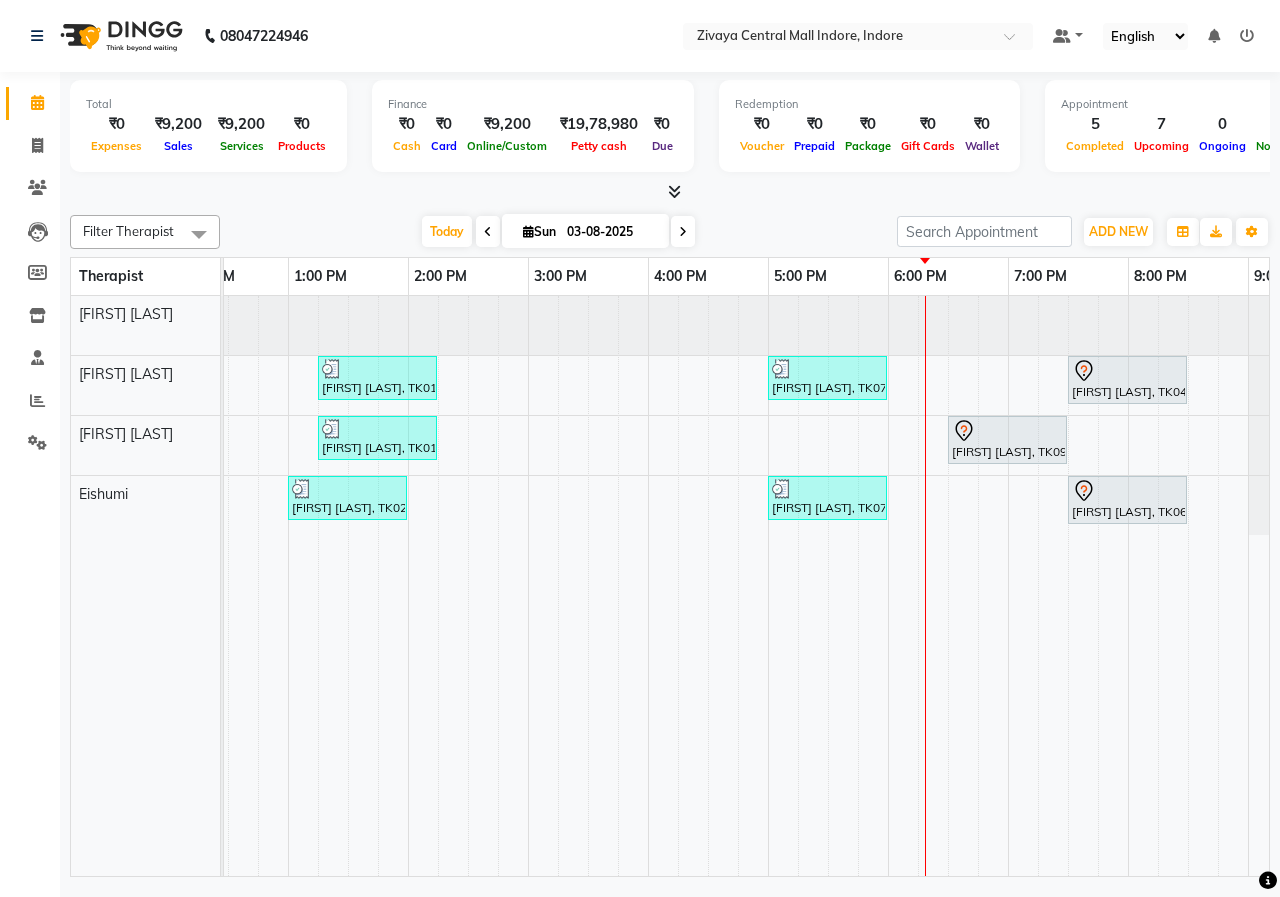 click on "03-08-2025" at bounding box center (611, 232) 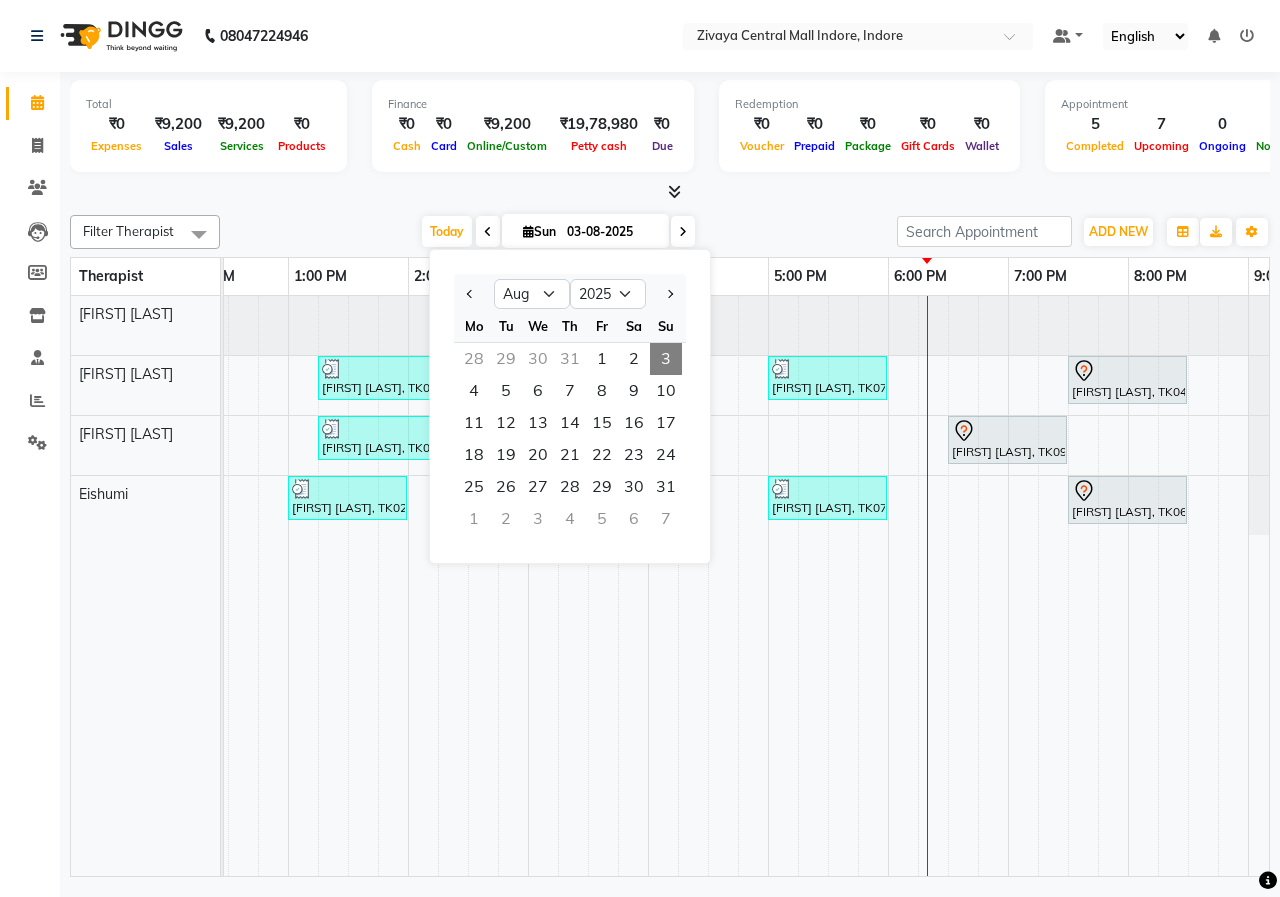 click on "Today  Sun 03-08-2025 Jan Feb Mar Apr May Jun Jul Aug Sep Oct Nov Dec 2015 2016 2017 2018 2019 2020 2021 2022 2023 2024 2025 2026 2027 2028 2029 2030 2031 2032 2033 2034 2035 Mo Tu We Th Fr Sa Su  28   29   30   31   1   2   3   4   5   6   7   8   9   10   11   12   13   14   15   16   17   18   19   20   21   22   23   24   25   26   27   28   29   30   31   1   2   3   4   5   6   7" at bounding box center [558, 232] 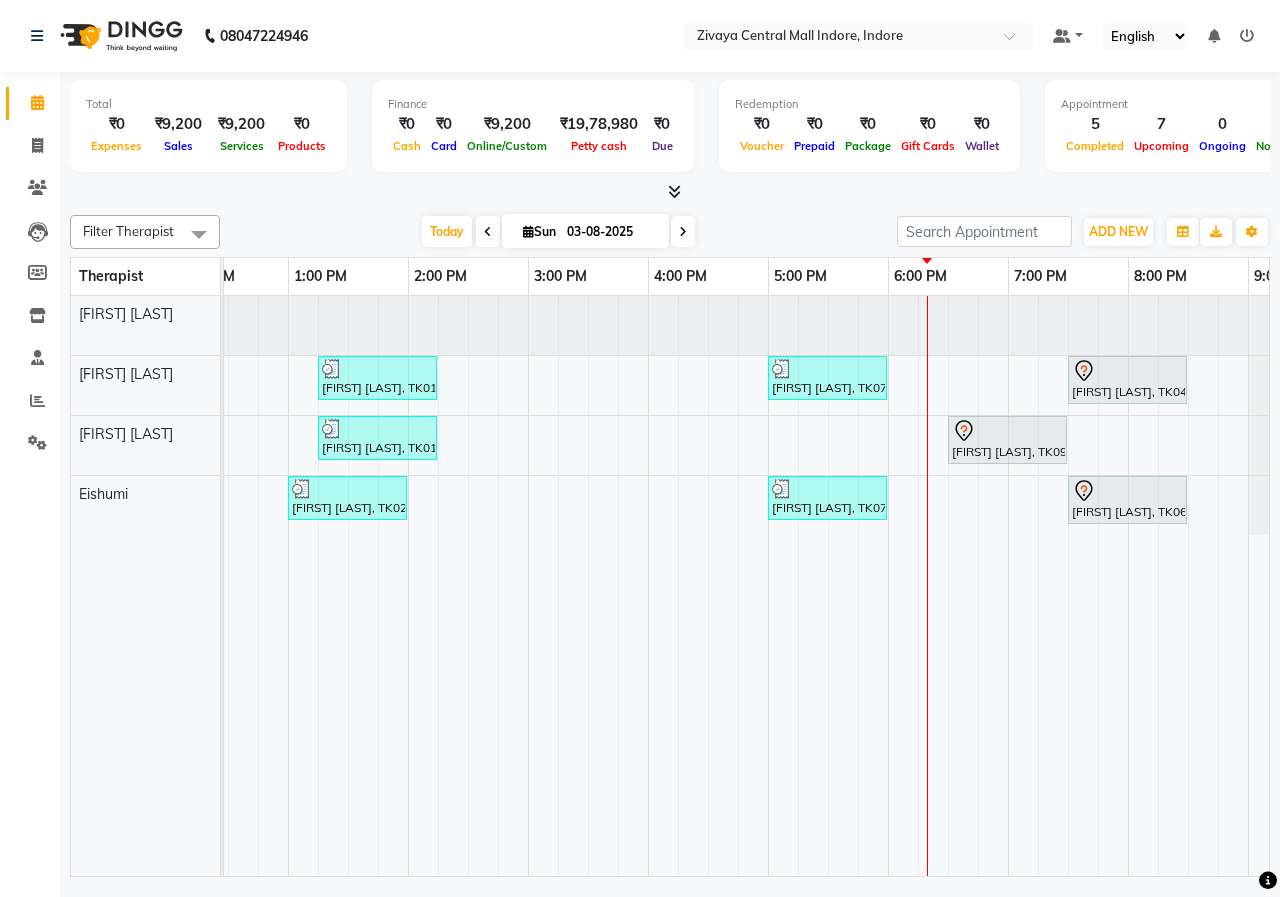 scroll, scrollTop: 0, scrollLeft: 649, axis: horizontal 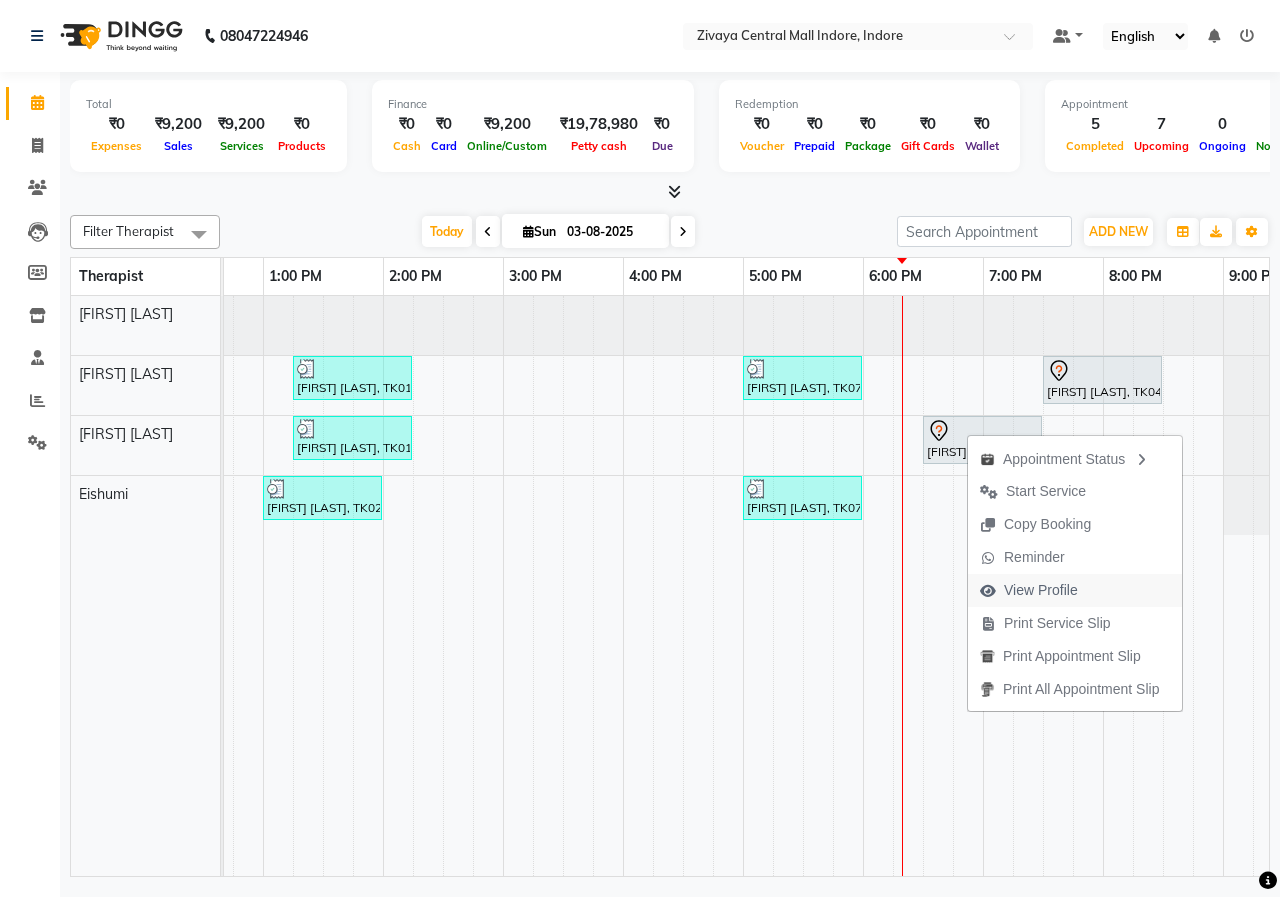 click on "View Profile" at bounding box center [1029, 590] 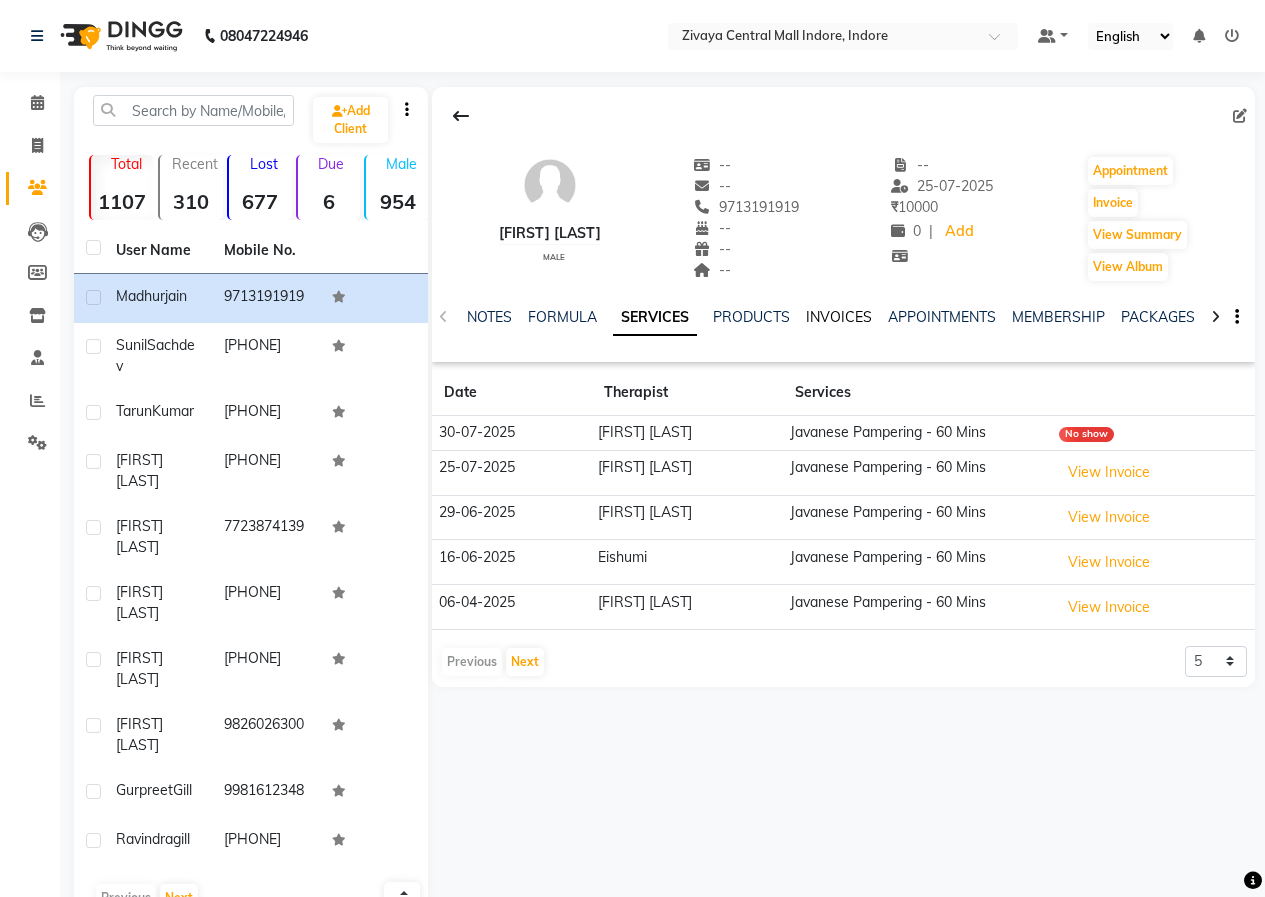 click on "INVOICES" 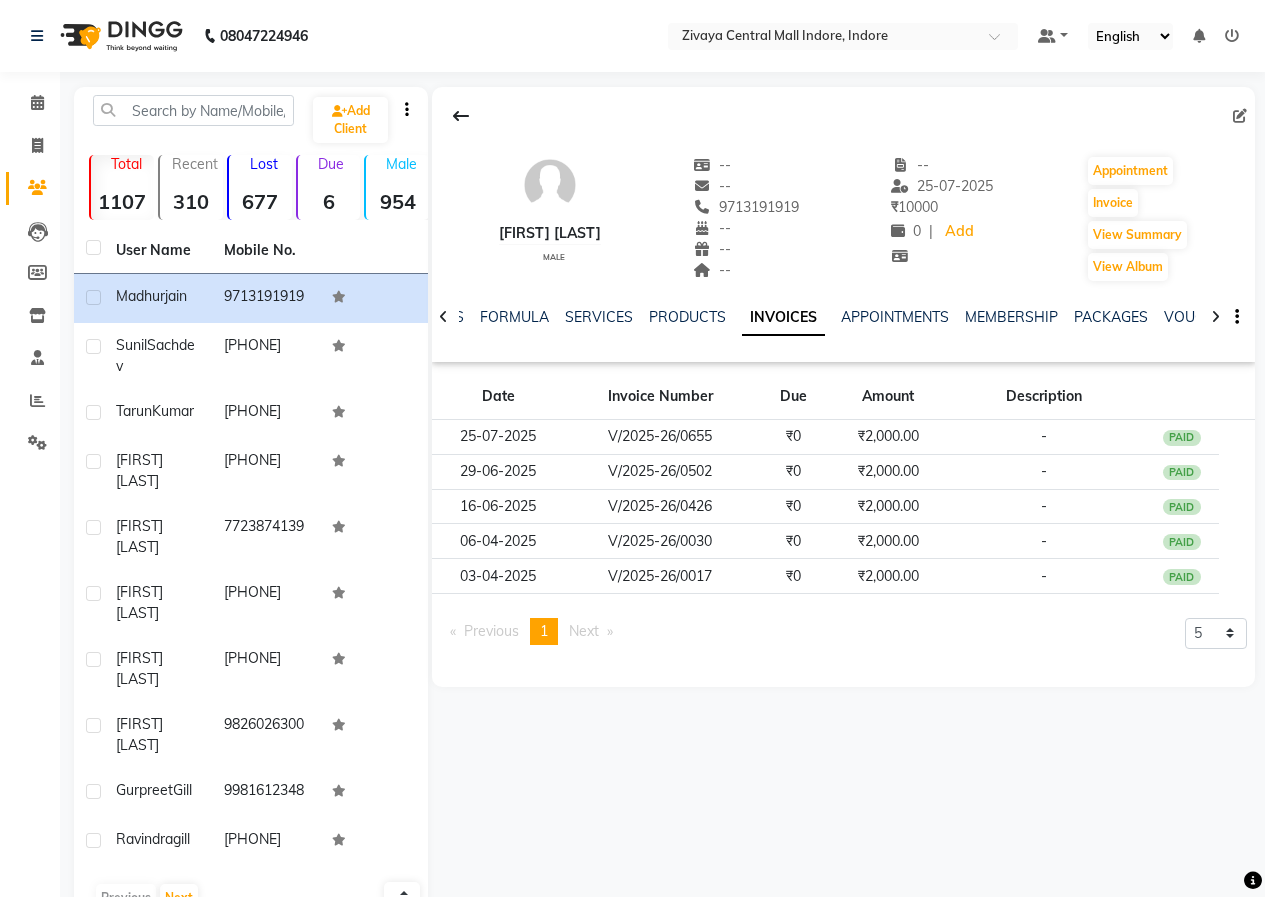 click 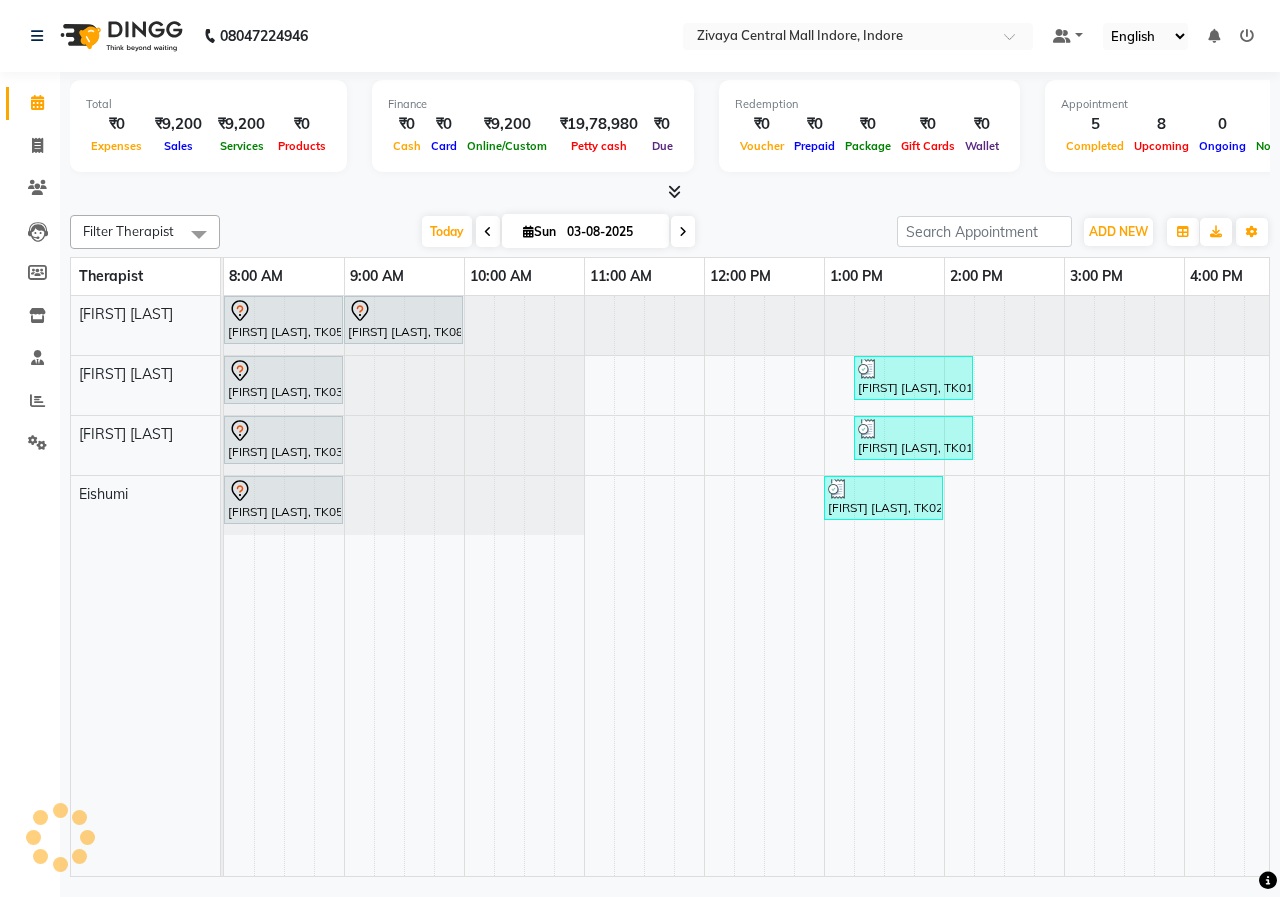 scroll, scrollTop: 0, scrollLeft: 0, axis: both 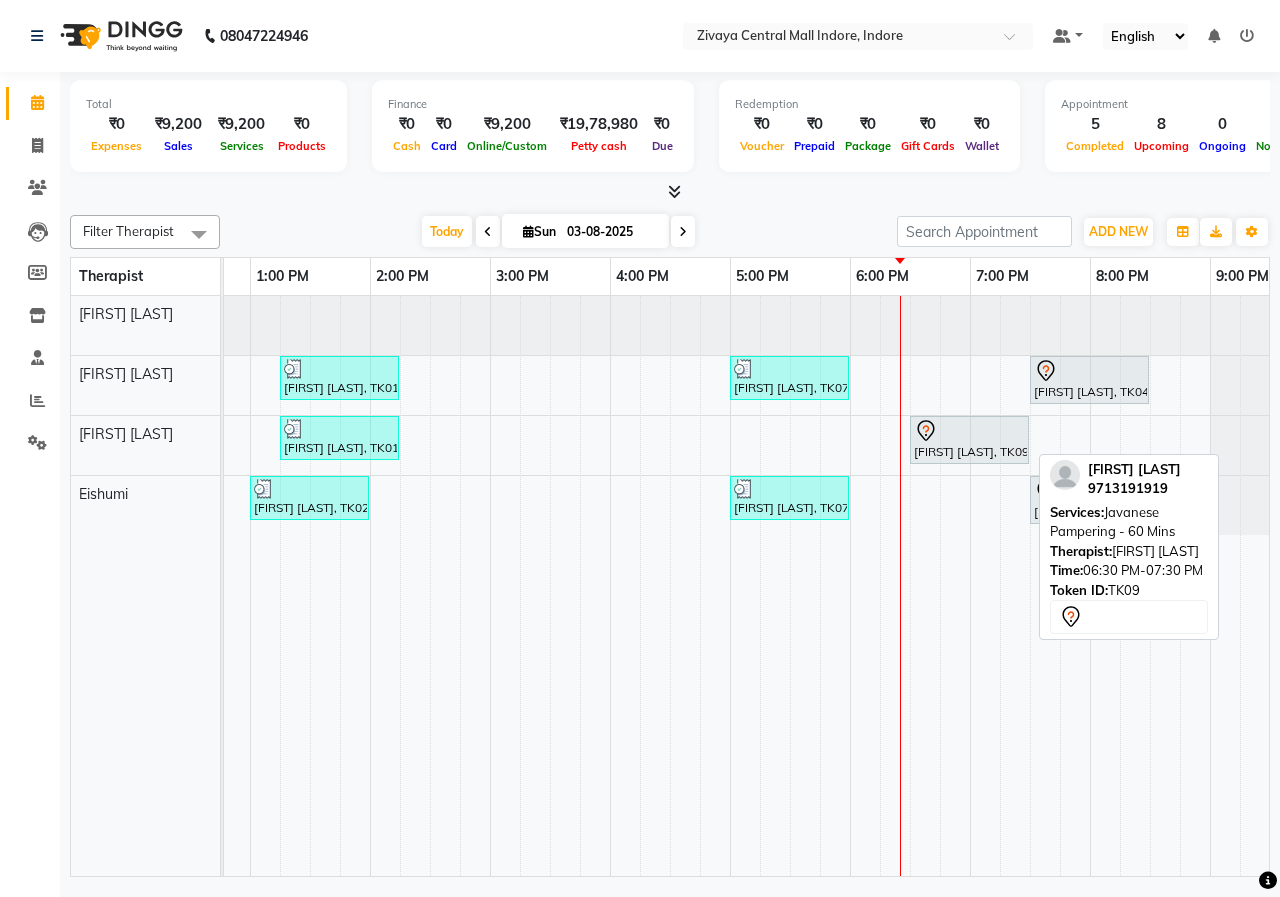 click on "[FIRST] [LAST], TK09, 06:30 PM-07:30 PM, Javanese Pampering - 60 Mins" at bounding box center (969, 440) 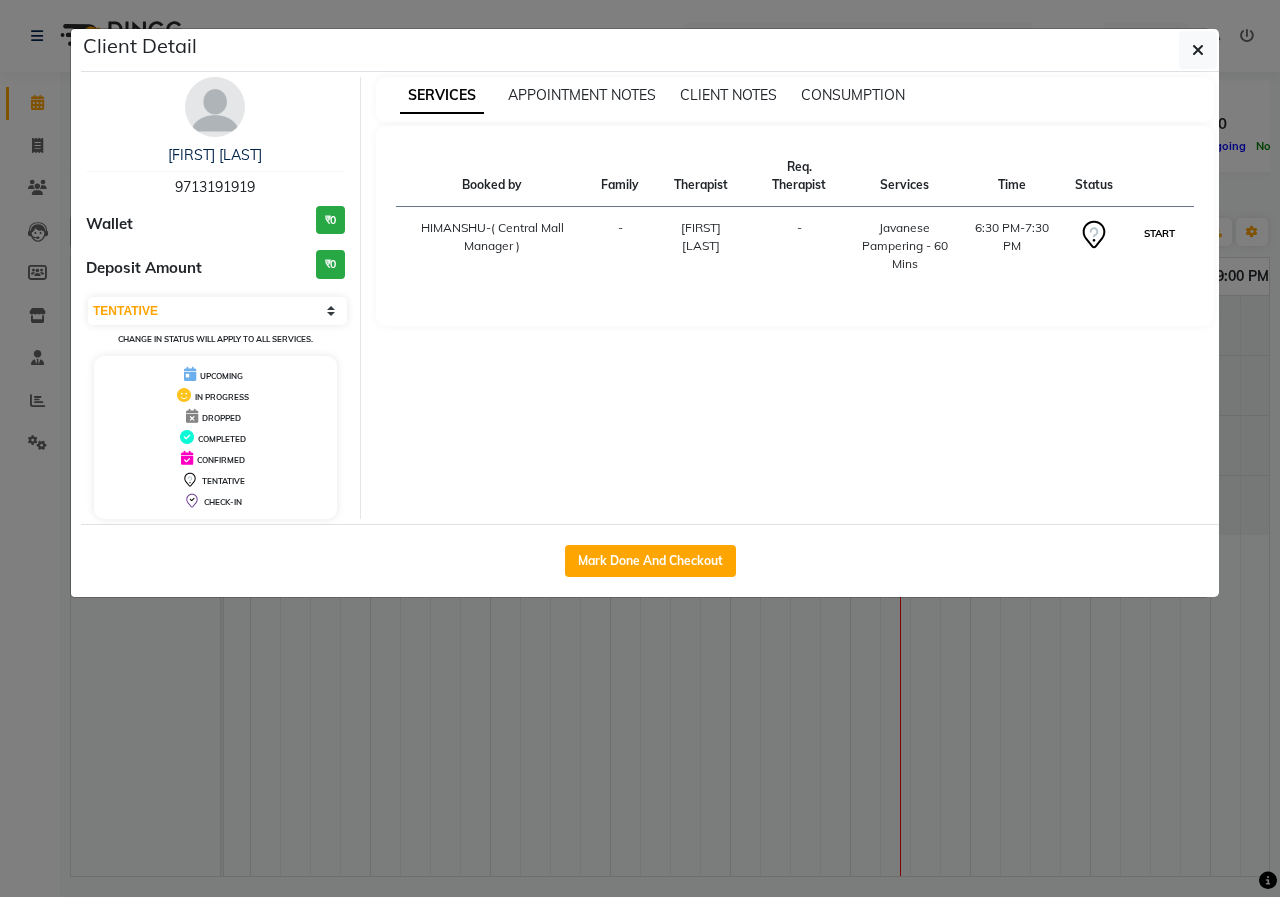 click on "START" at bounding box center (1159, 233) 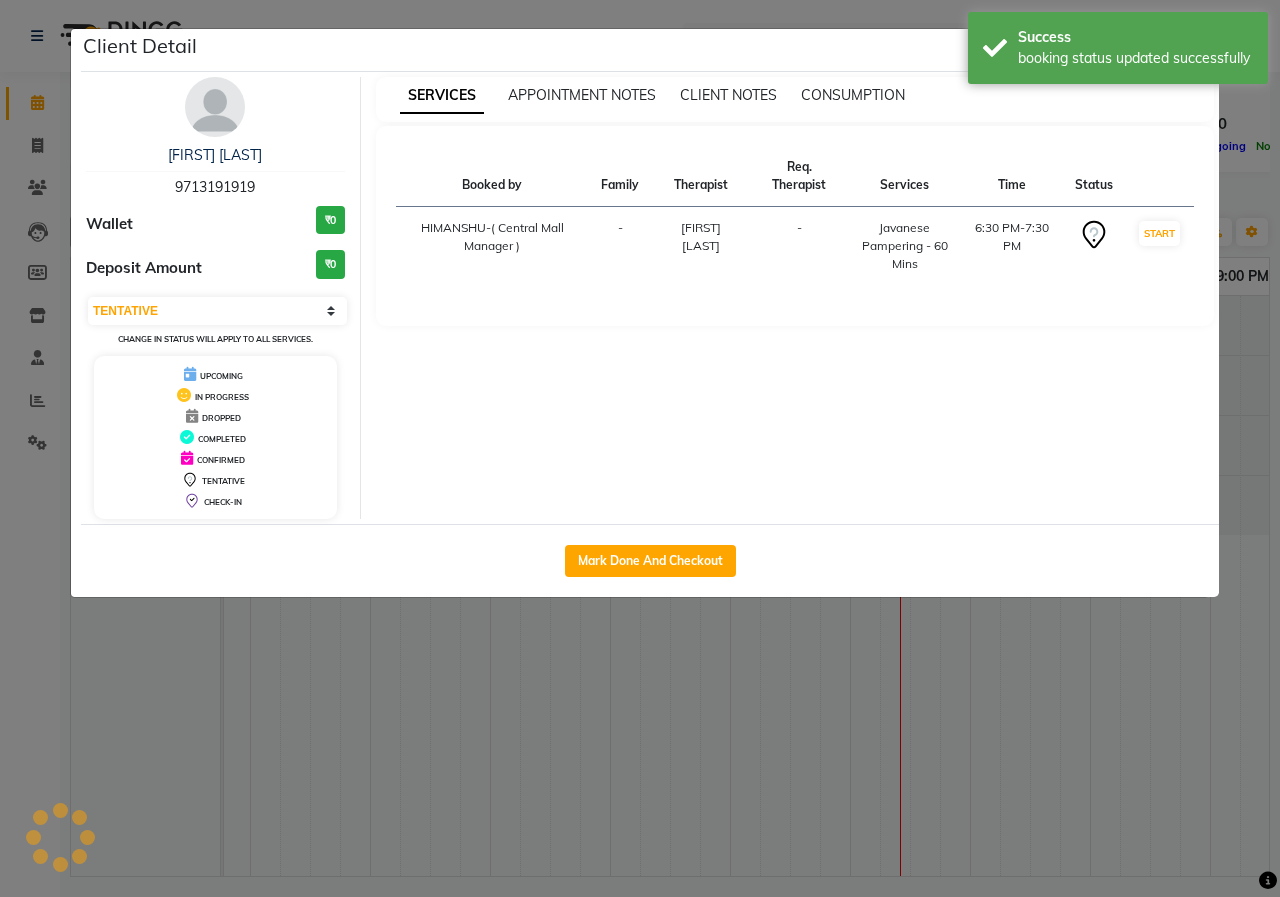 select on "1" 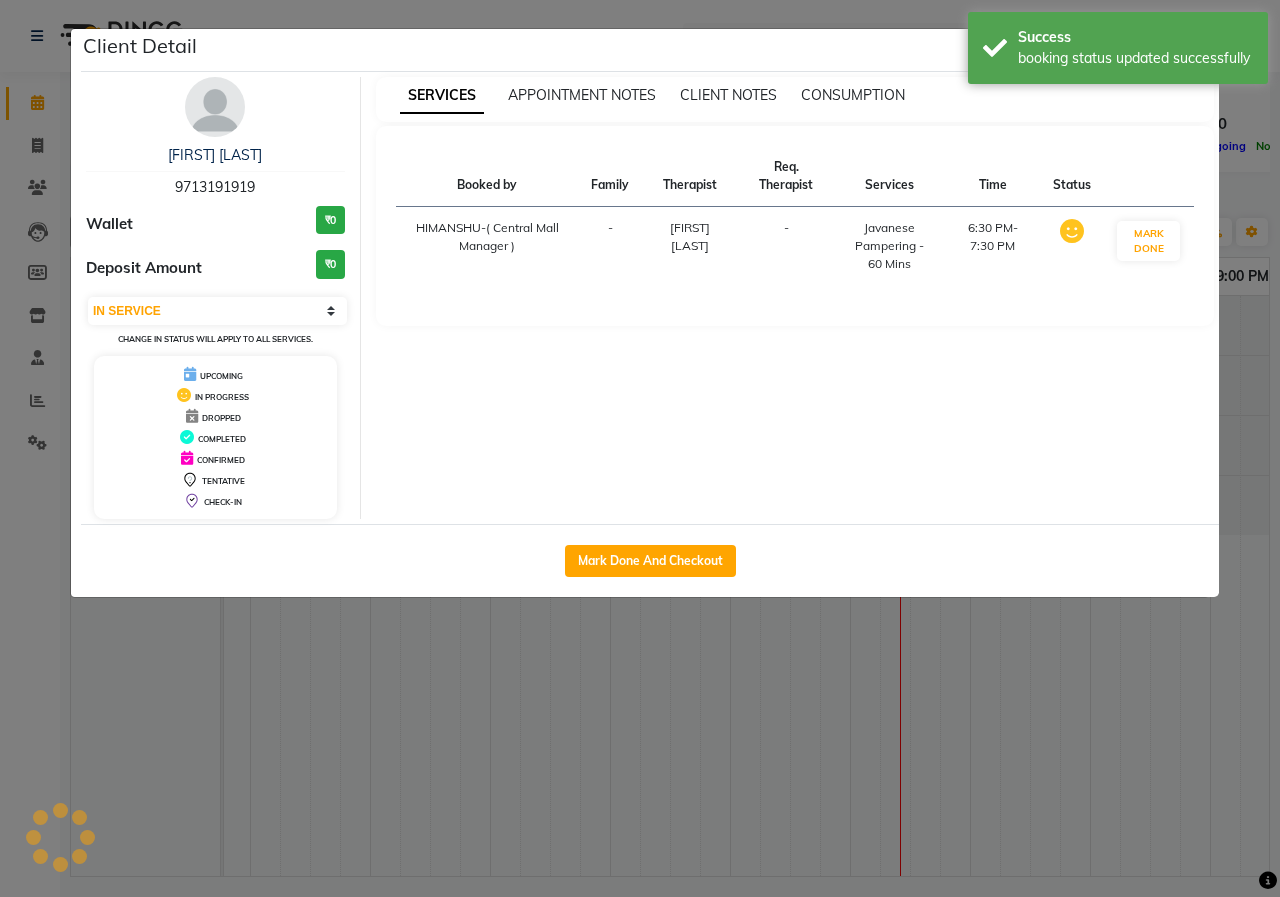 click on "Client Detail  [FIRST] [LAST]   [PHONE] Wallet ₹0 Deposit Amount  ₹0  Select IN SERVICE CONFIRMED TENTATIVE CHECK IN MARK DONE UPCOMING Change in status will apply to all services. UPCOMING IN PROGRESS DROPPED COMPLETED CONFIRMED TENTATIVE CHECK-IN SERVICES APPOINTMENT NOTES CLIENT NOTES CONSUMPTION Booked by Family Therapist Req. Therapist Services Time Status  HIMANSHU-( Central Mall Manager )   - [FIRST] [LAST] -  Javanese Pampering - 60 Mins   6:30 PM-7:30 PM   MARK DONE   Mark Done And Checkout" 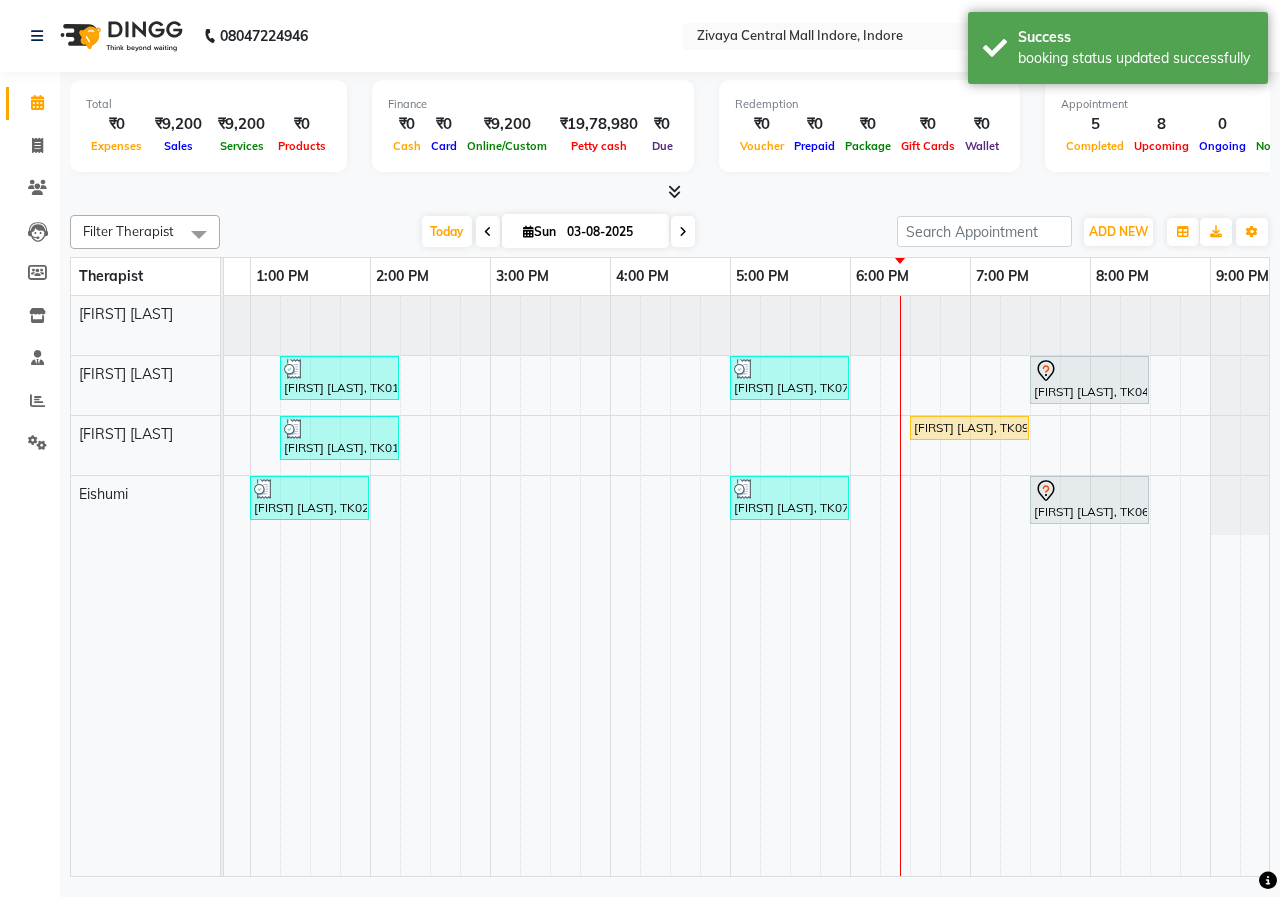 scroll, scrollTop: 0, scrollLeft: 489, axis: horizontal 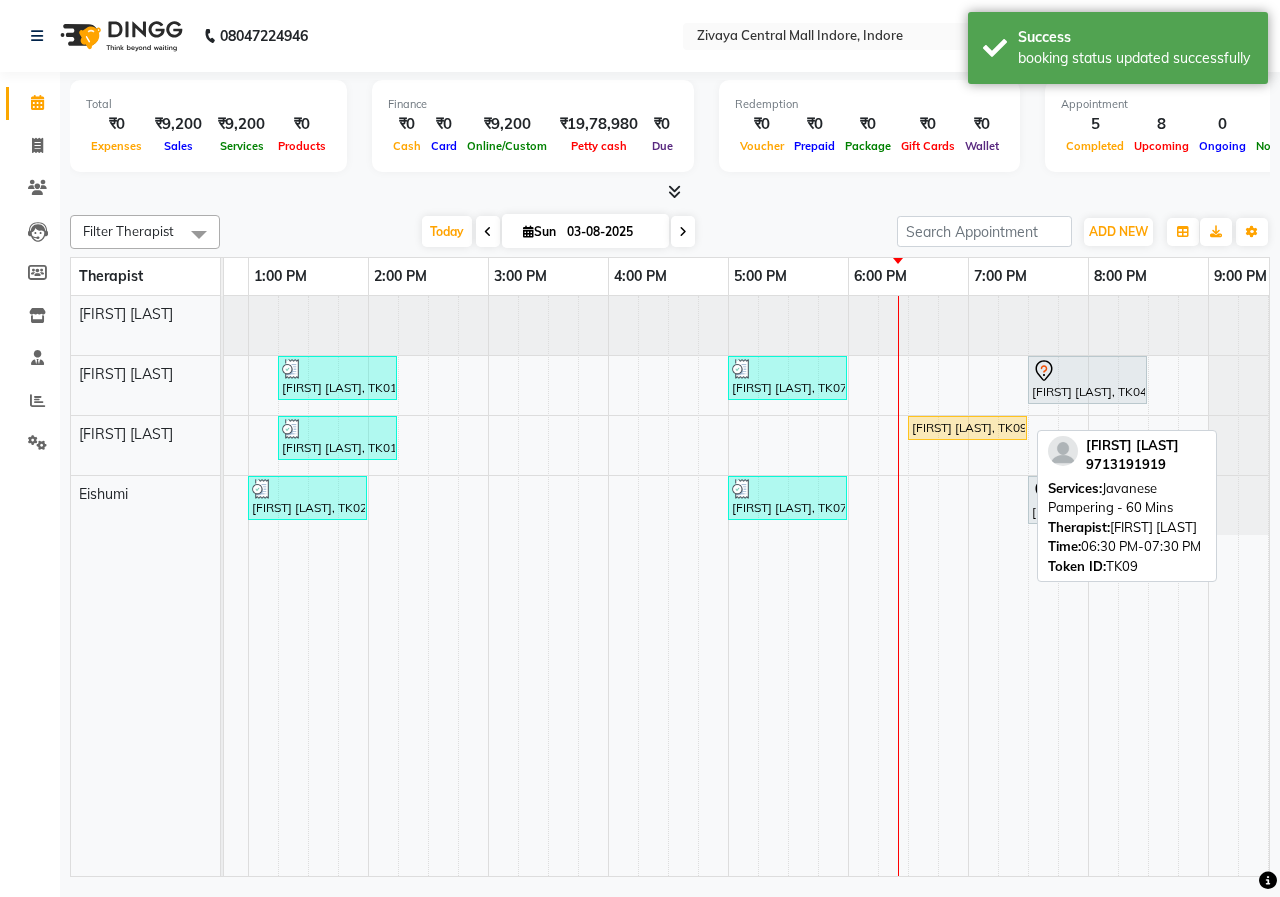 click on "[FIRST] [LAST], TK09, 06:30 PM-07:30 PM, Javanese Pampering - 60 Mins" at bounding box center [967, 428] 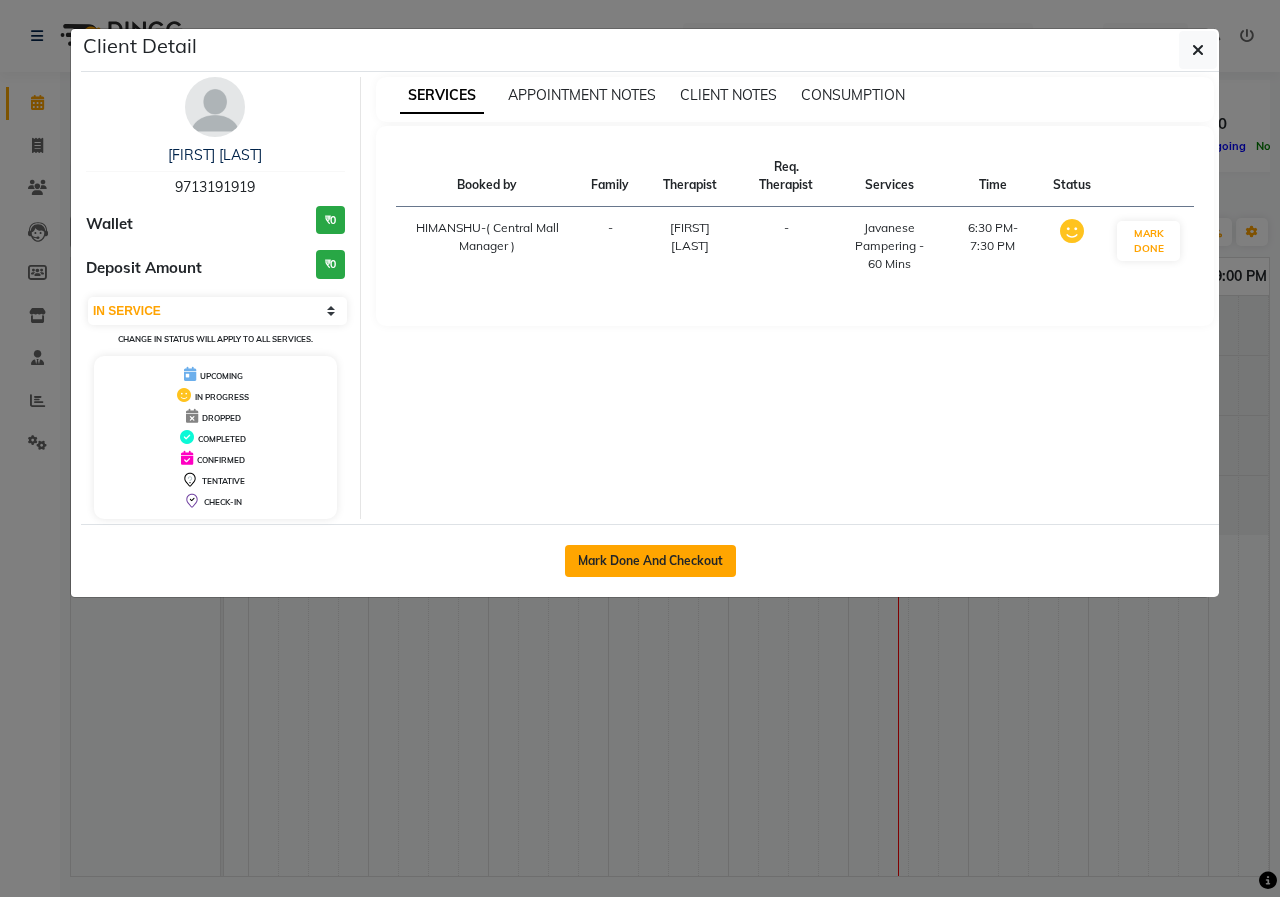 click on "Mark Done And Checkout" 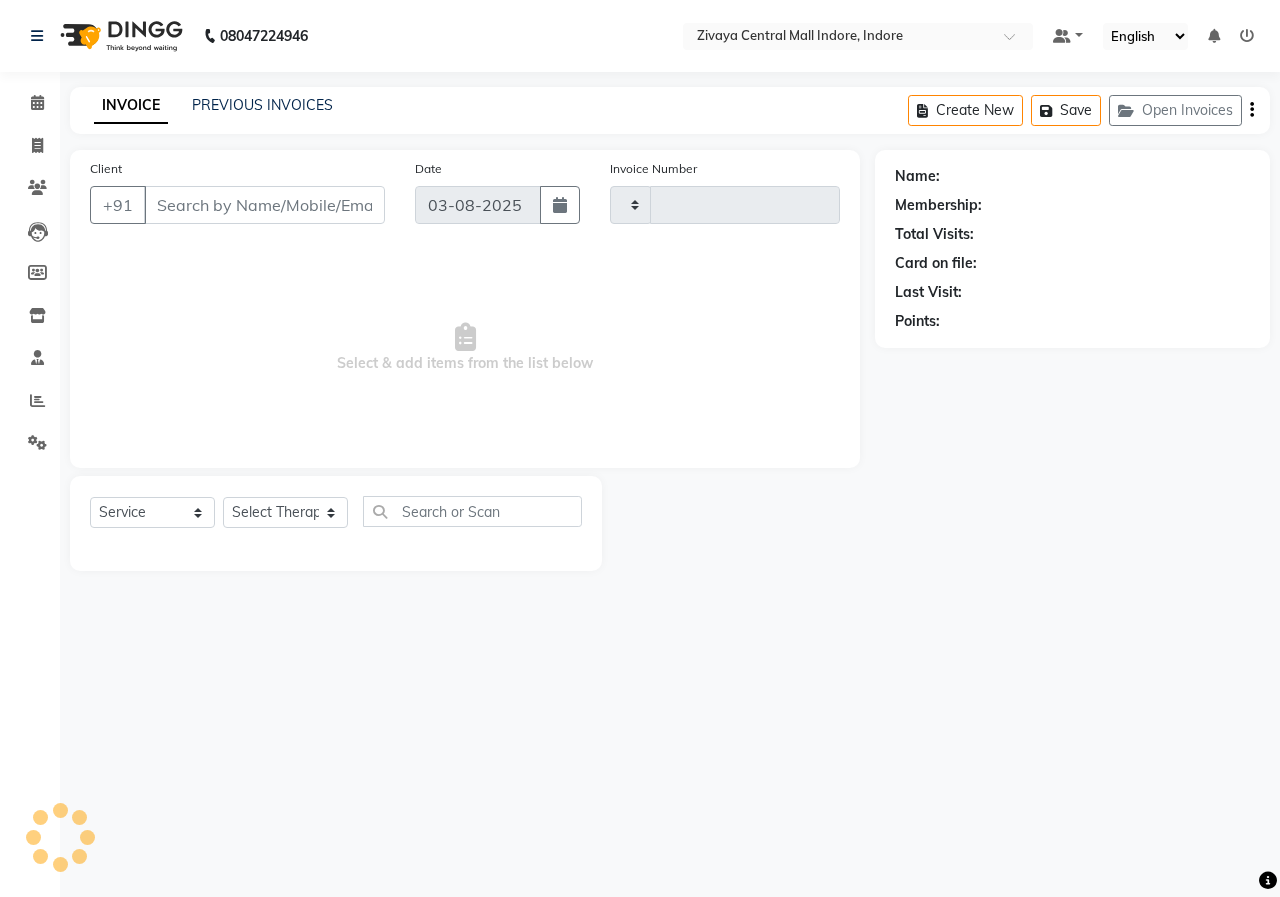 type on "0699" 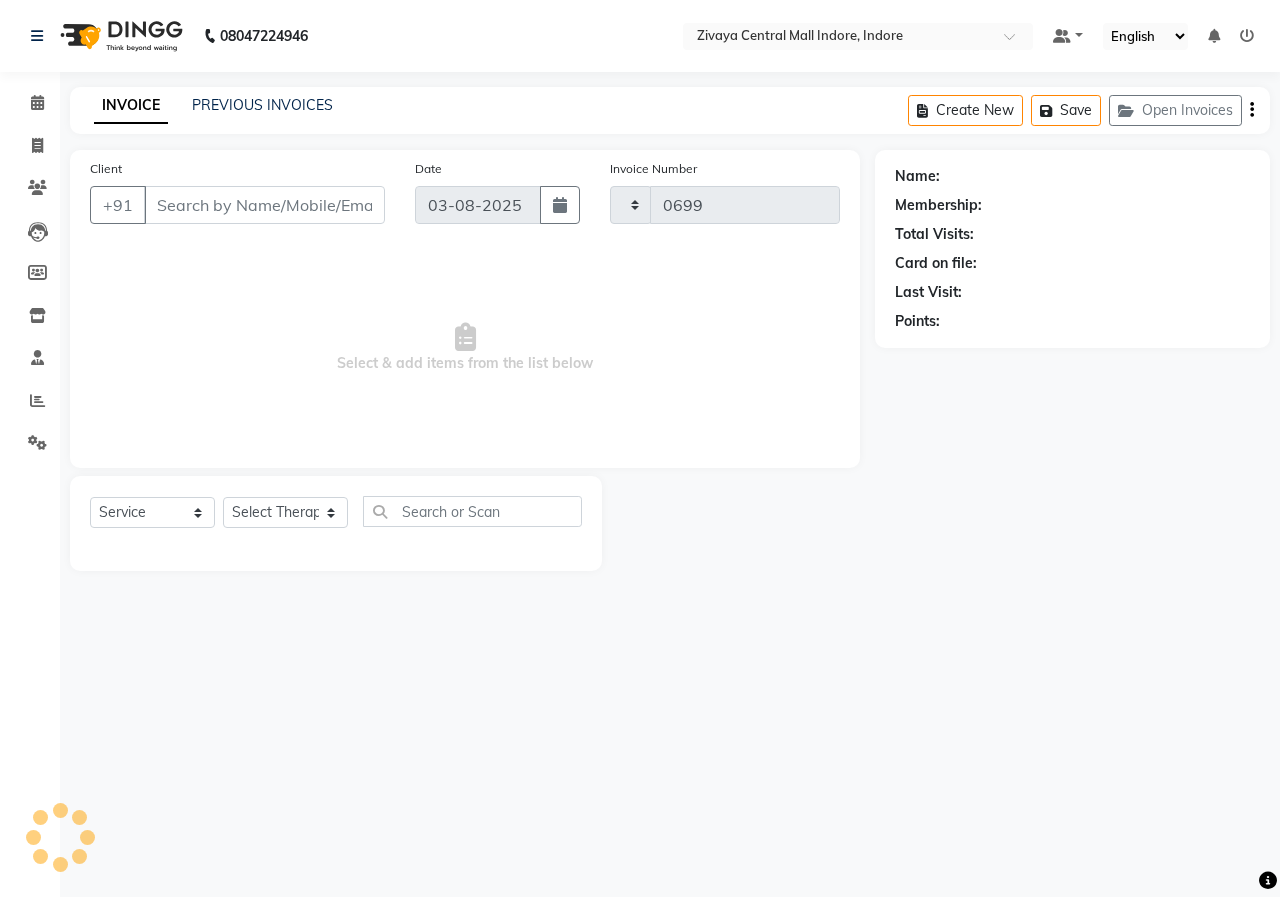 select on "6509" 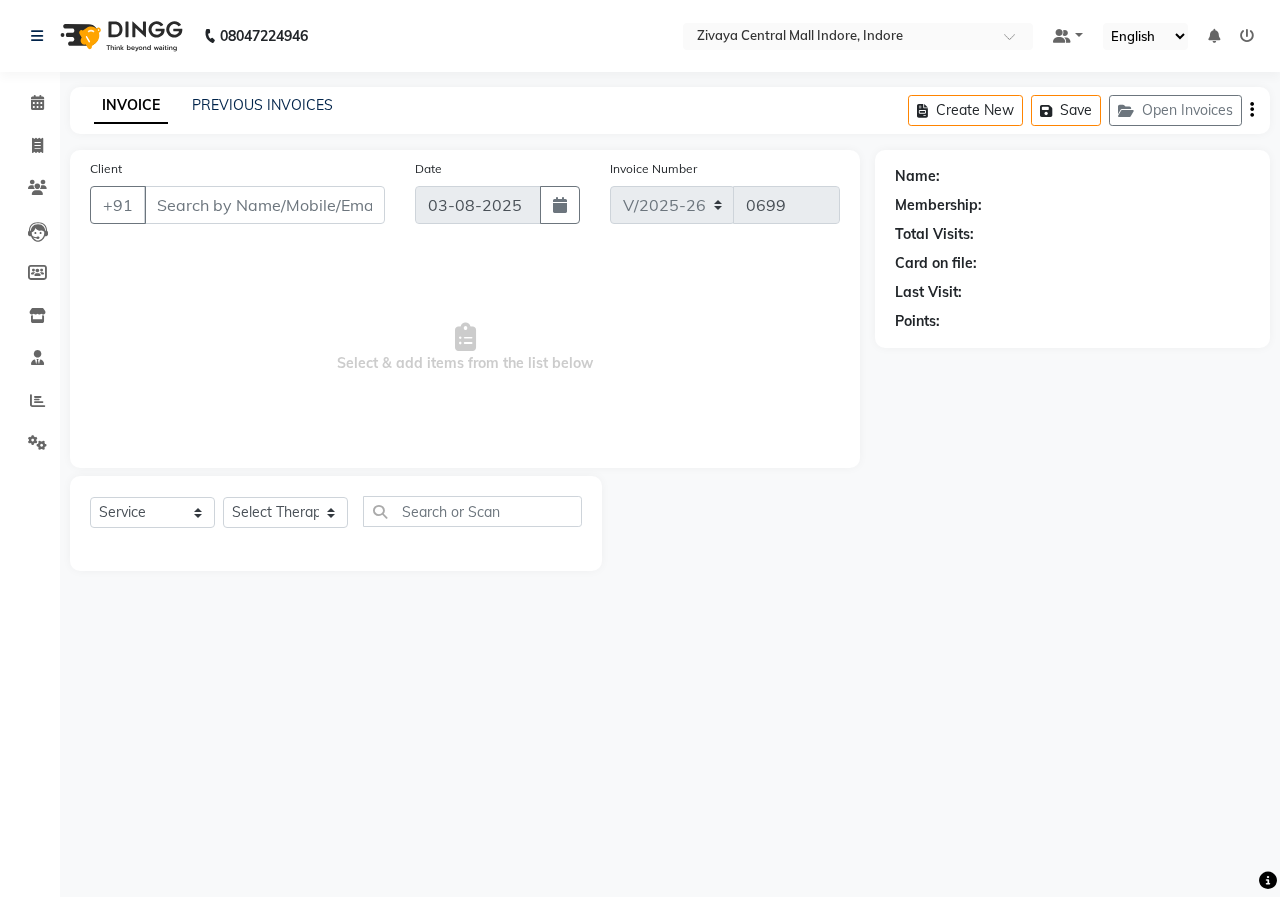 type on "9713191919" 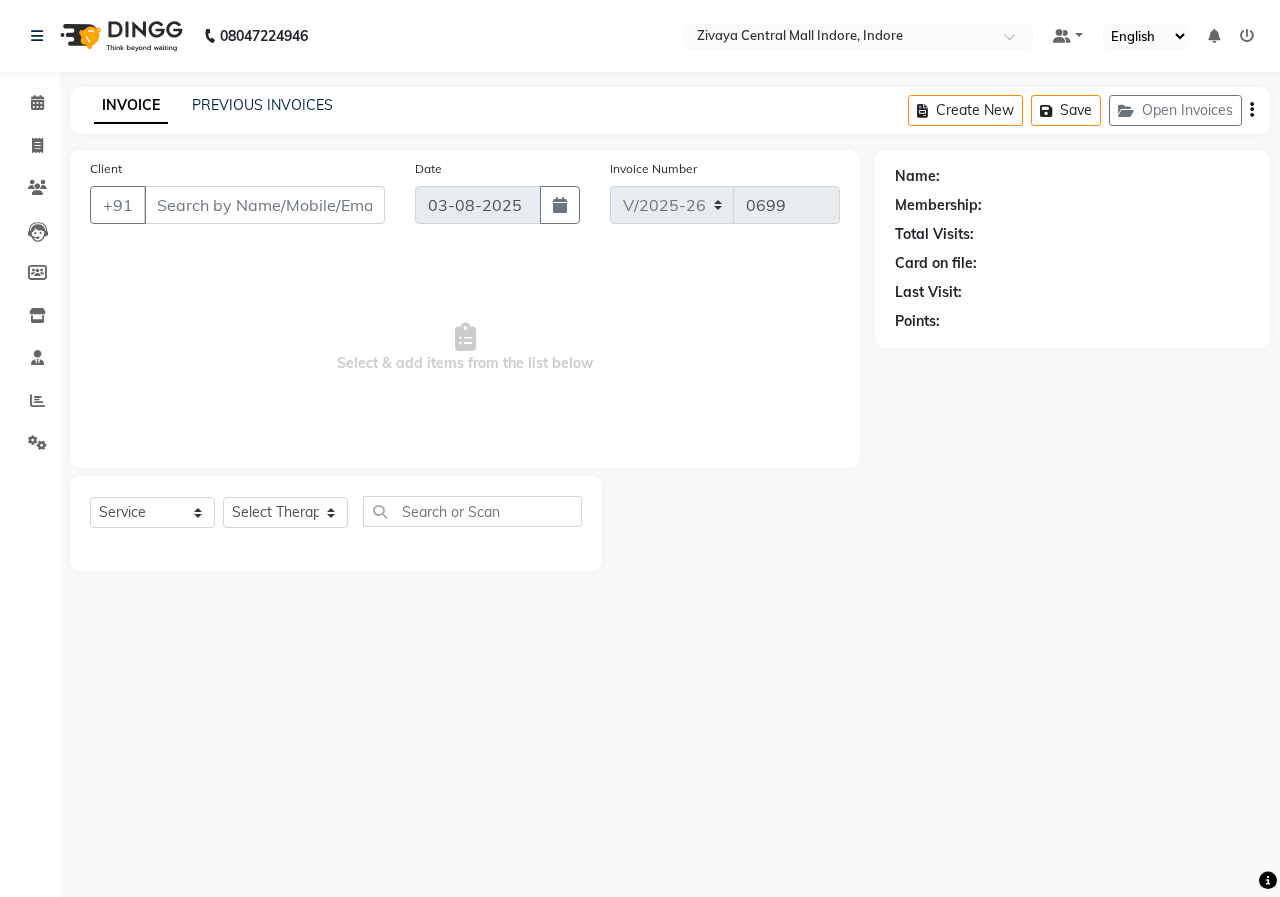 select on "61776" 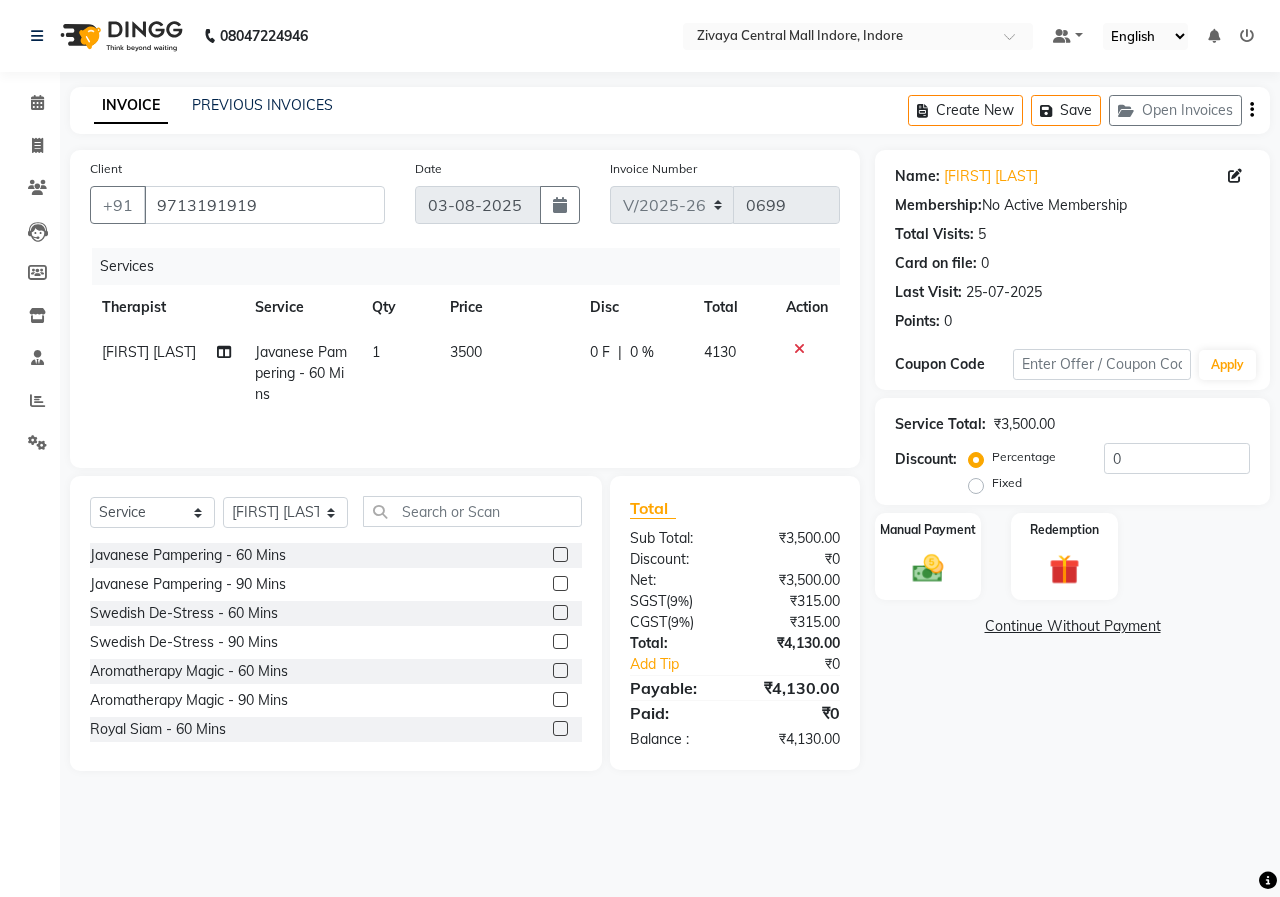 click on "Fixed" 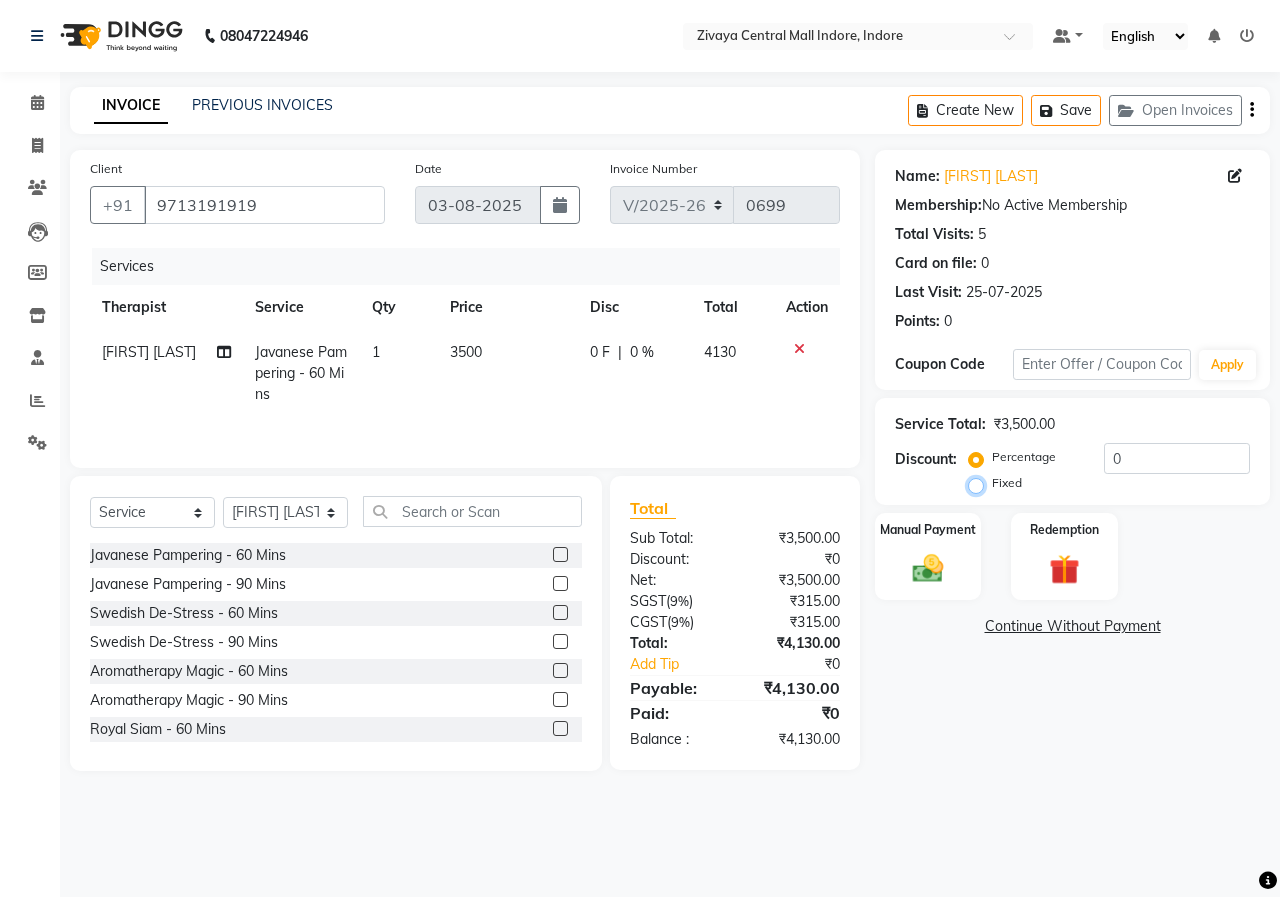 click on "Fixed" at bounding box center [980, 483] 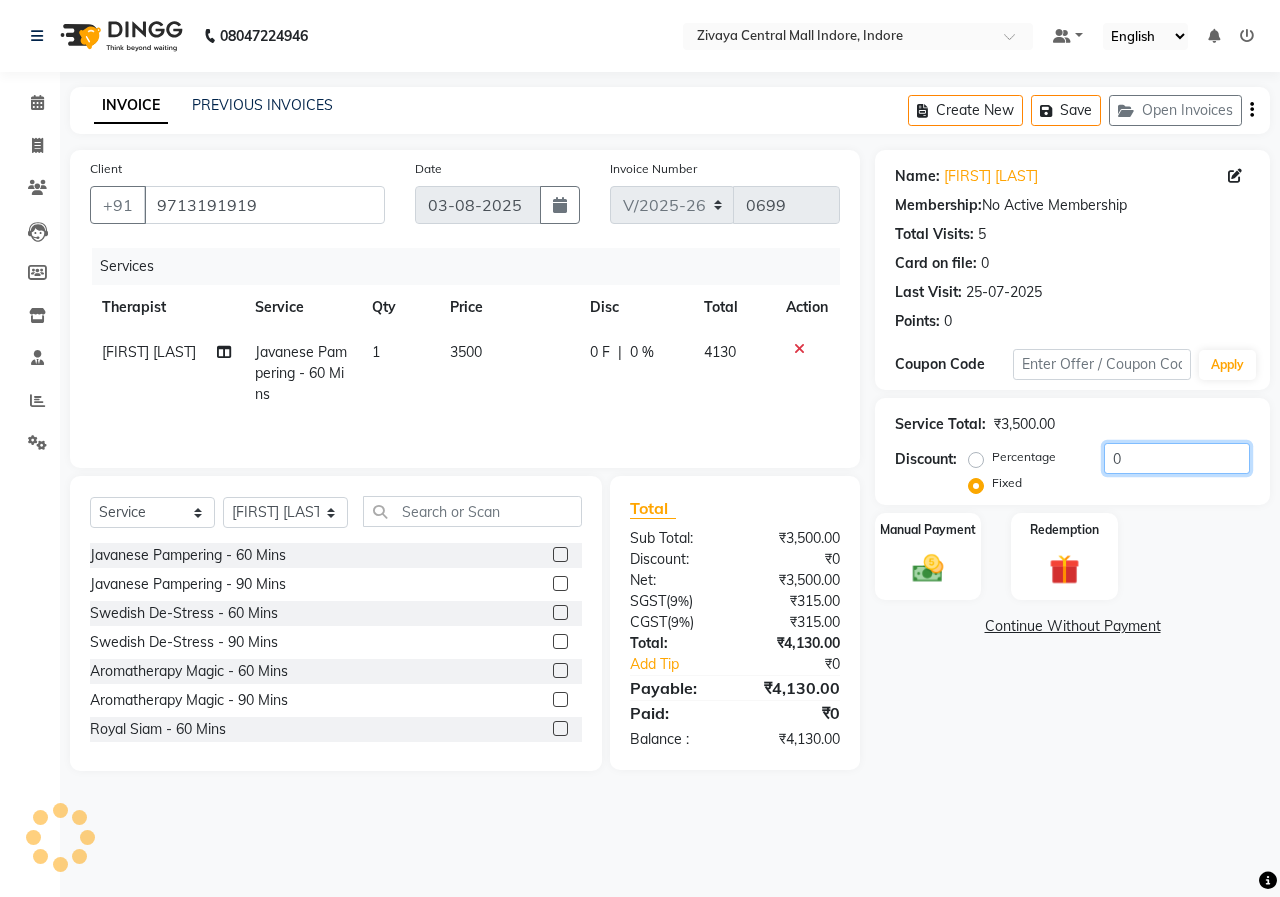 click on "0" 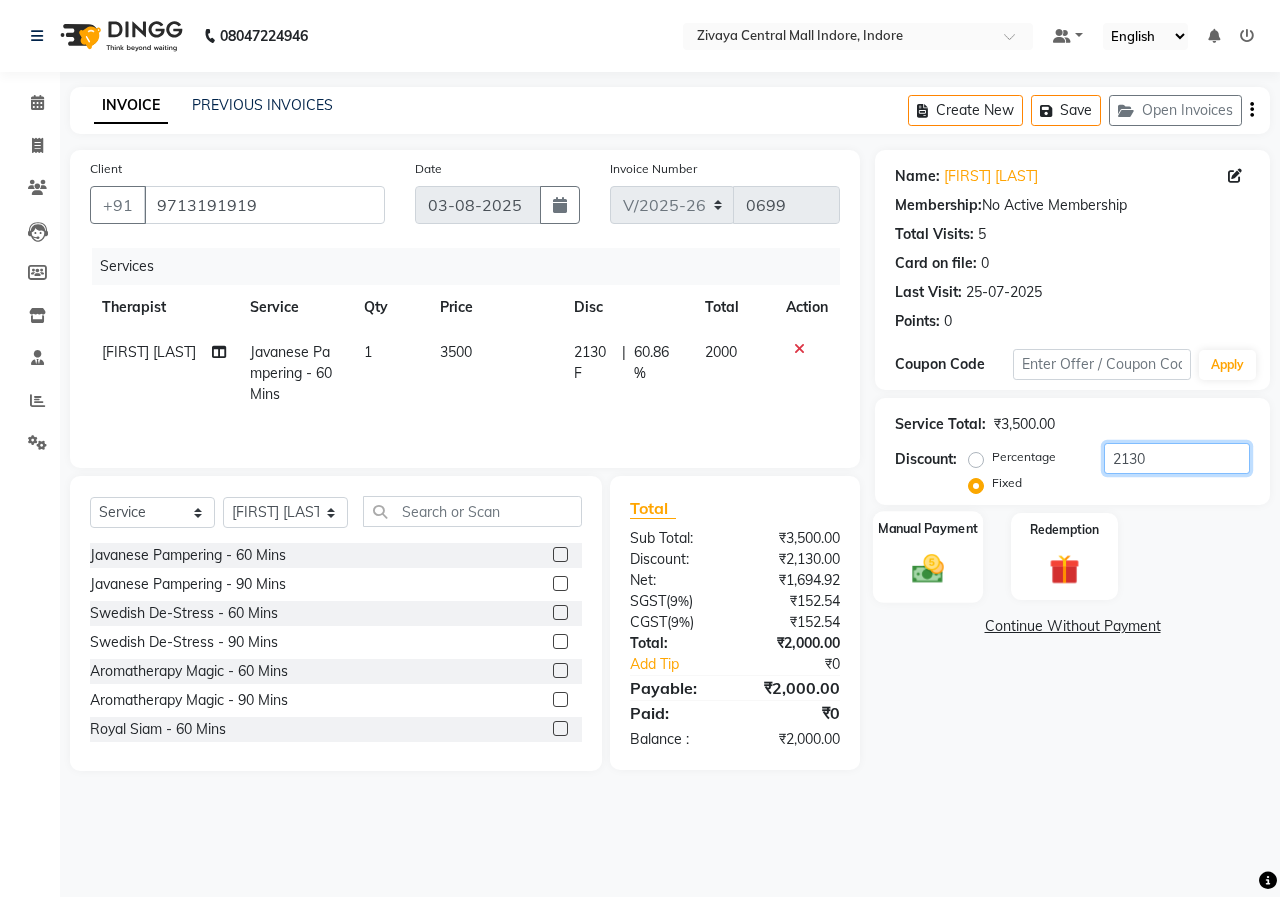 type on "2130" 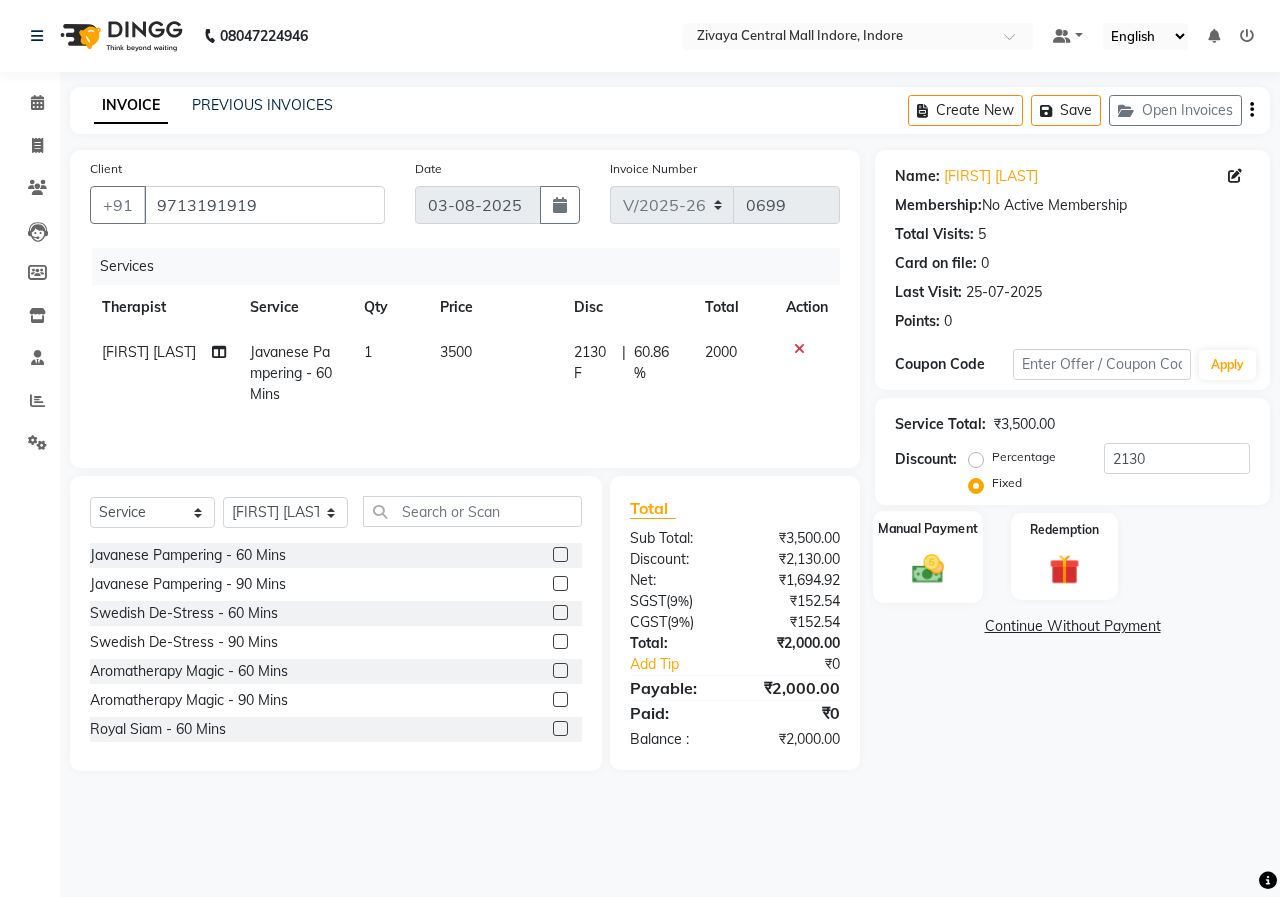 click on "Manual Payment" 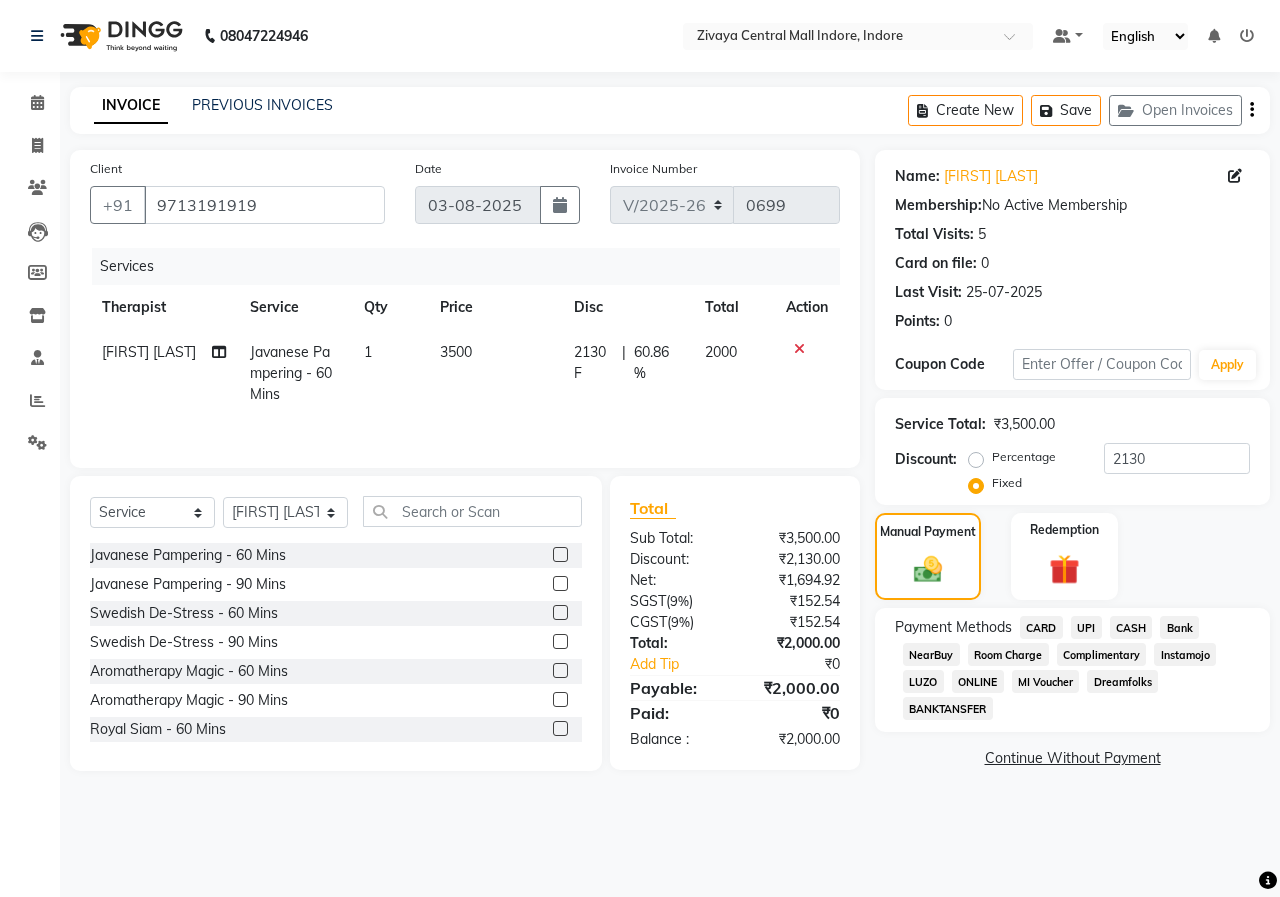 click on "CASH" 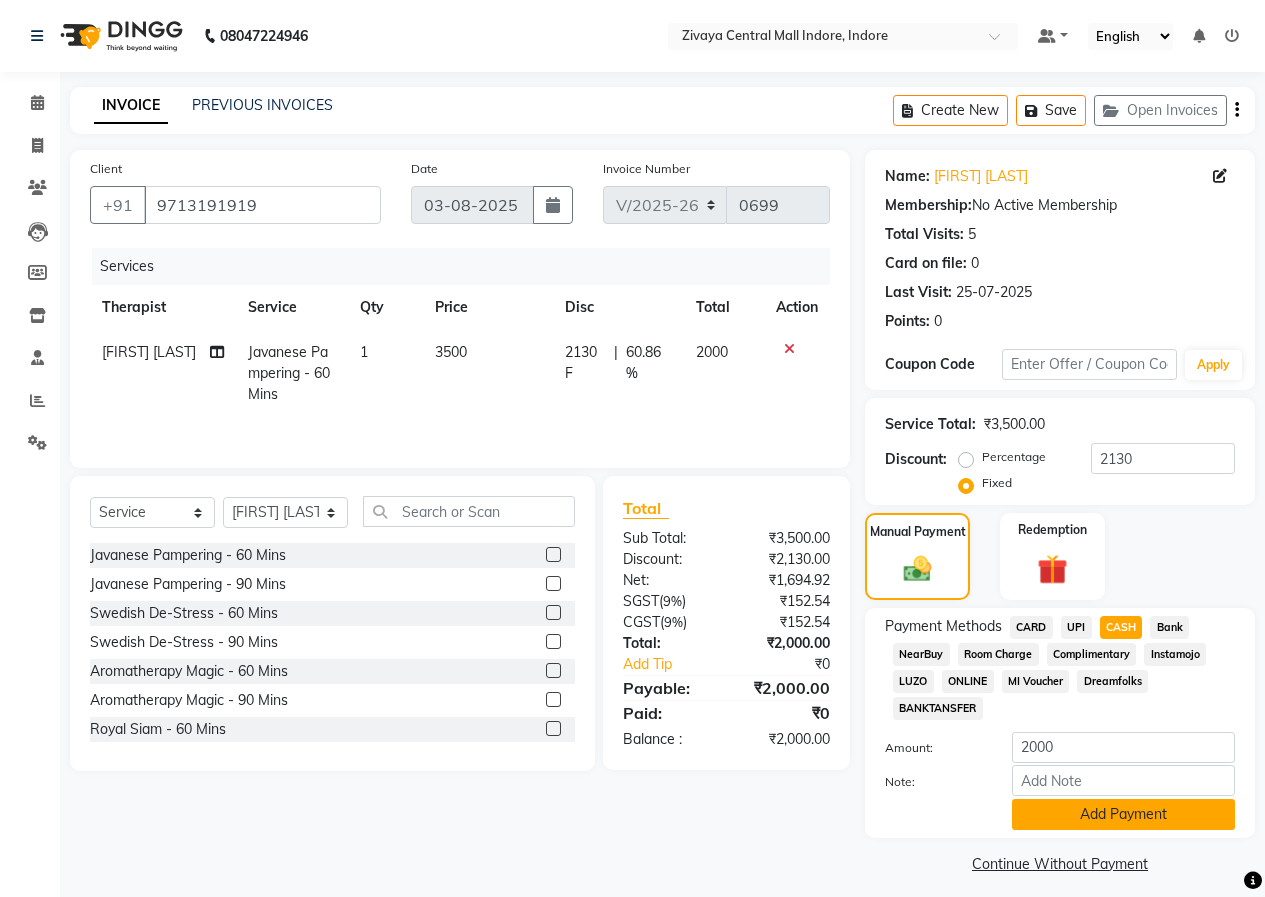 click on "Add Payment" 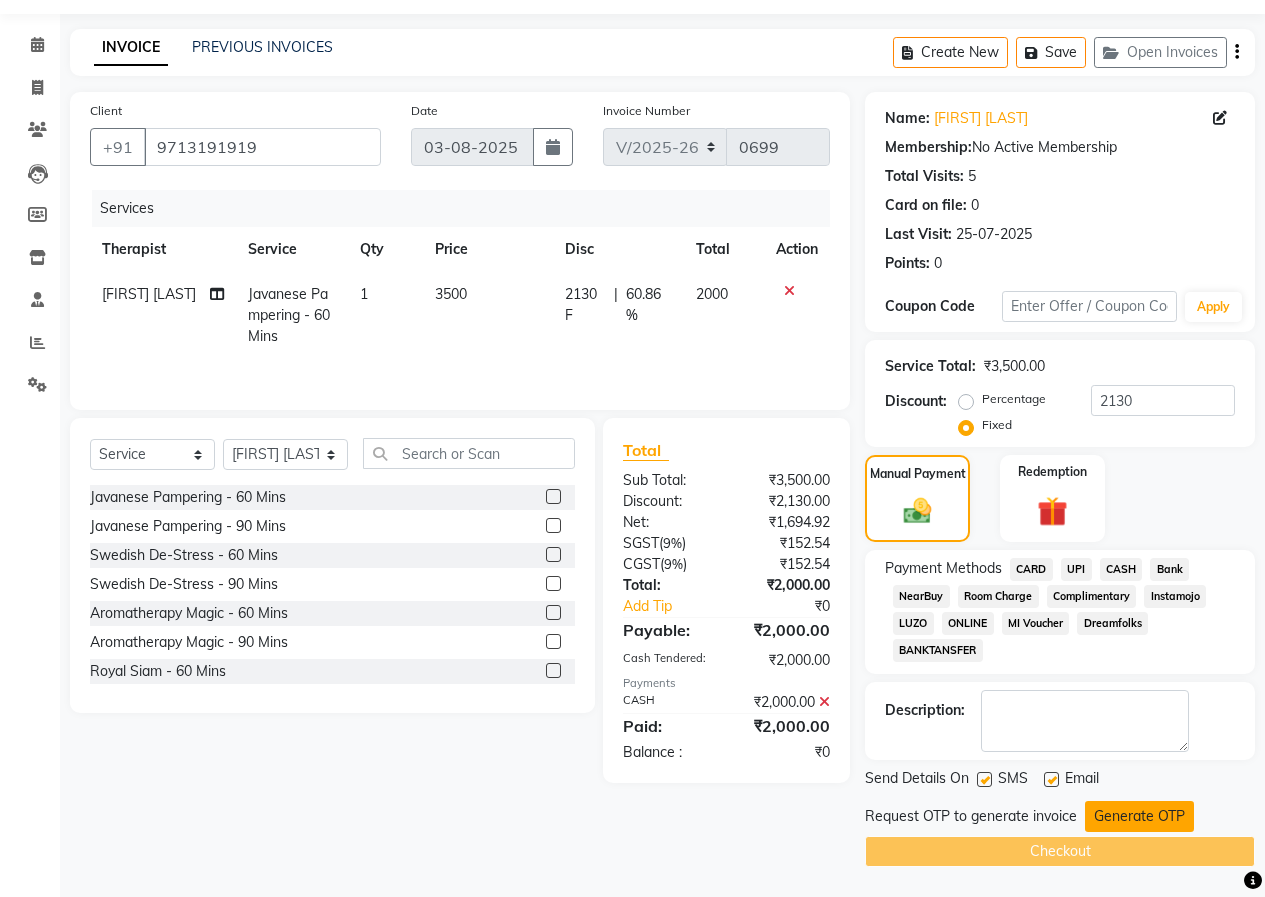 click on "Generate OTP" 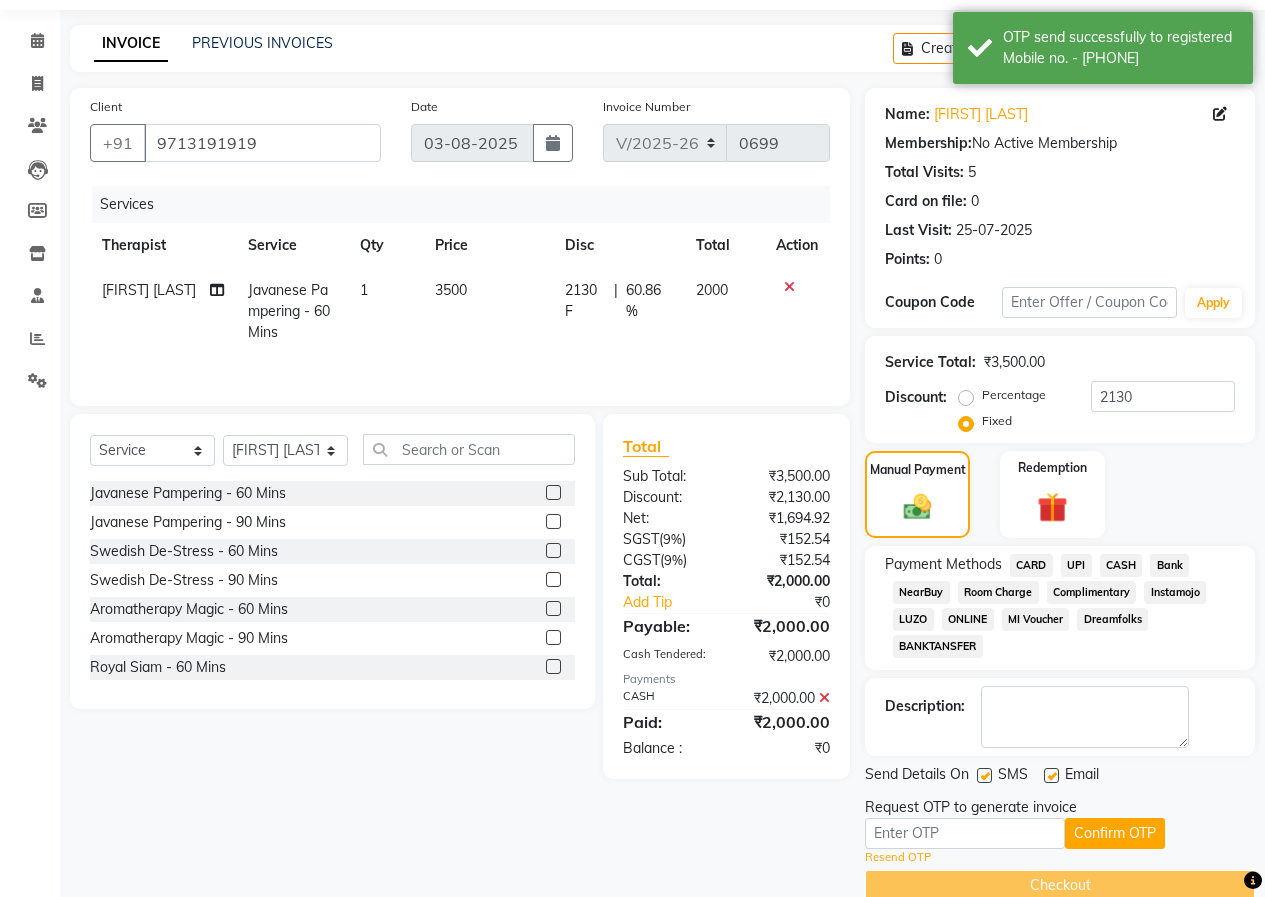 scroll, scrollTop: 96, scrollLeft: 0, axis: vertical 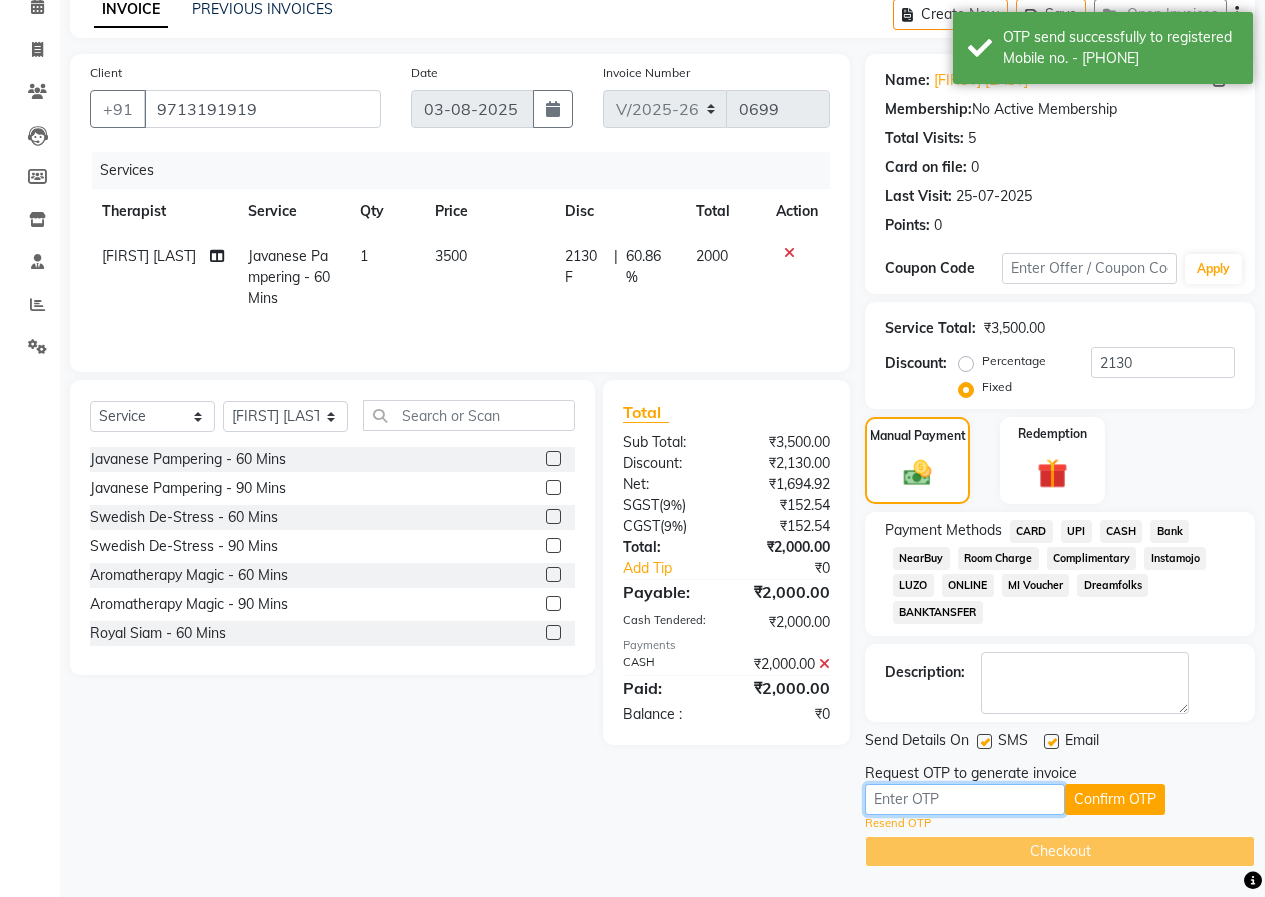 click at bounding box center (965, 799) 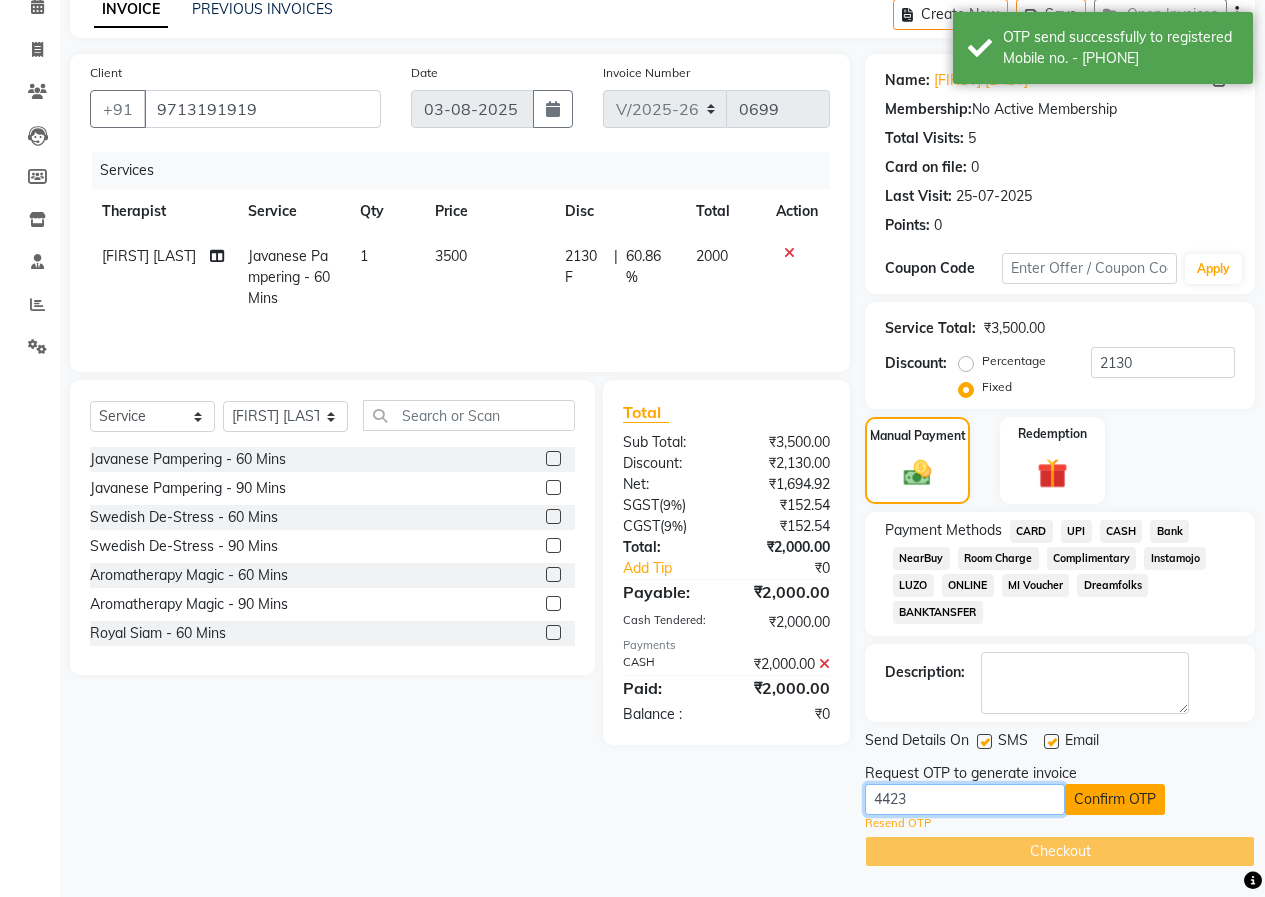 type on "4423" 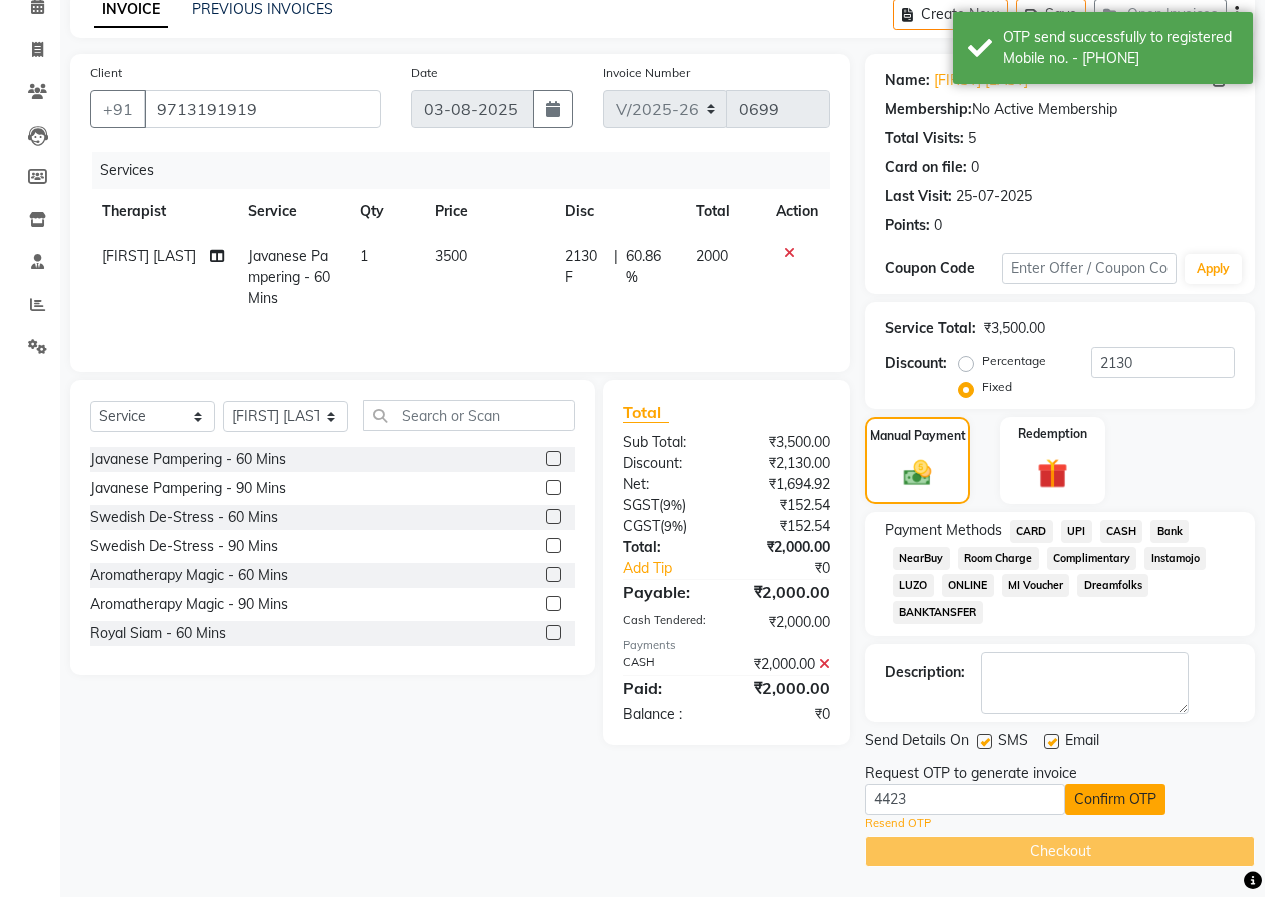 click on "Confirm OTP" 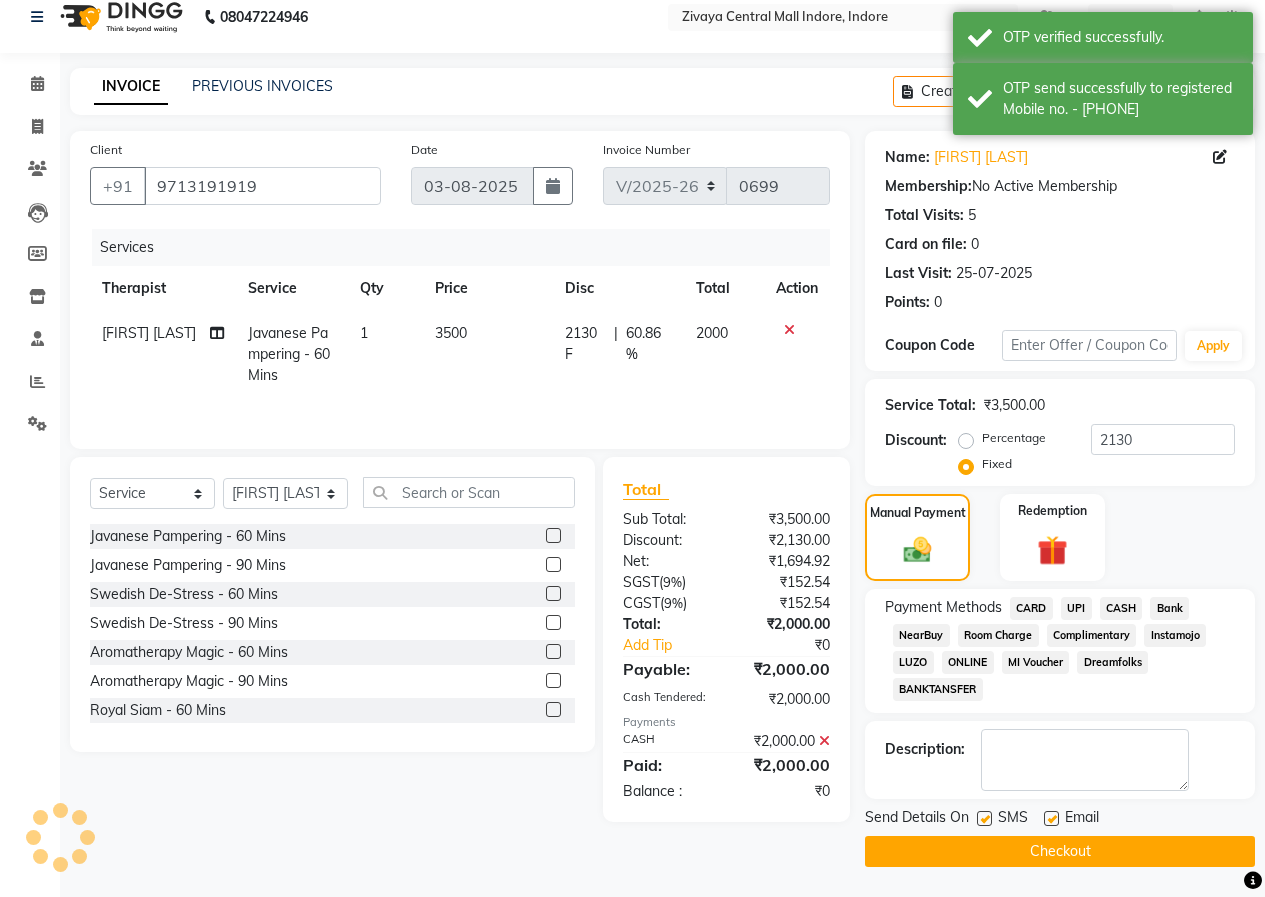 scroll, scrollTop: 19, scrollLeft: 0, axis: vertical 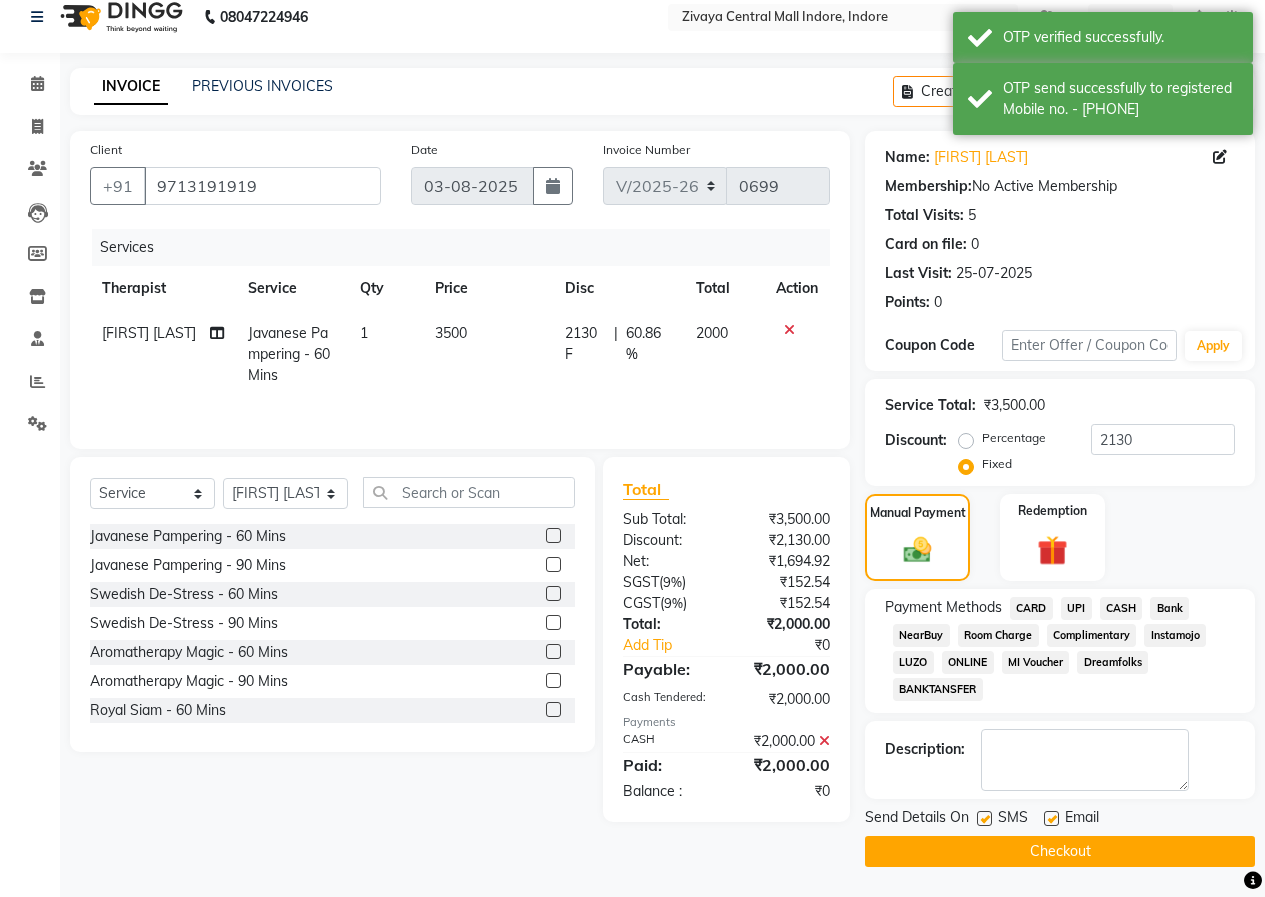click on "Checkout" 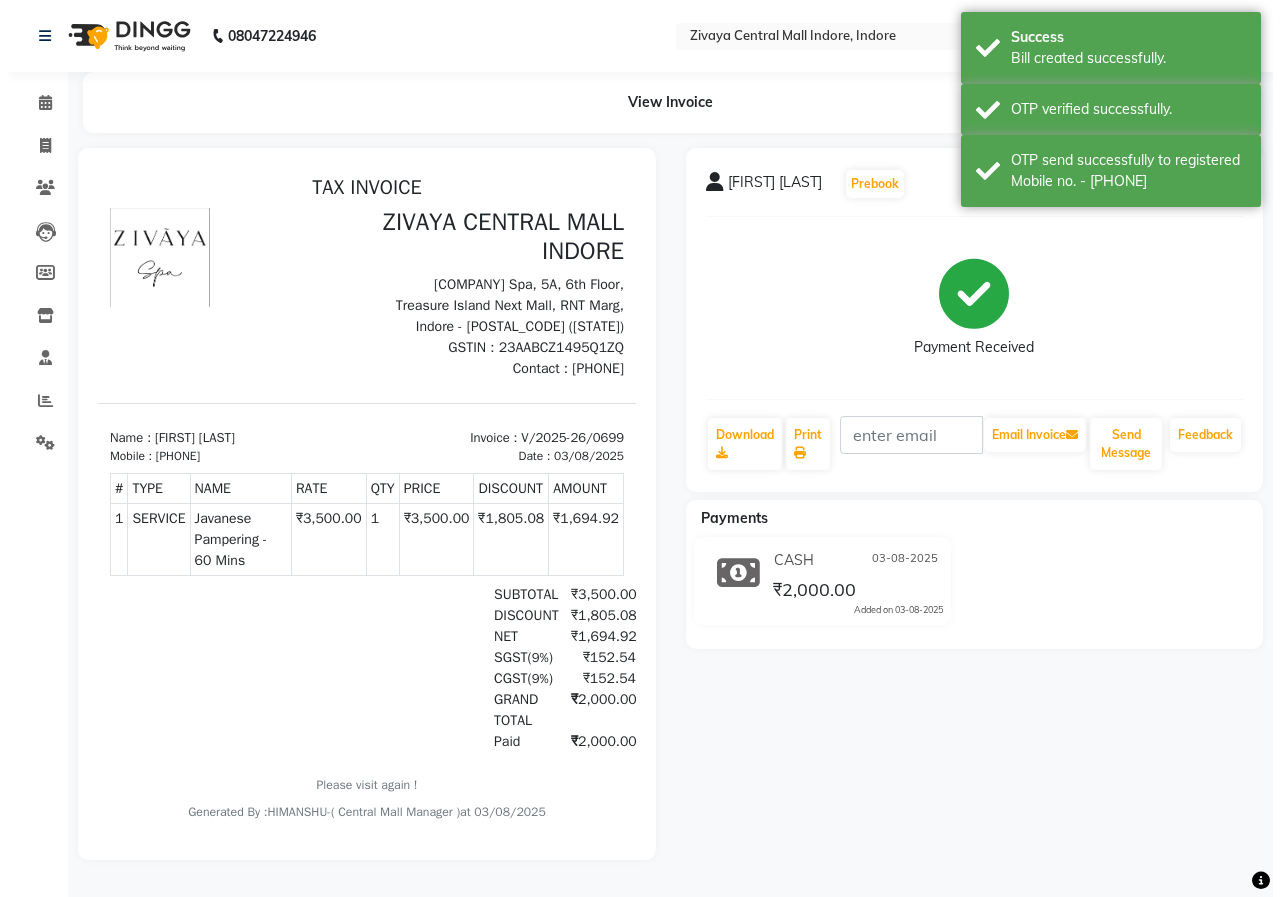 scroll, scrollTop: 0, scrollLeft: 0, axis: both 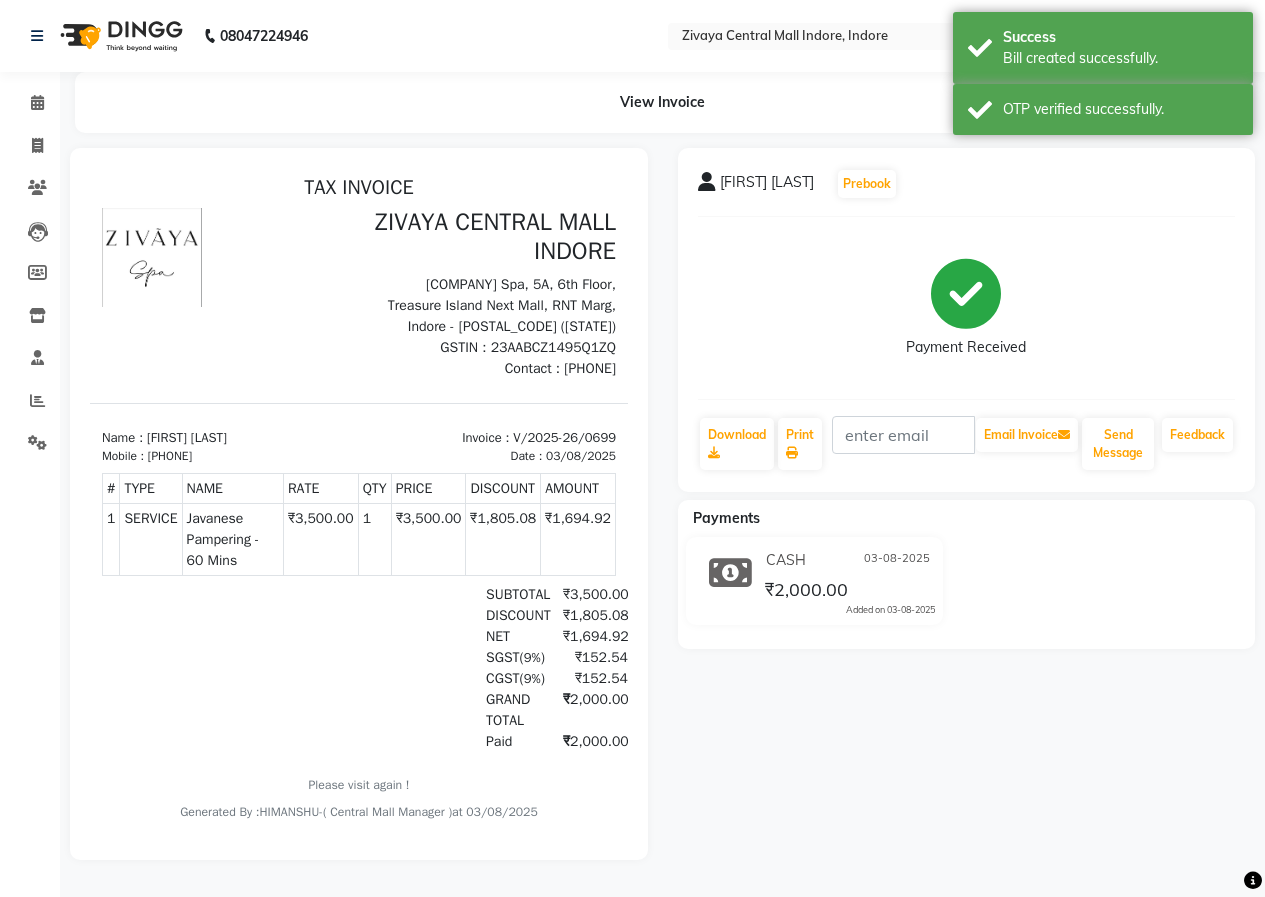 click 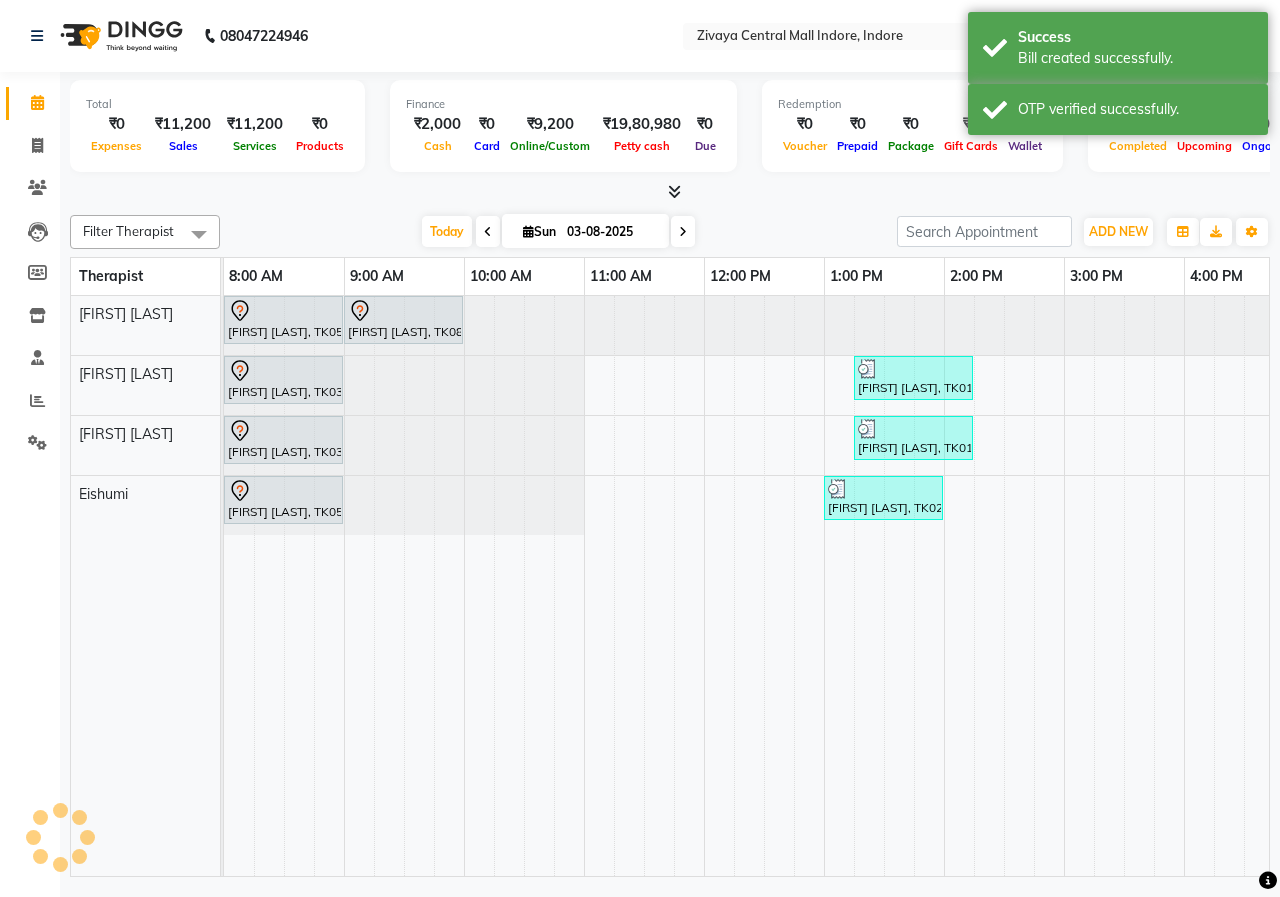 scroll, scrollTop: 0, scrollLeft: 875, axis: horizontal 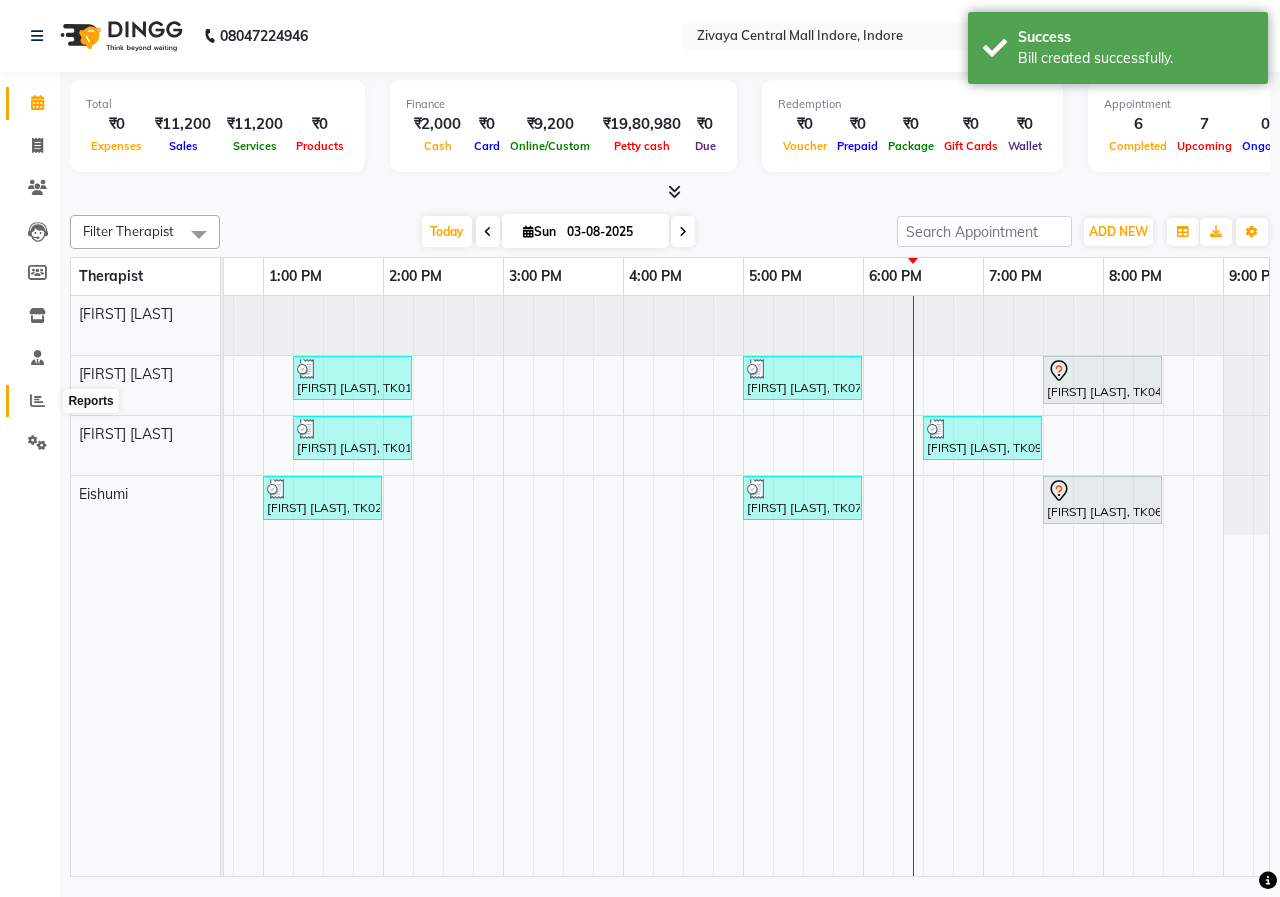click 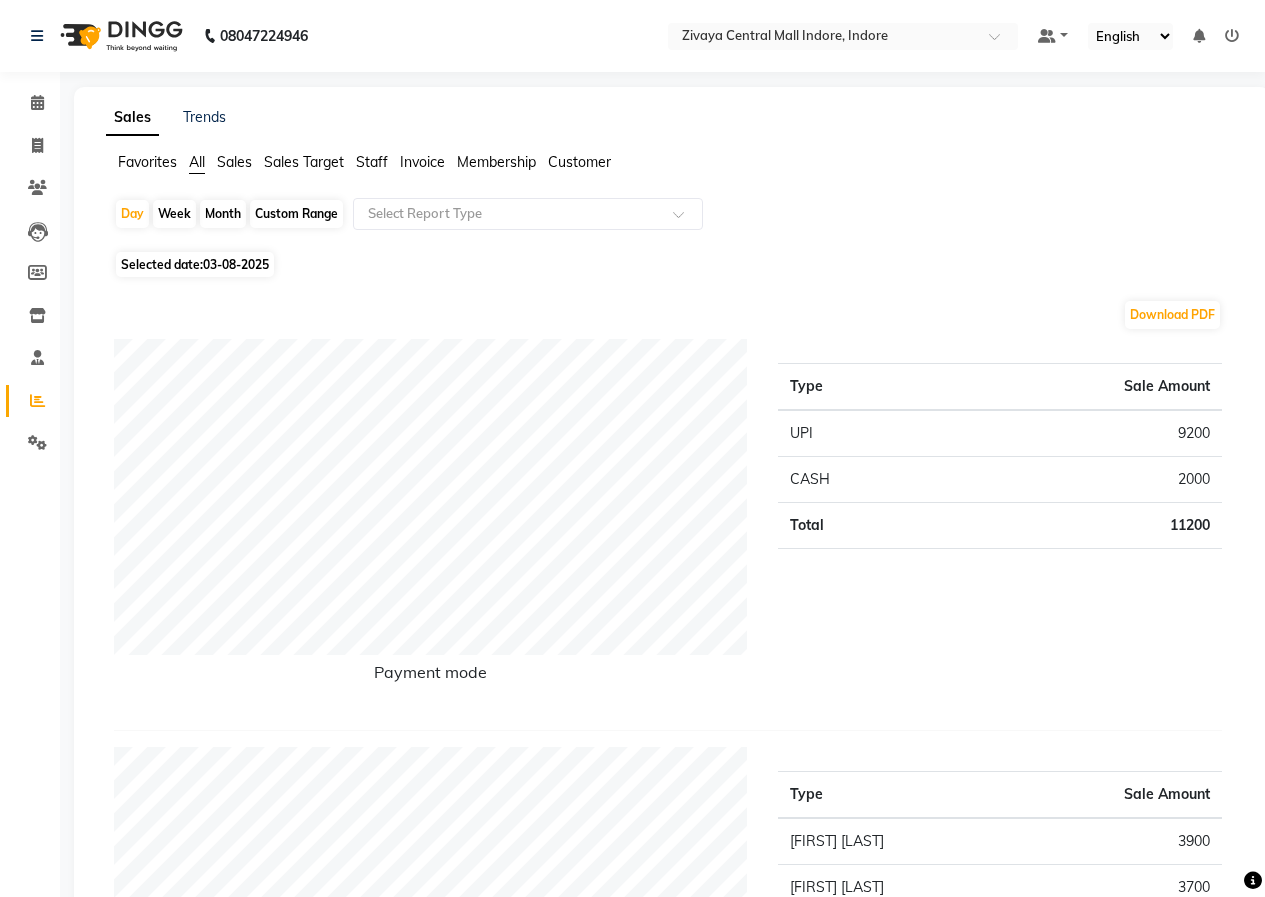 click 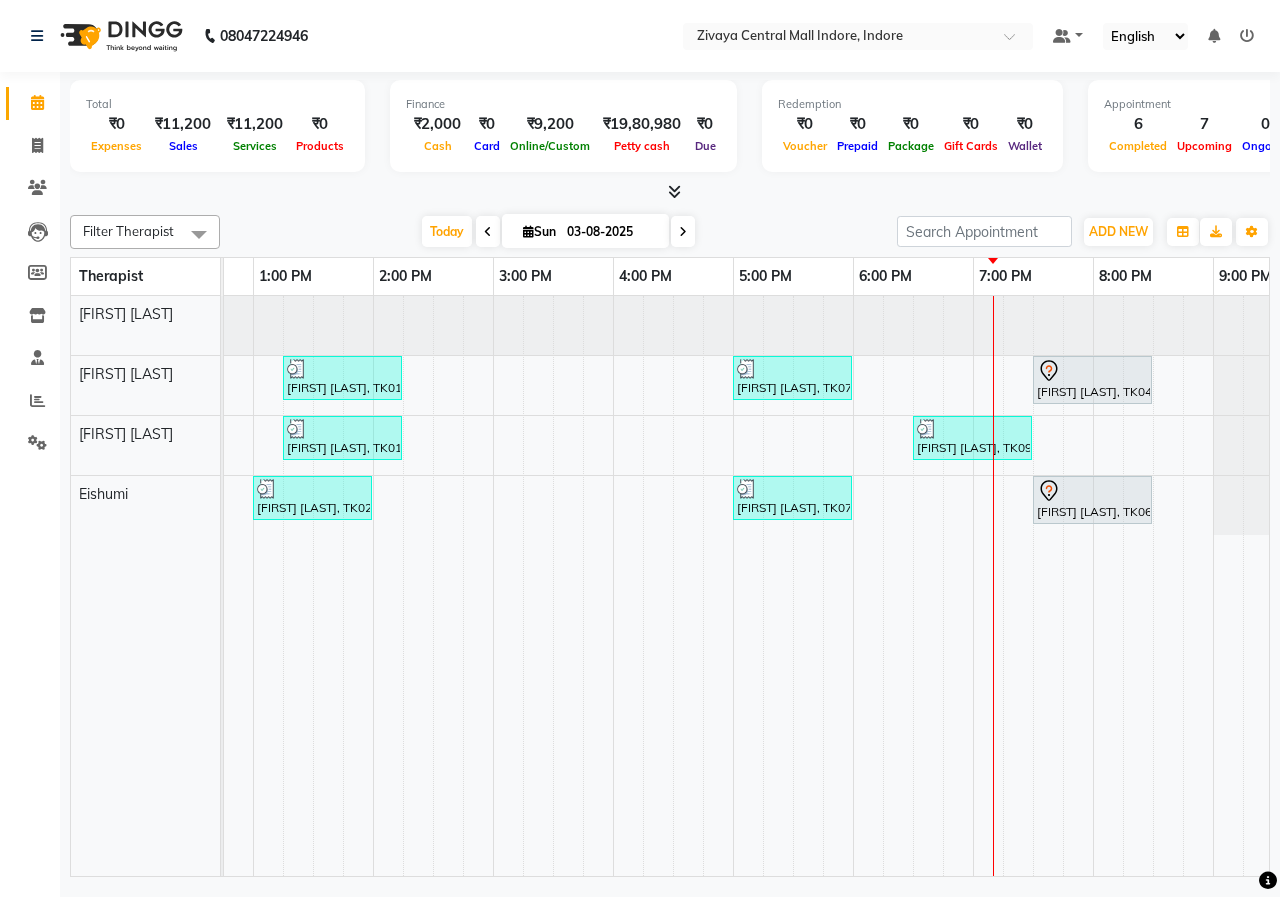 scroll, scrollTop: 0, scrollLeft: 348, axis: horizontal 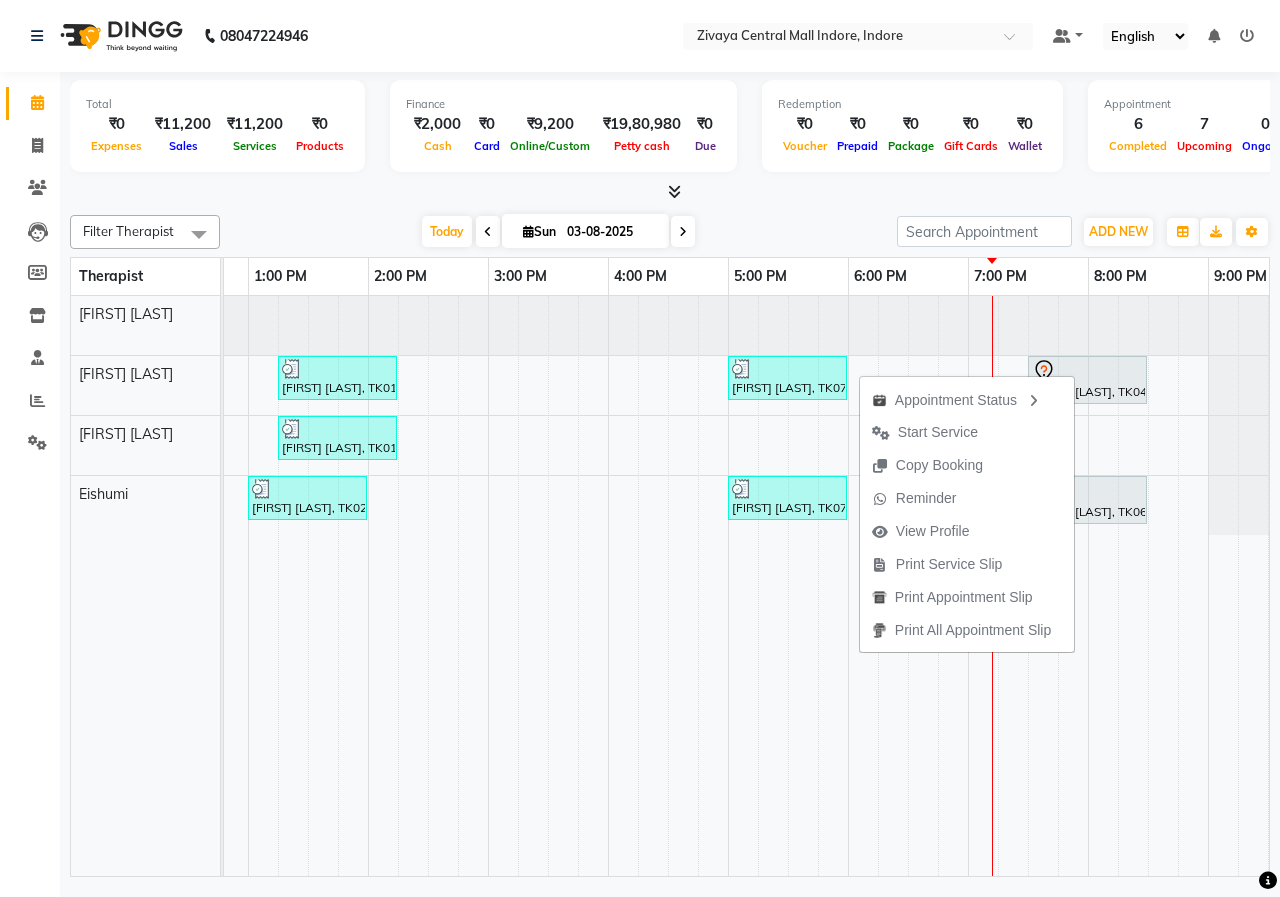 click on "Therapist 8:00 AM 9:00 AM 10:00 AM 11:00 AM 12:00 PM 1:00 PM 2:00 PM 3:00 PM 4:00 PM 5:00 PM 6:00 PM 7:00 PM 8:00 PM 9:00 PM 10:00 PM 11:00 PM [FIRST] [LAST] [FIRST] [LAST] [FIRST] [LAST] [FIRST] [LAST]             [FIRST] [LAST], TK05, 08:00 AM-09:00 AM, Javanese Pampering - 60 Mins             [FIRST] [LAST], TK08, 09:00 AM-10:00 AM, Javanese Pampering - 60 Mins             [FIRST] [LAST], TK03, 08:00 AM-09:00 AM, Javanese Pampering - 60 Mins     [FIRST] [LAST], TK01, 01:15 PM-02:15 PM, Javanese Pampering - 60 Mins     [FIRST] [LAST], TK07, 05:00 PM-06:00 PM, Javanese Pampering - 60 Mins             [FIRST] [LAST], TK04, 07:30 PM-08:30 PM, Javanese Pampering - 60 Mins             [FIRST] [LAST], TK03, 08:00 AM-09:00 AM, Javanese Pampering - 60 Mins     [FIRST] [LAST], TK01, 01:15 PM-02:15 PM, Javanese Pampering - 60 Mins     [FIRST] [LAST], TK09, 06:30 PM-07:30 PM, Javanese Pampering - 60 Mins             [FIRST] [LAST], TK05, 08:00 AM-09:00 AM, Javanese Pampering - 60 Mins     [FIRST] [LAST], TK02, 01:00 PM-02:00 PM, Javanese Pampering - 60 Mins     [FIRST] [LAST], TK07, 05:00 PM-06:00 PM, Javanese Pampering - 60 Mins" at bounding box center [670, 567] 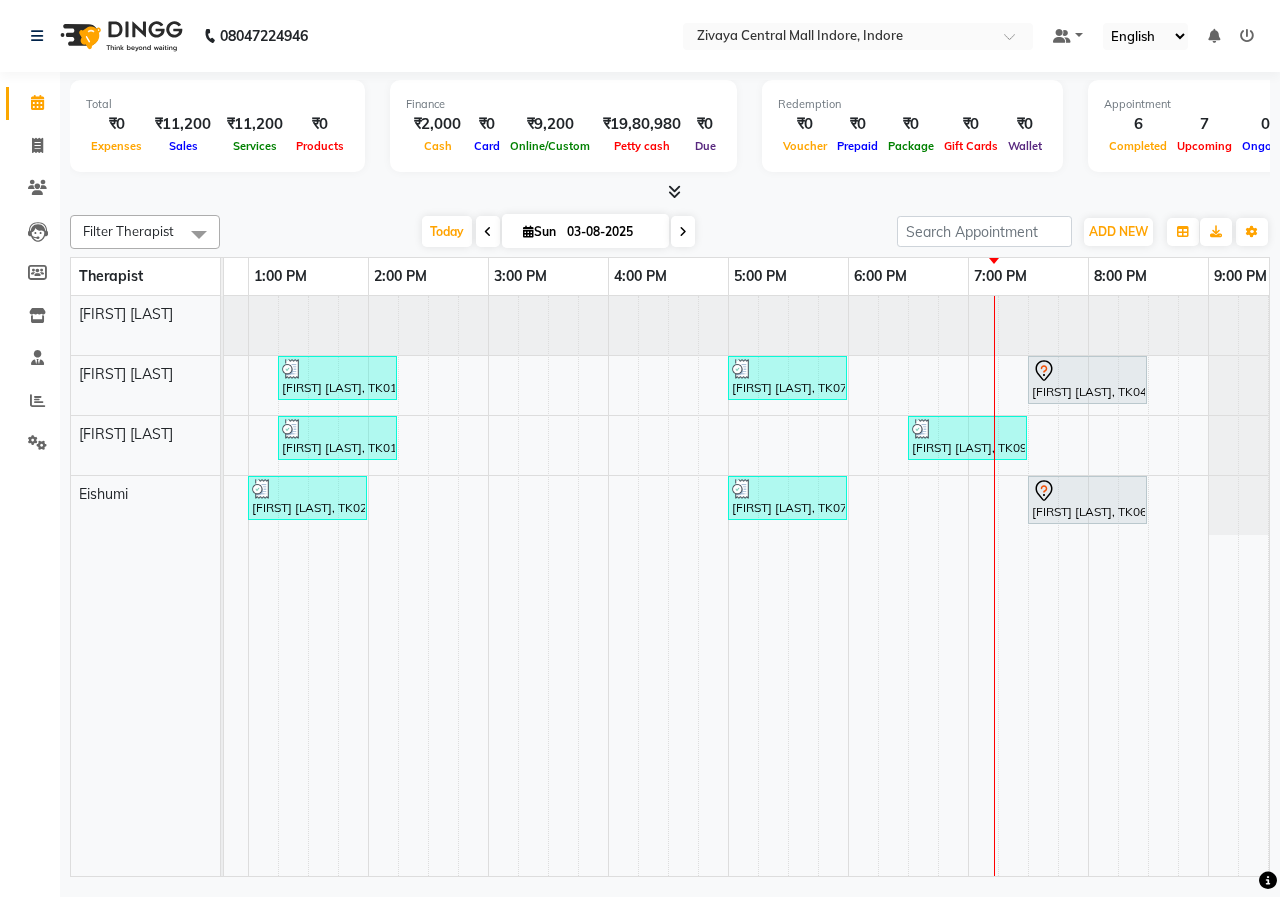scroll, scrollTop: 0, scrollLeft: 462, axis: horizontal 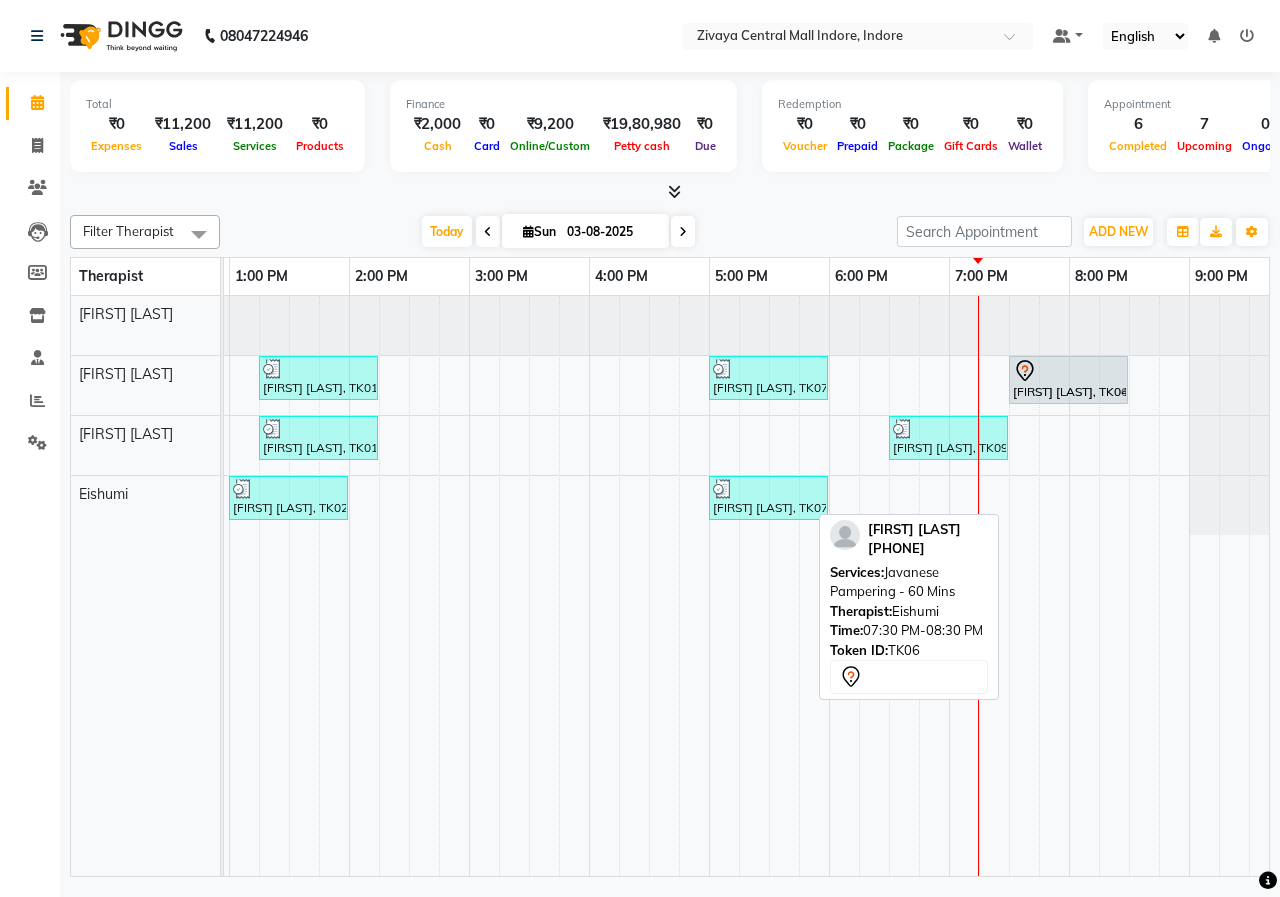drag, startPoint x: 1074, startPoint y: 509, endPoint x: 1060, endPoint y: 416, distance: 94.04786 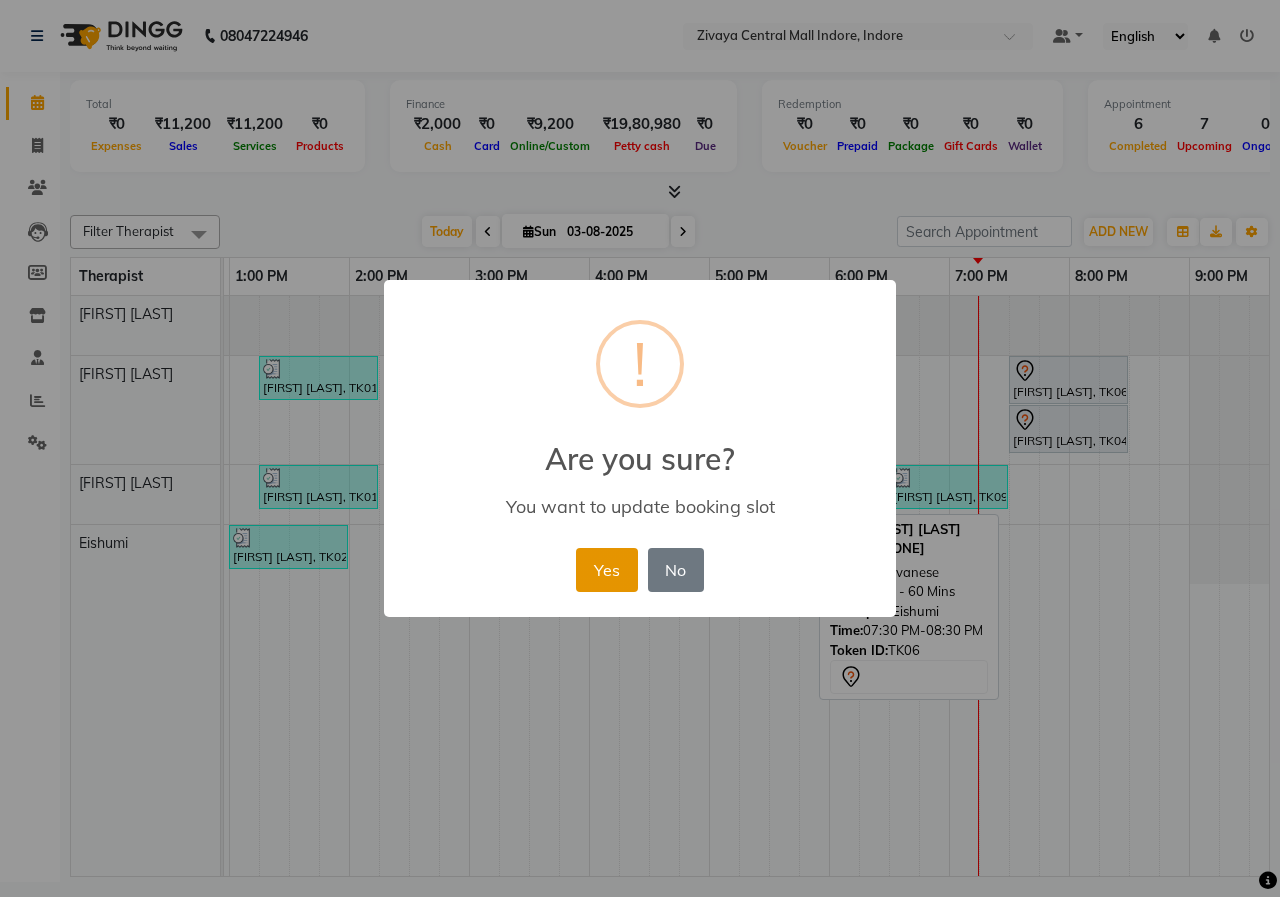 click on "Yes" at bounding box center [606, 570] 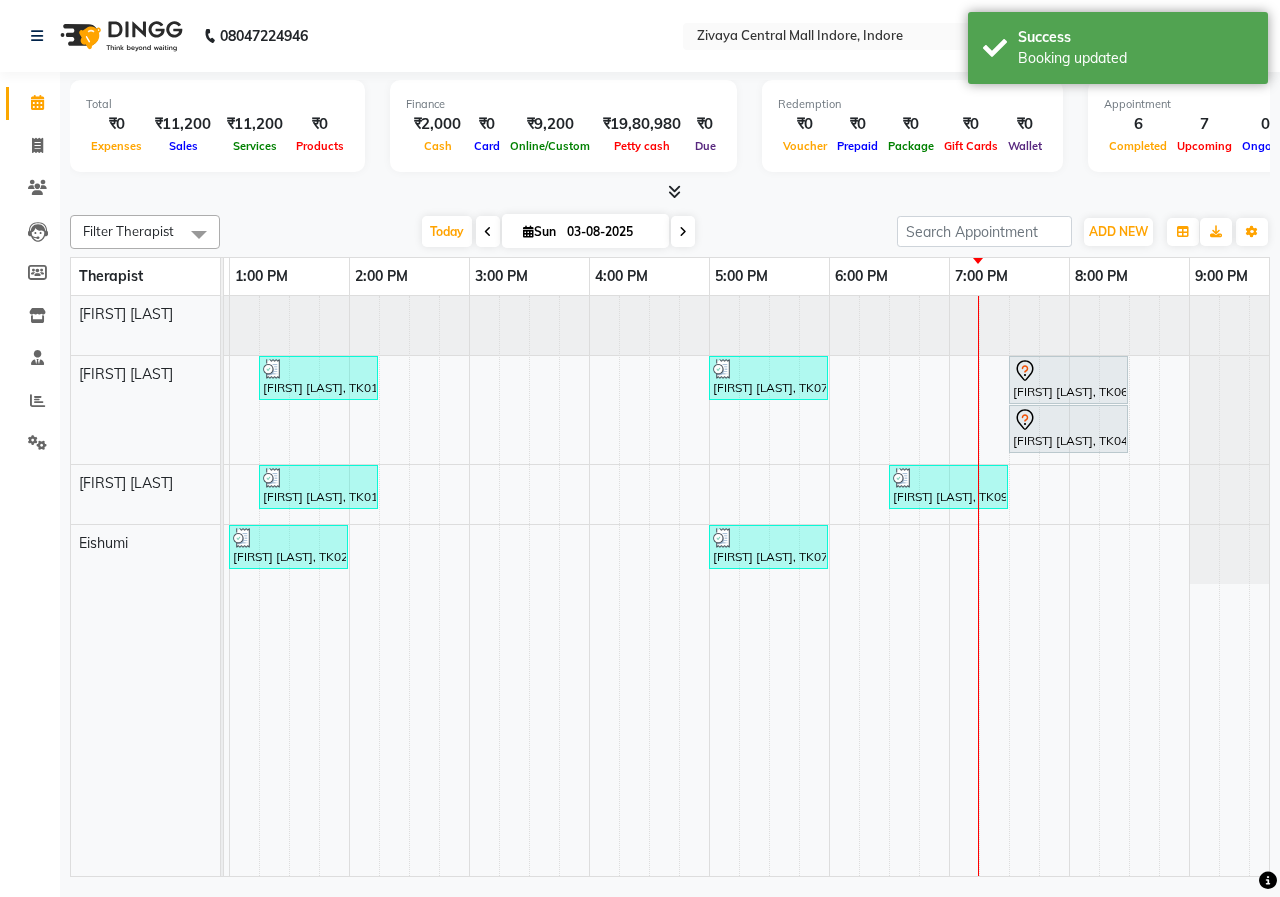 click at bounding box center [670, 192] 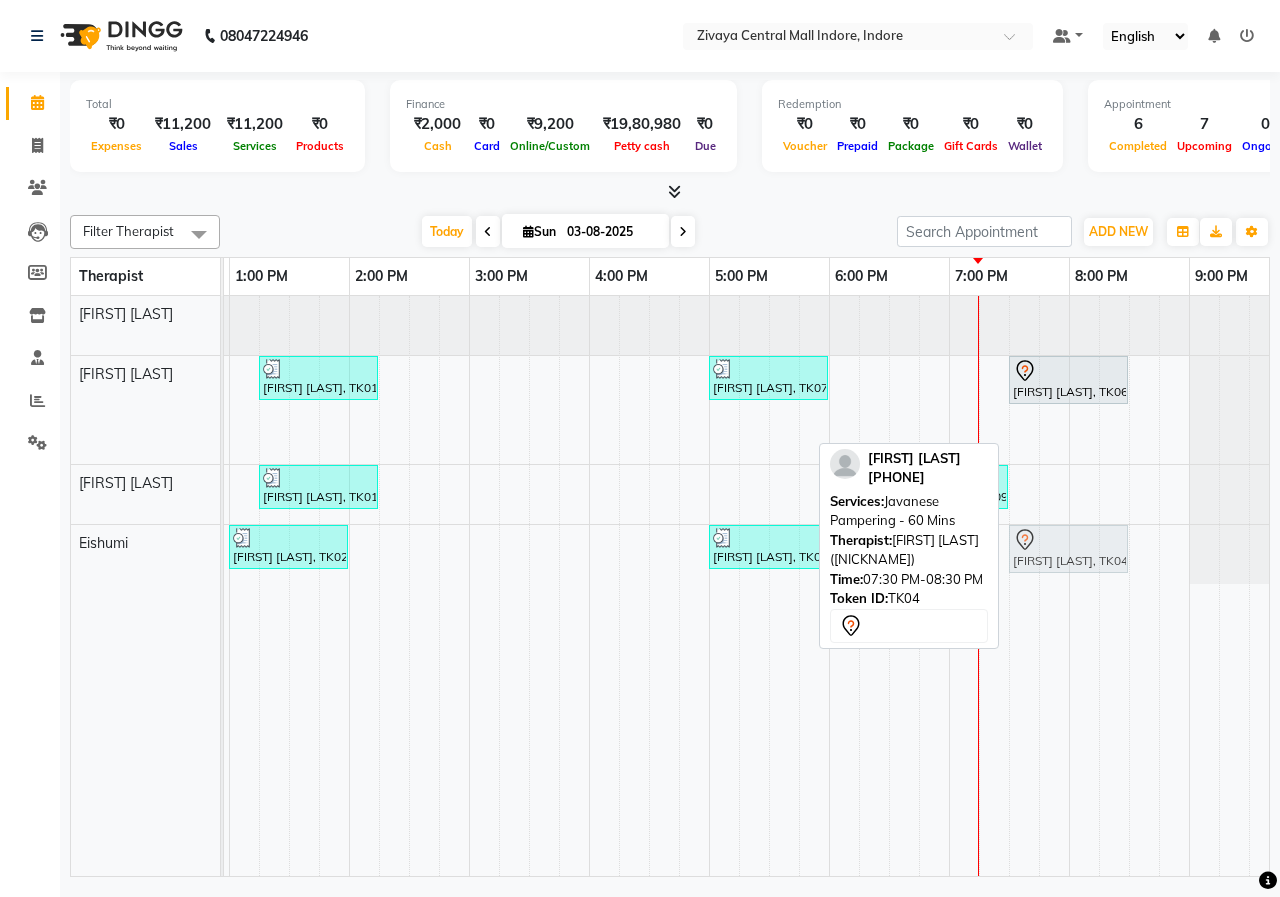 drag, startPoint x: 1072, startPoint y: 433, endPoint x: 1079, endPoint y: 535, distance: 102.239914 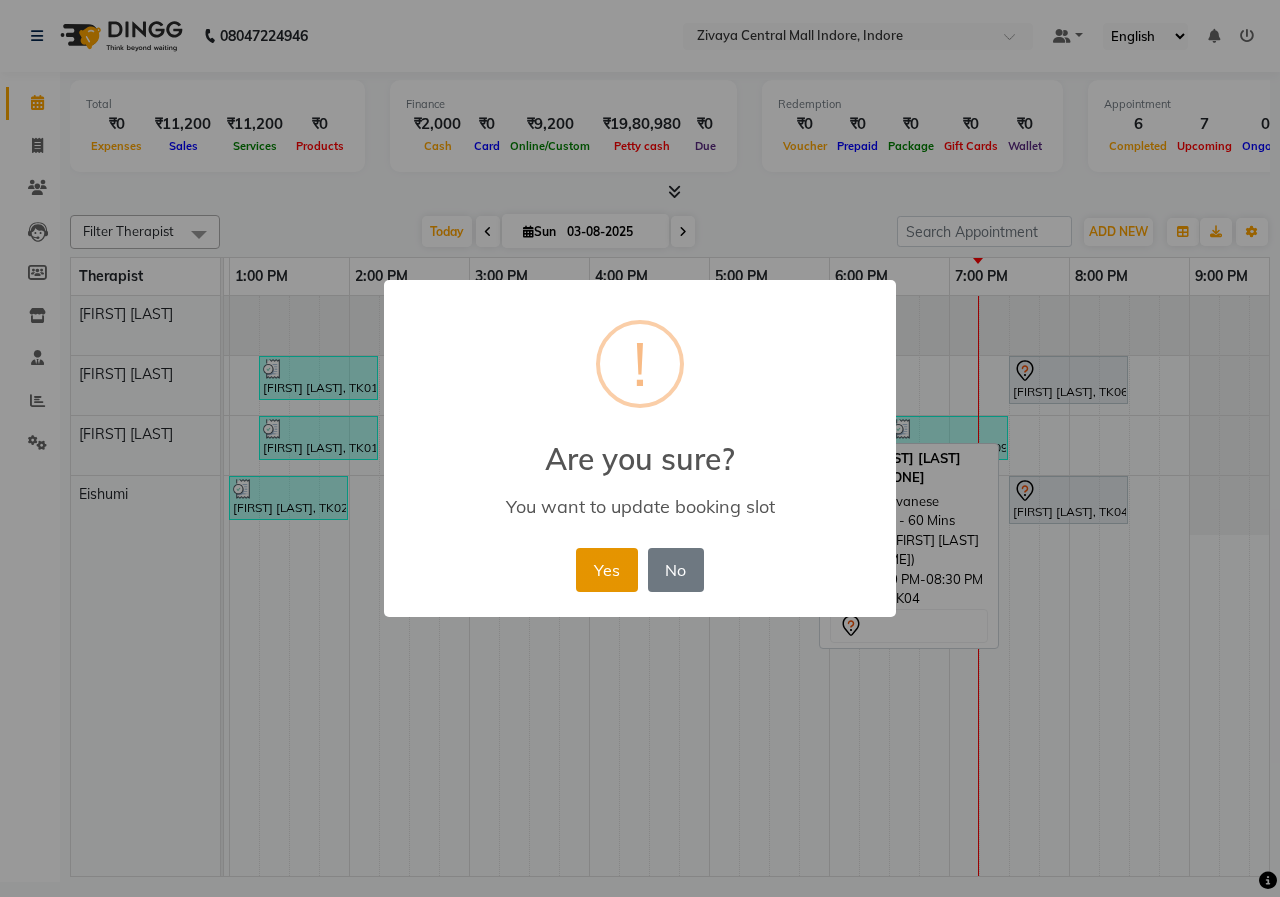 click on "Yes" at bounding box center (606, 570) 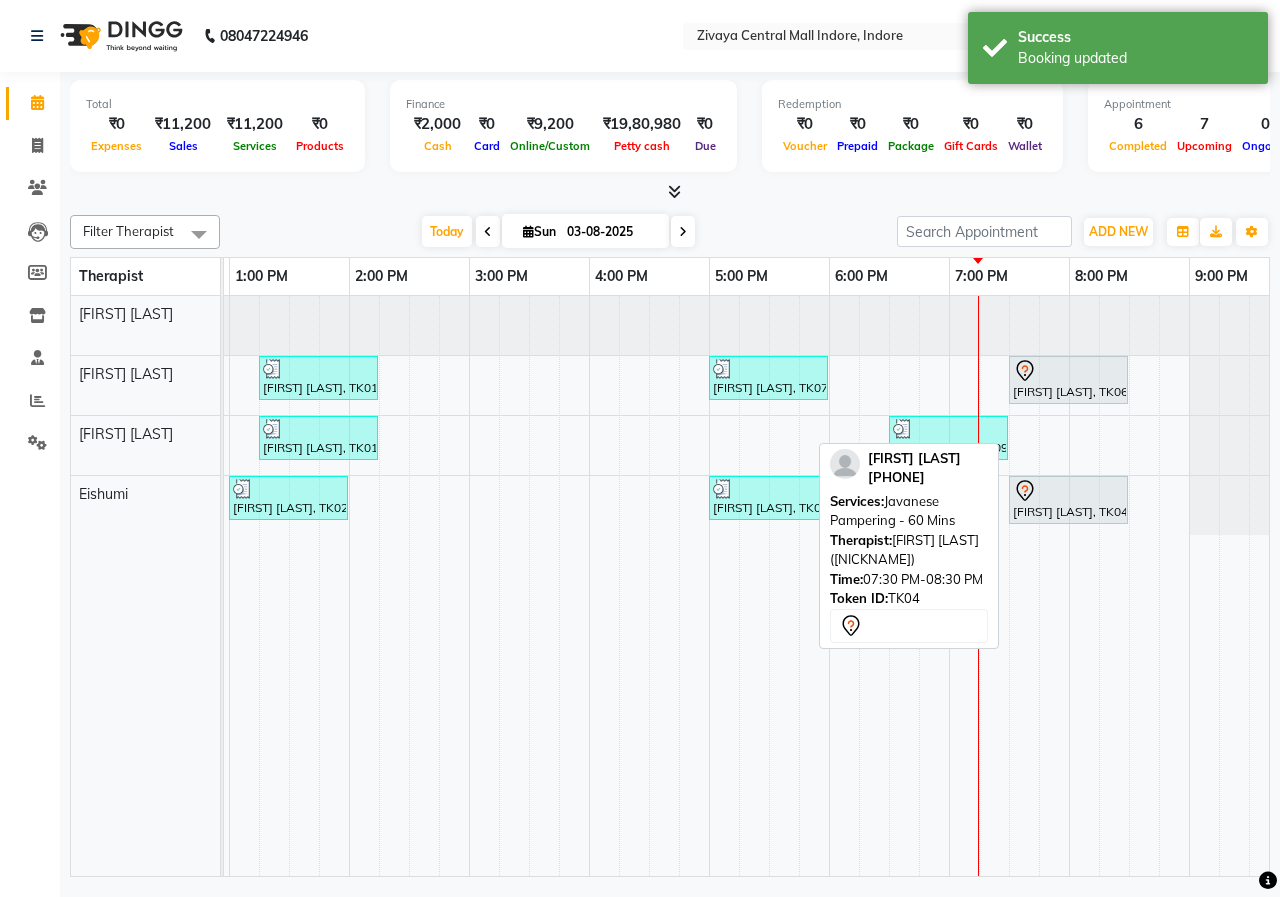 click on "Today  Sun 03-08-2025" at bounding box center (558, 232) 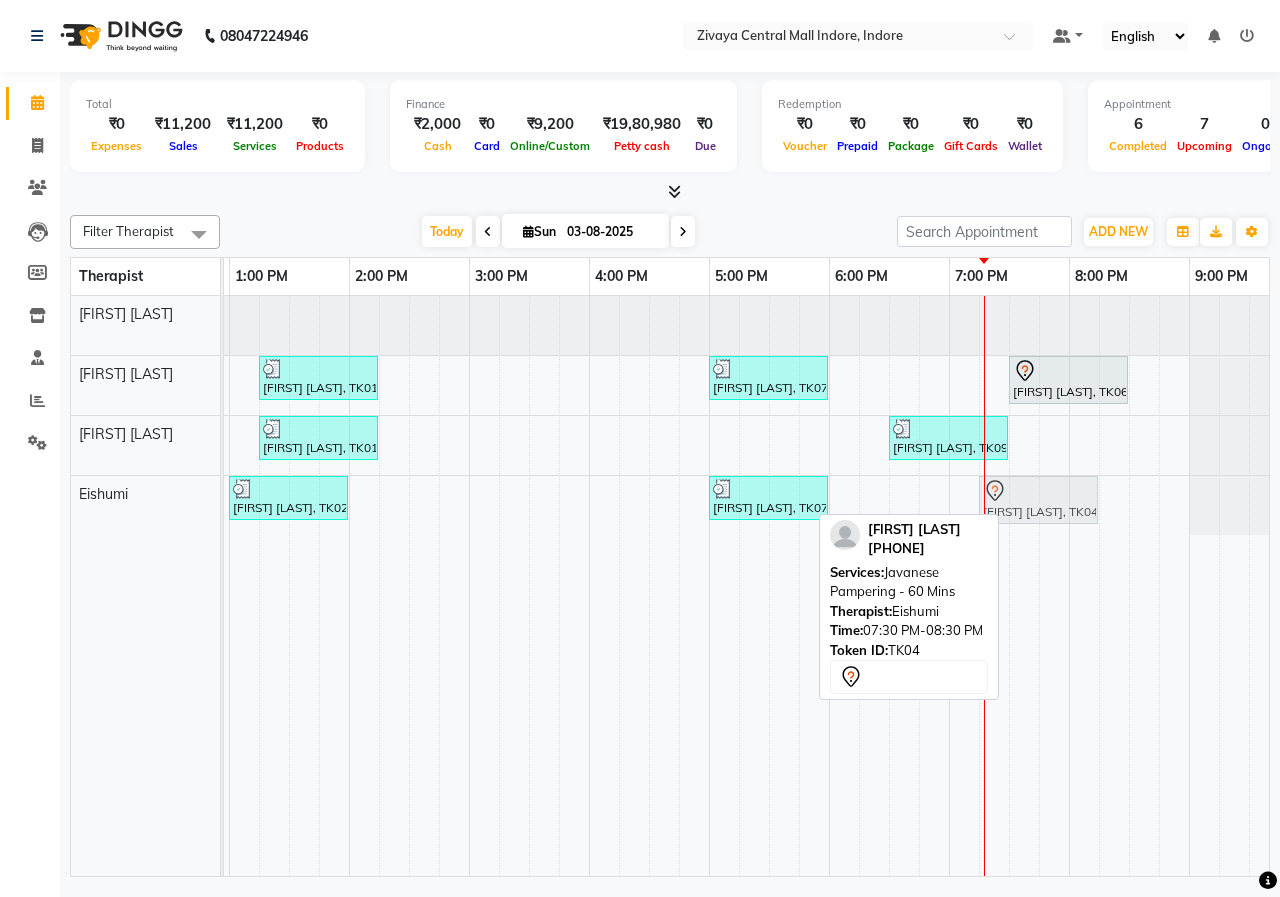 drag, startPoint x: 1078, startPoint y: 490, endPoint x: 1058, endPoint y: 492, distance: 20.09975 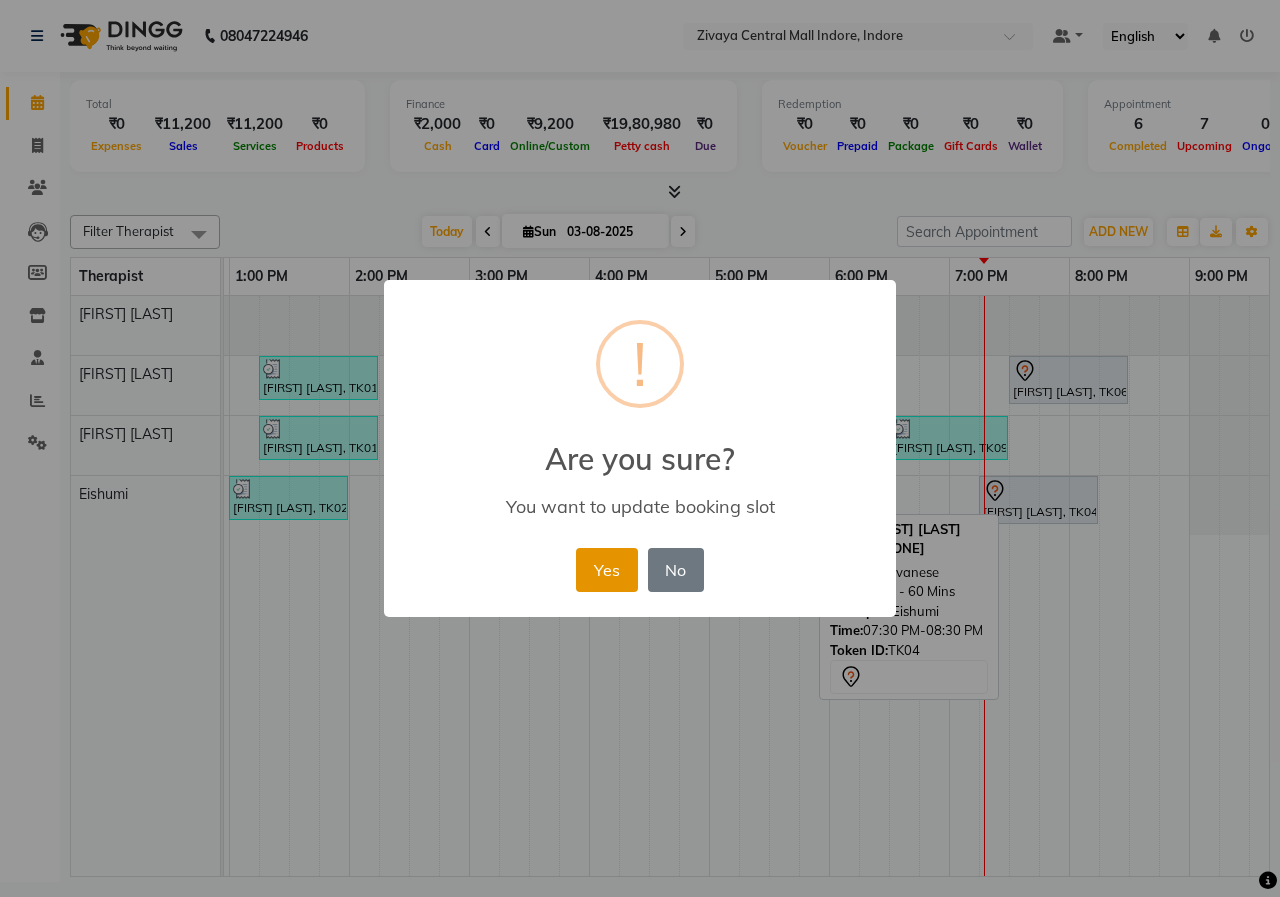 click on "Yes" at bounding box center (606, 570) 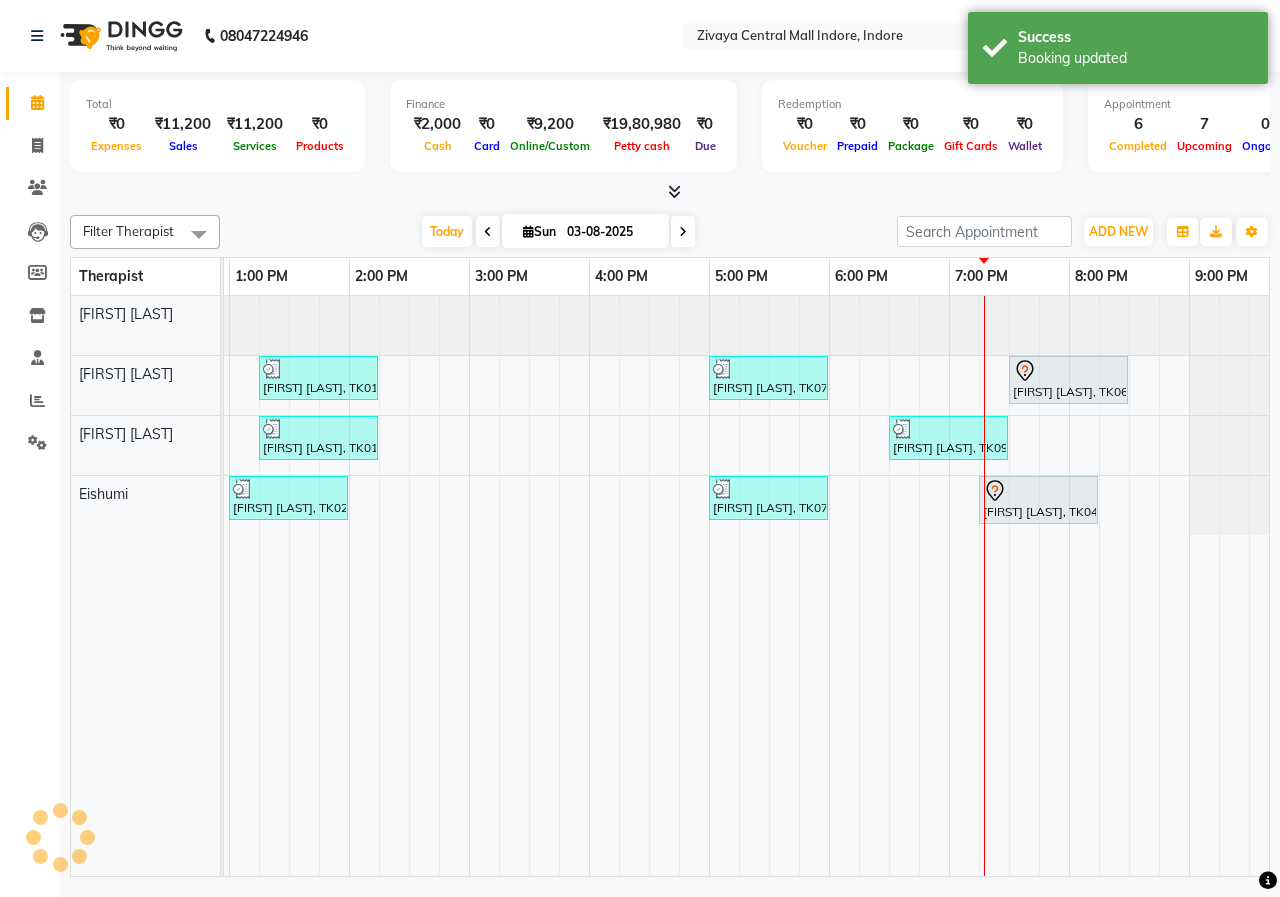 click on "Today  Sun 03-08-2025" at bounding box center (558, 232) 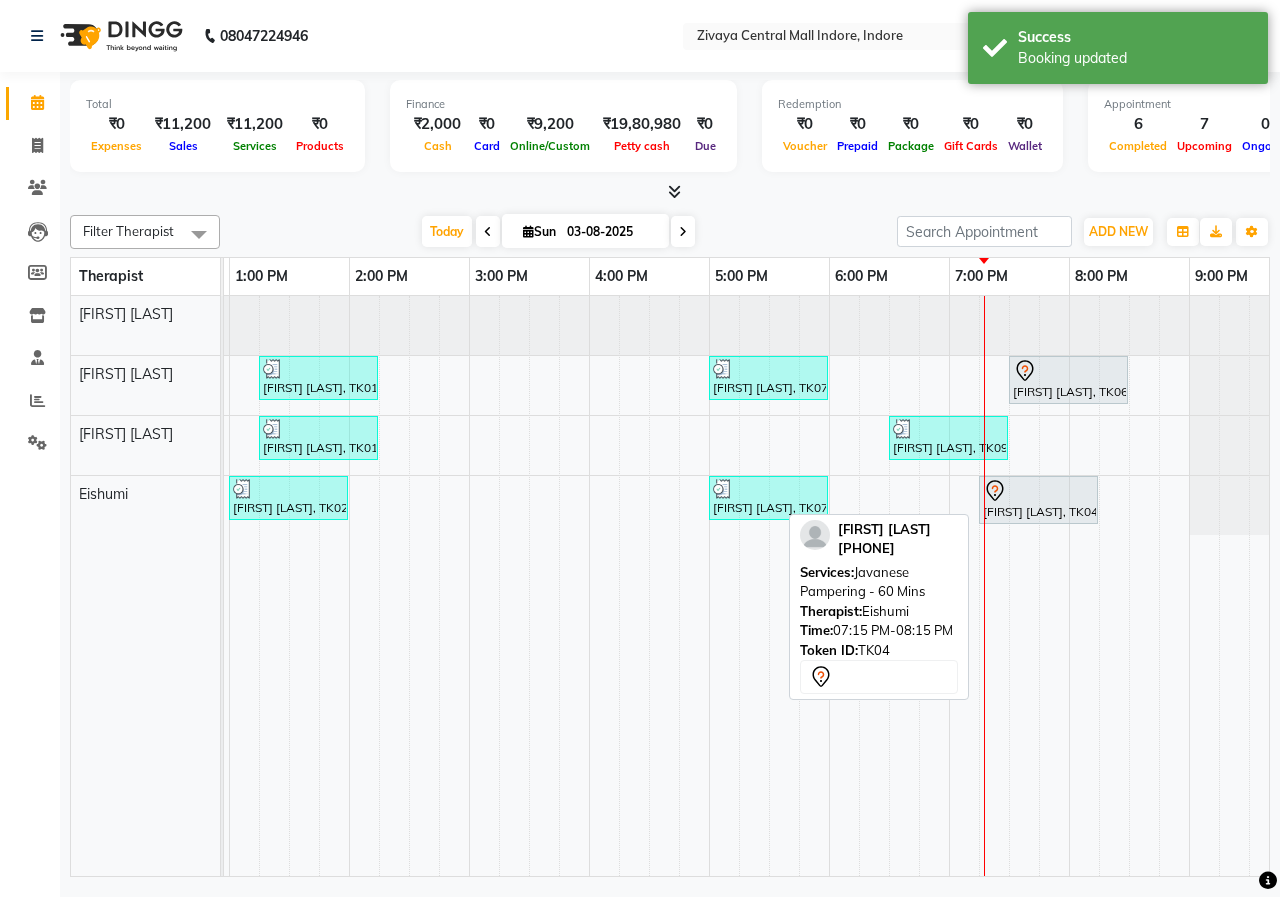 click 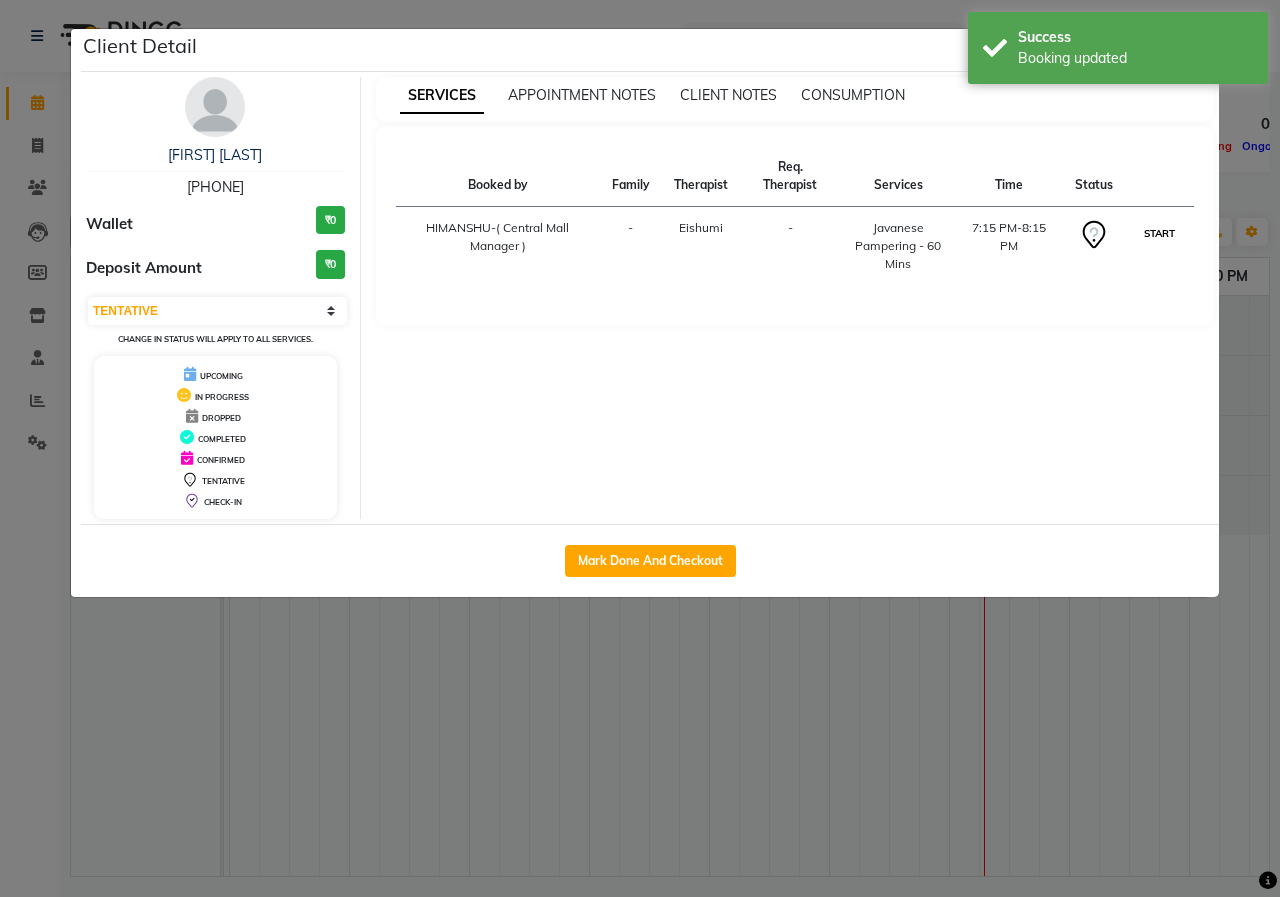 click on "START" at bounding box center [1159, 233] 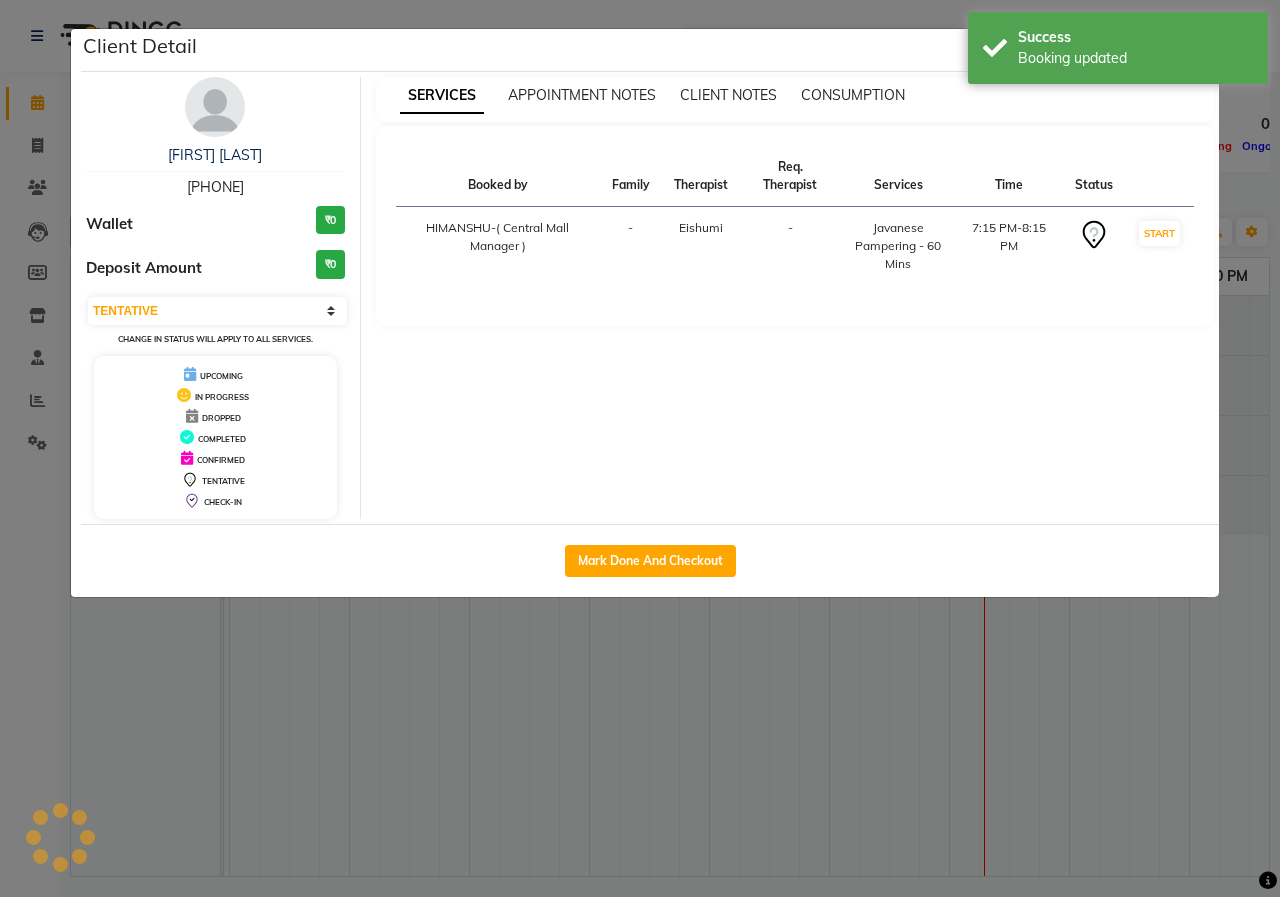 select on "1" 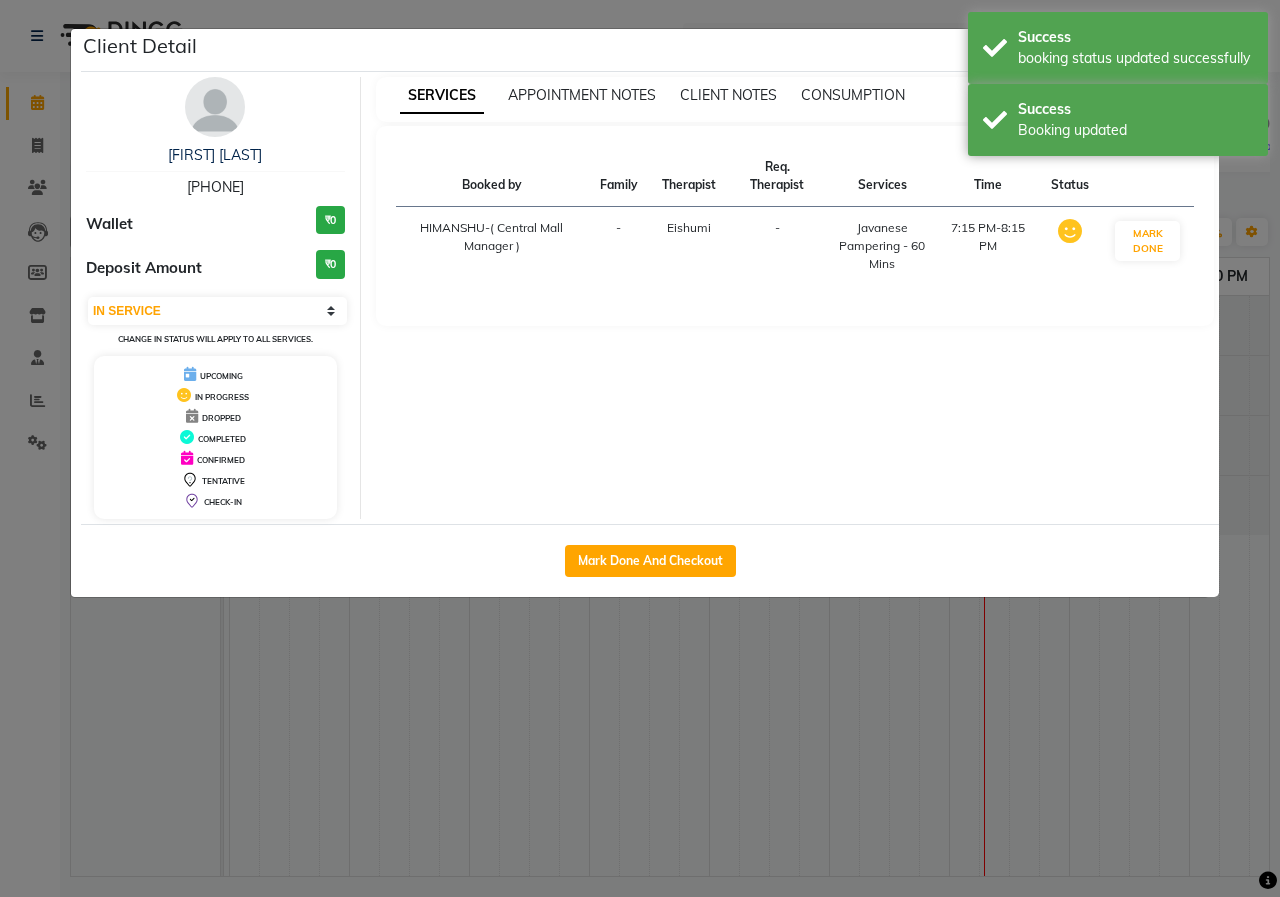 click on "Client Detail  [FIRST] [LAST]   [PHONE] Wallet ₹0 Deposit Amount  ₹0  Select IN SERVICE CONFIRMED TENTATIVE CHECK IN MARK DONE UPCOMING Change in status will apply to all services. UPCOMING IN PROGRESS DROPPED COMPLETED CONFIRMED TENTATIVE CHECK-IN SERVICES APPOINTMENT NOTES CLIENT NOTES CONSUMPTION Booked by Family Therapist Req. Therapist Services Time Status  [FIRST]-[ LOCATION_MANAGER ]   - [FIRST] -  Javanese Pampering - 60 Mins   7:15 PM-8:15 PM   MARK DONE   Mark Done And Checkout" 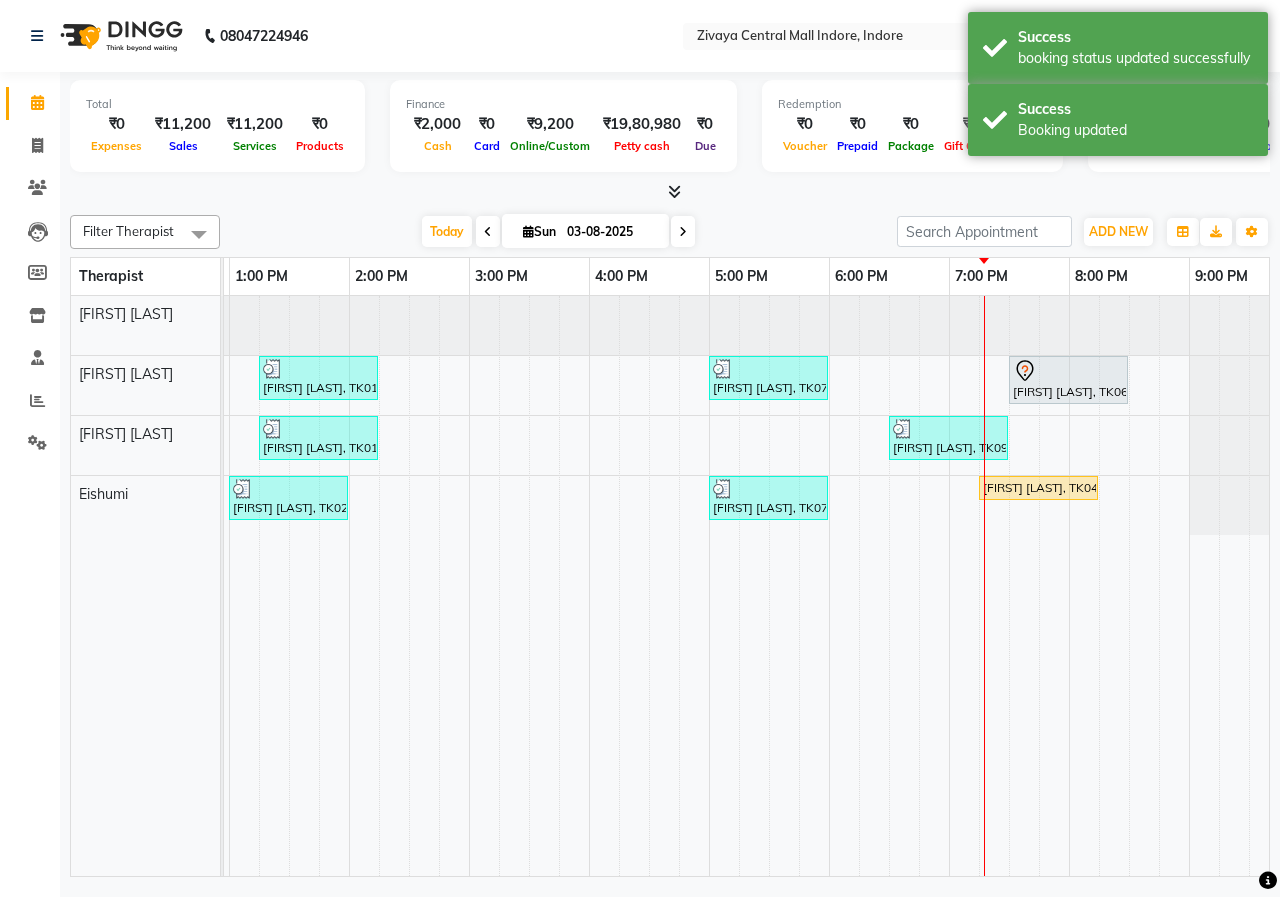 scroll, scrollTop: 0, scrollLeft: 536, axis: horizontal 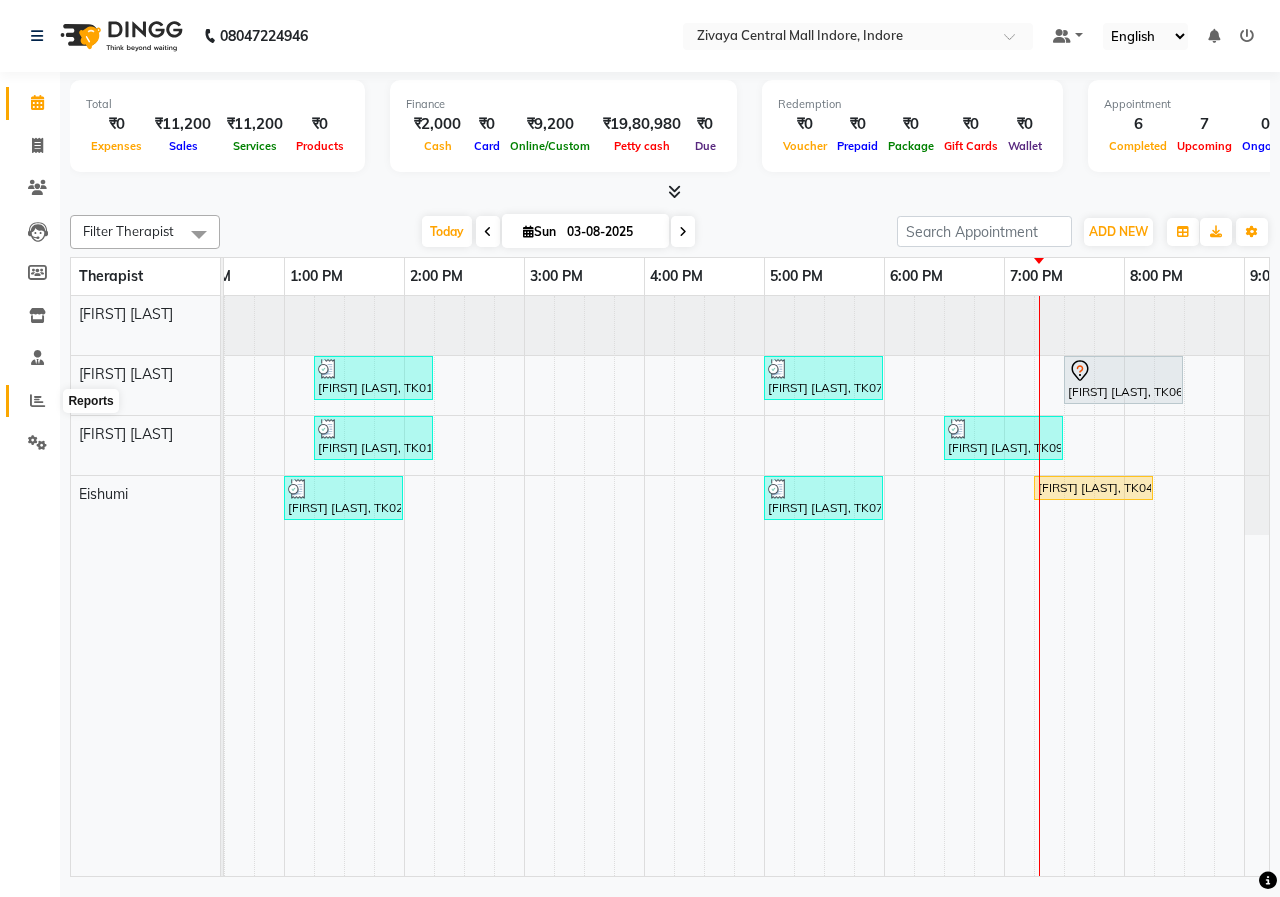 click 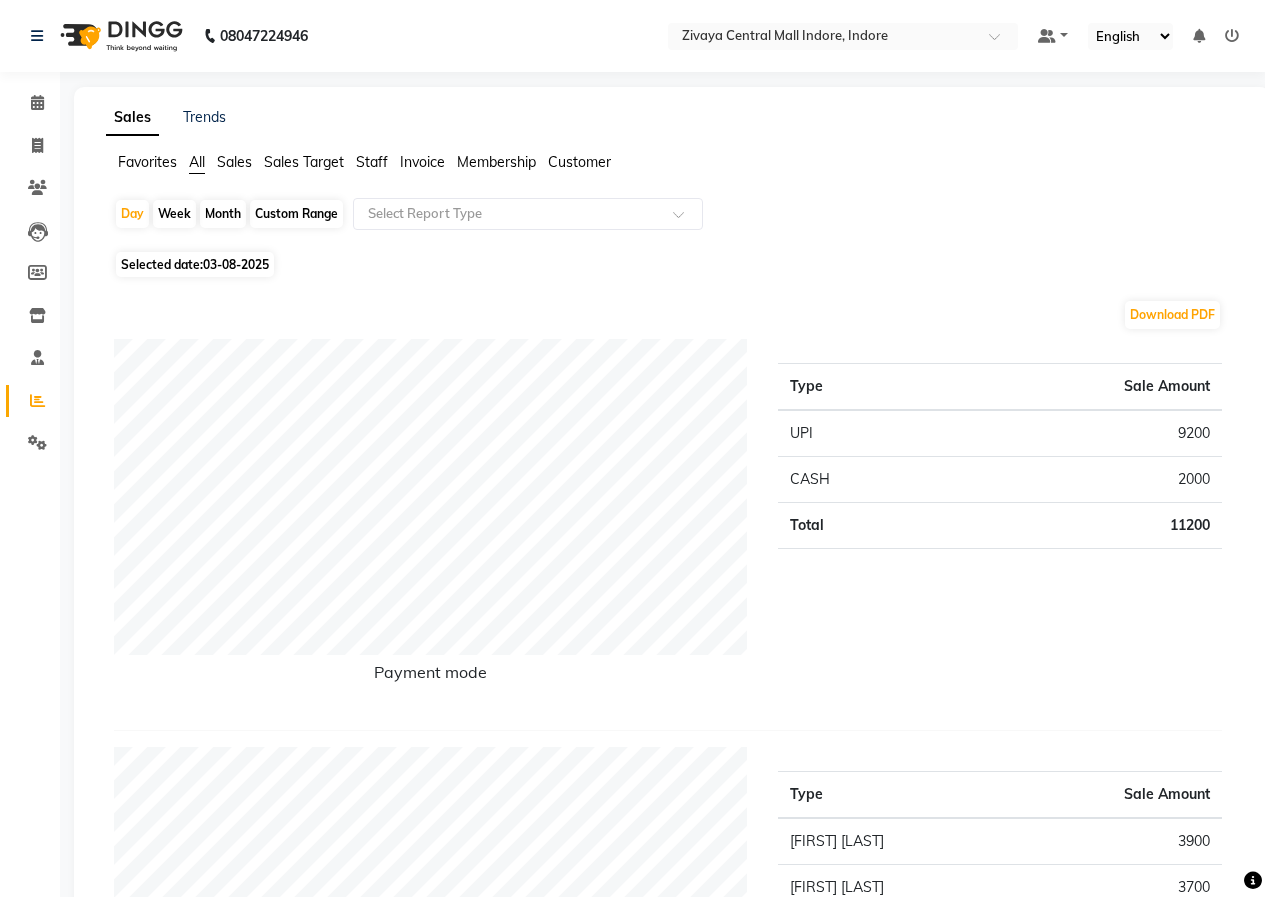 click 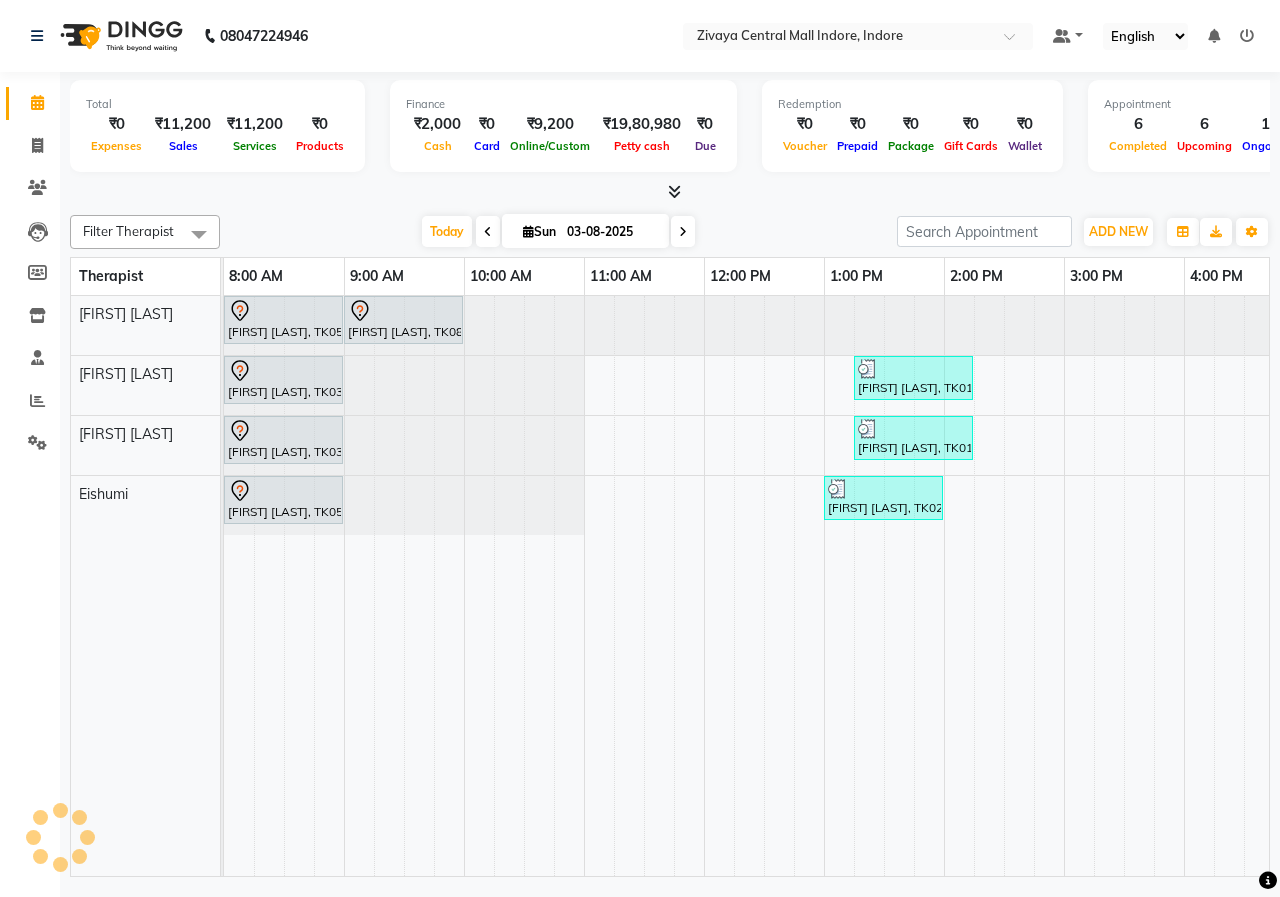 scroll, scrollTop: 0, scrollLeft: 0, axis: both 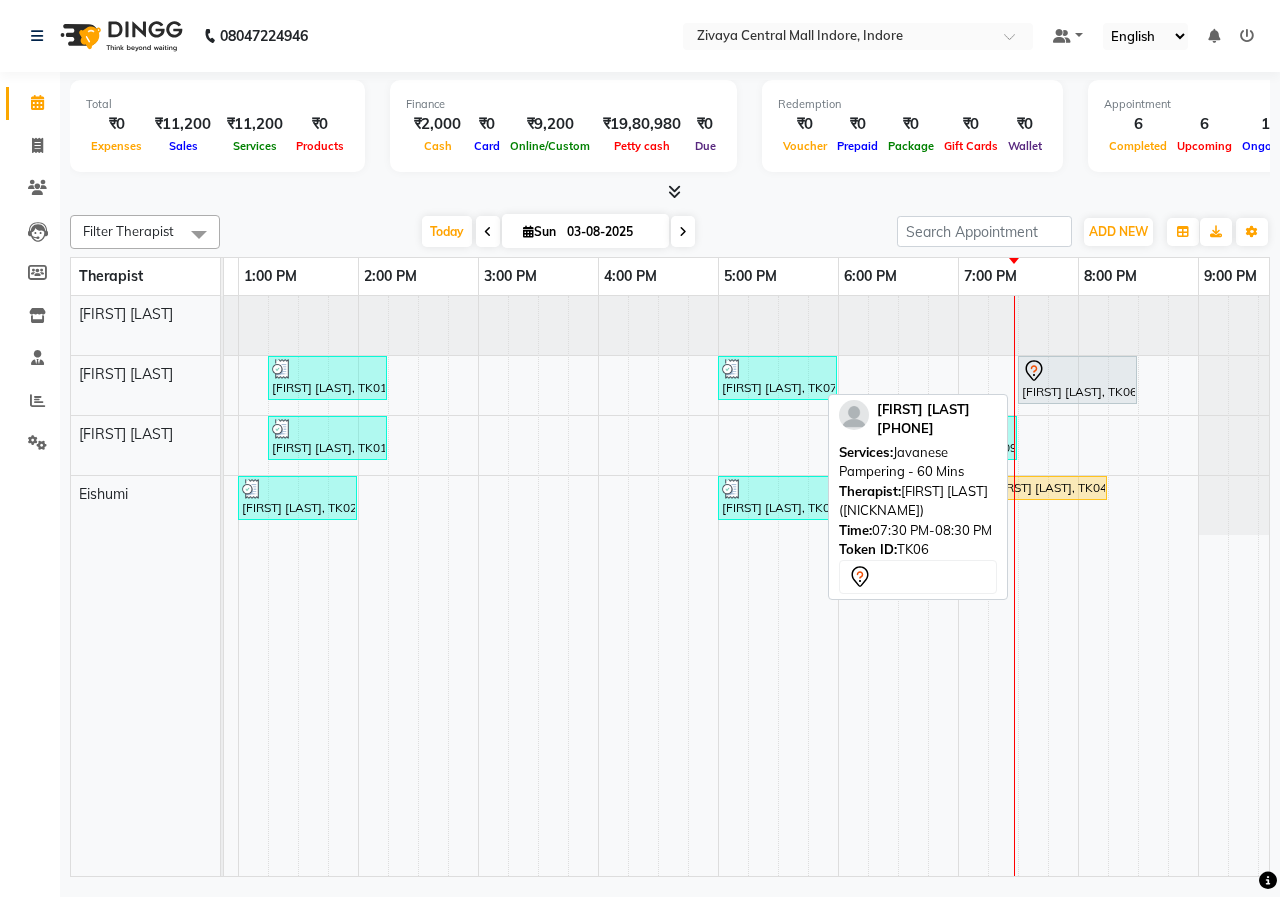 click at bounding box center (1077, 371) 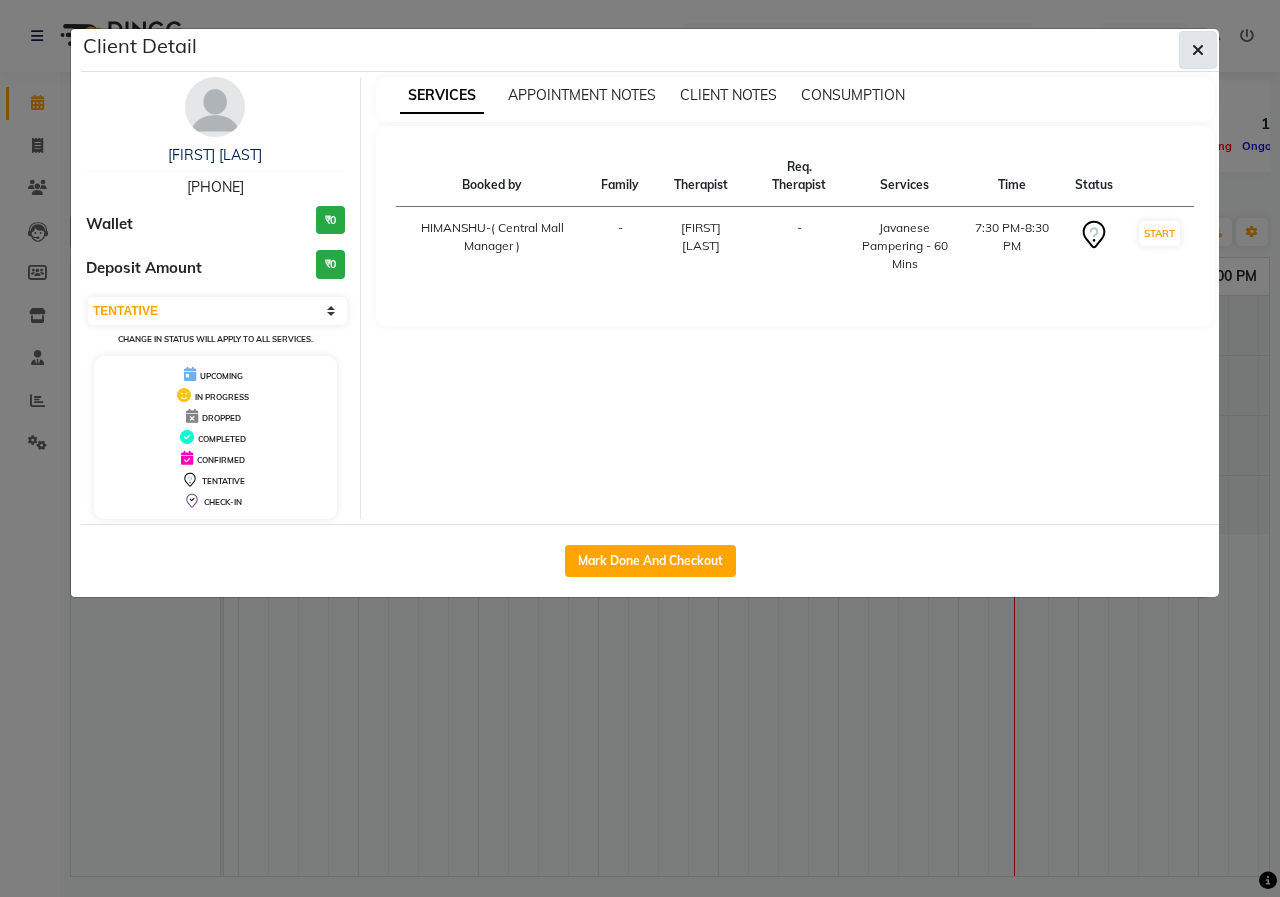 click 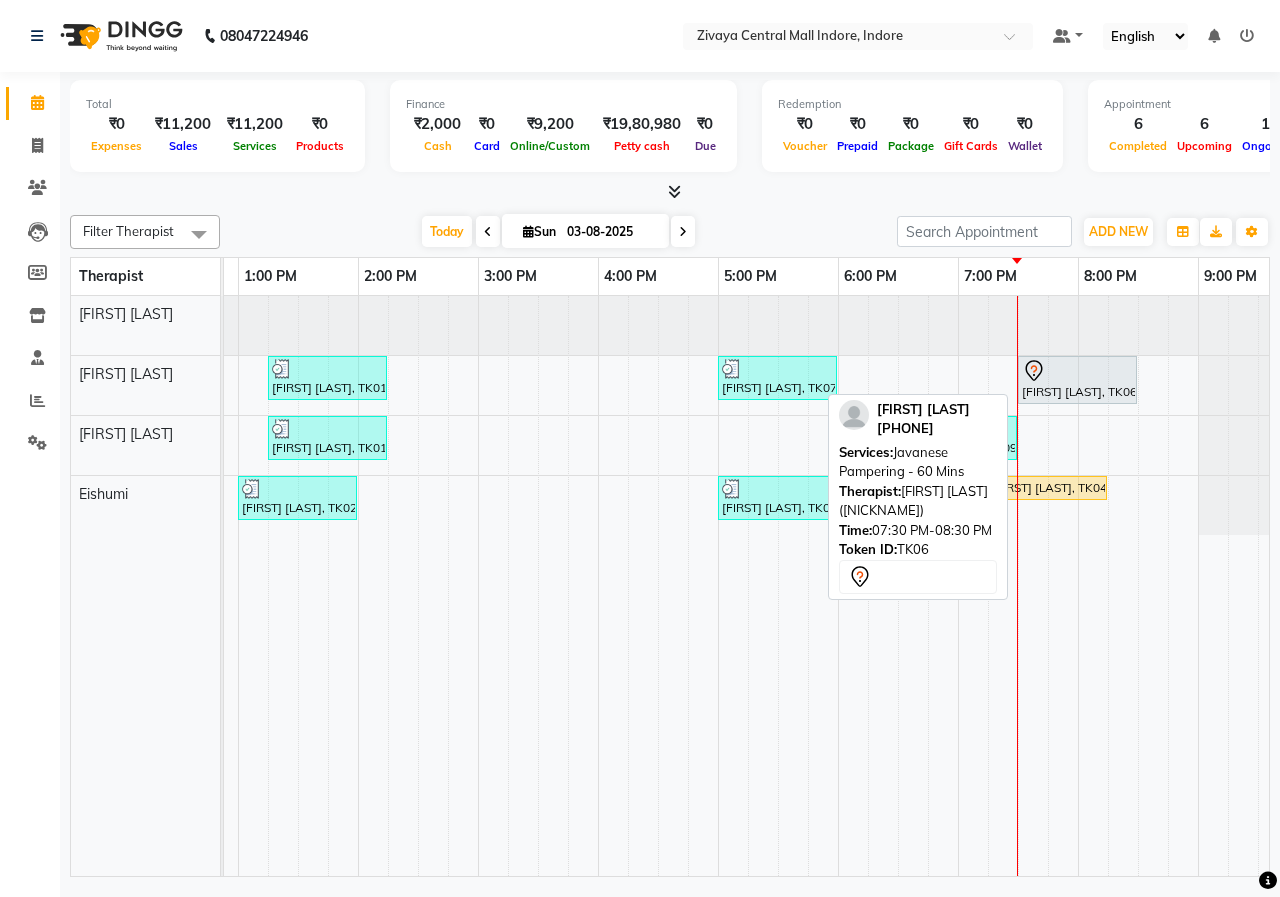 click at bounding box center [1077, 371] 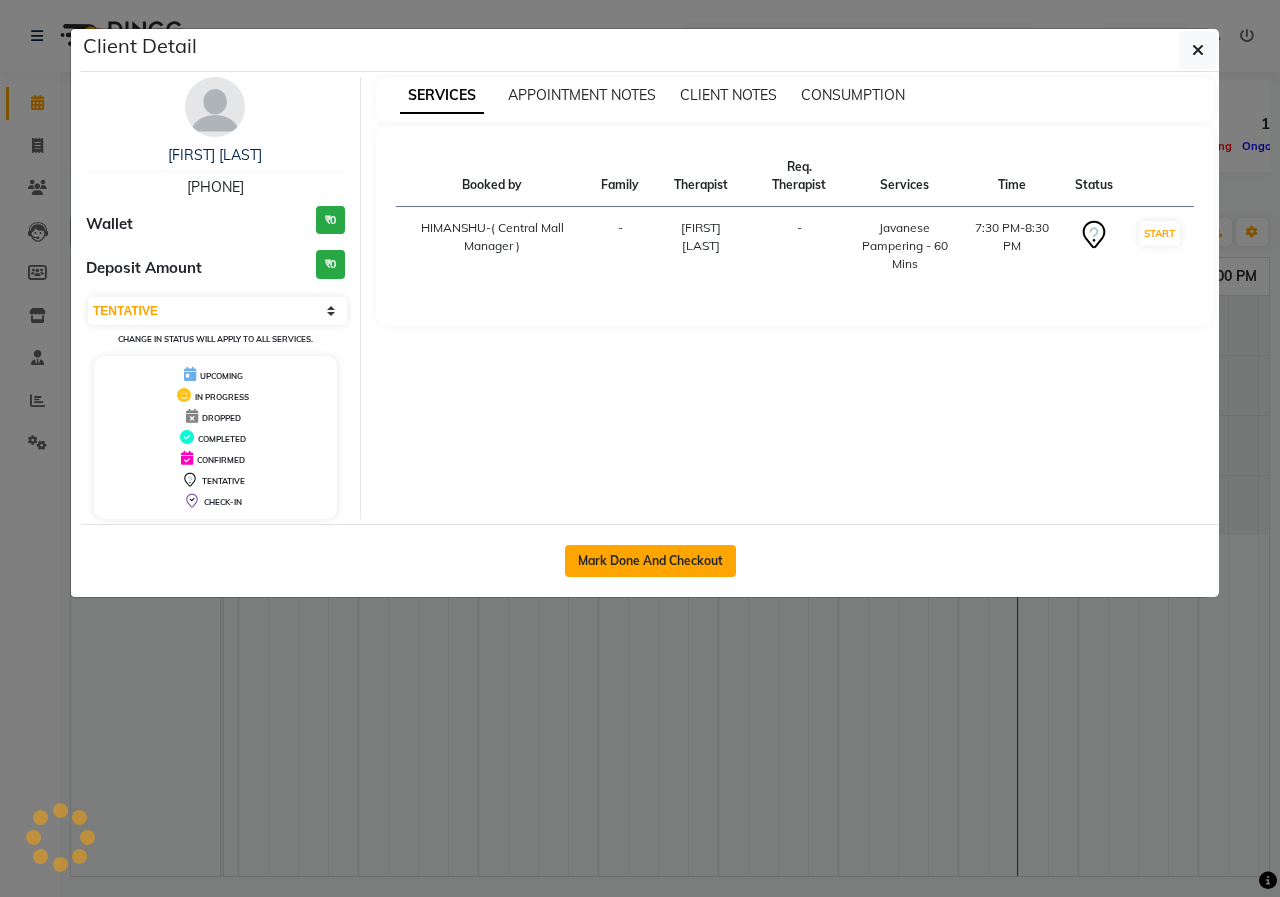 click on "Mark Done And Checkout" 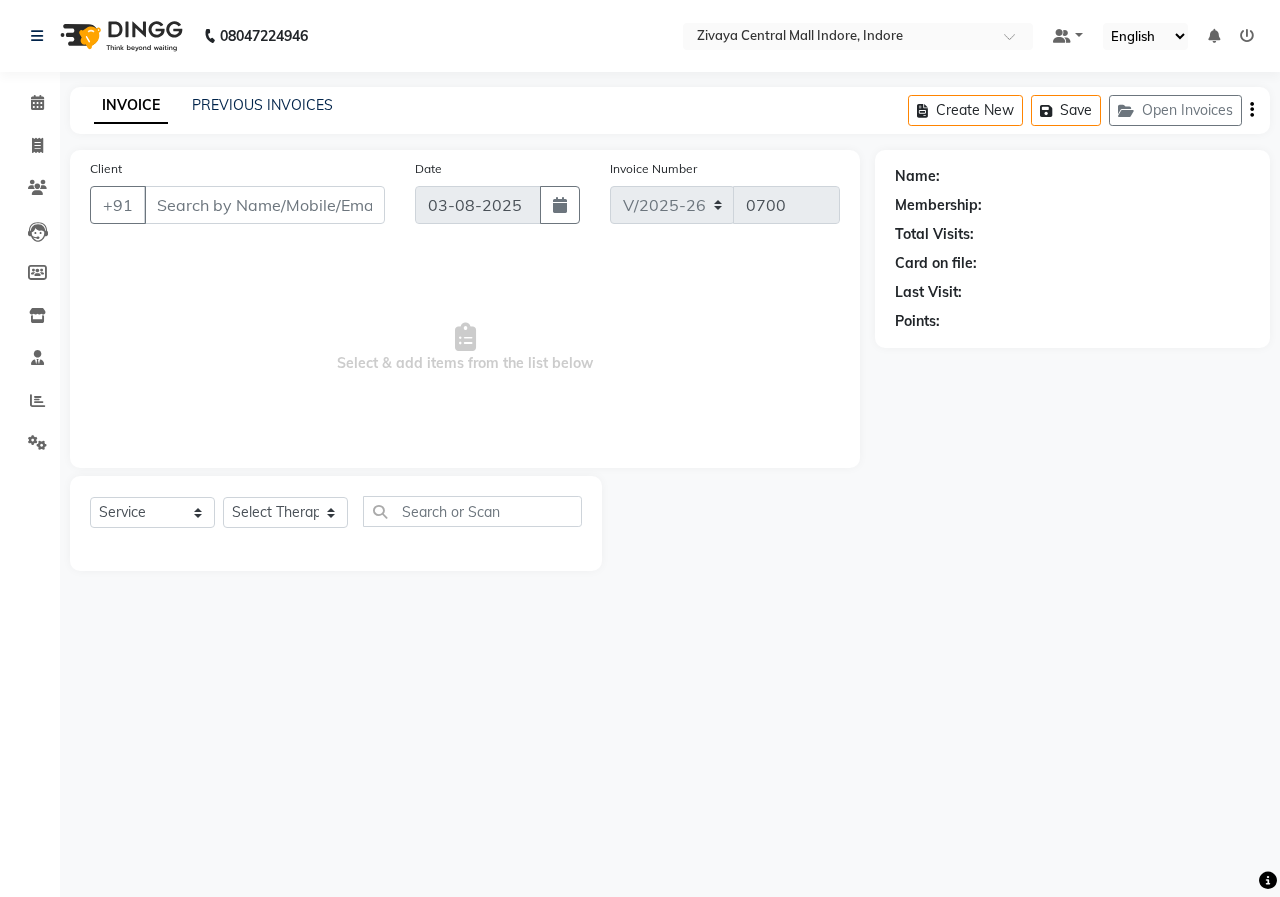 type on "[PHONE]" 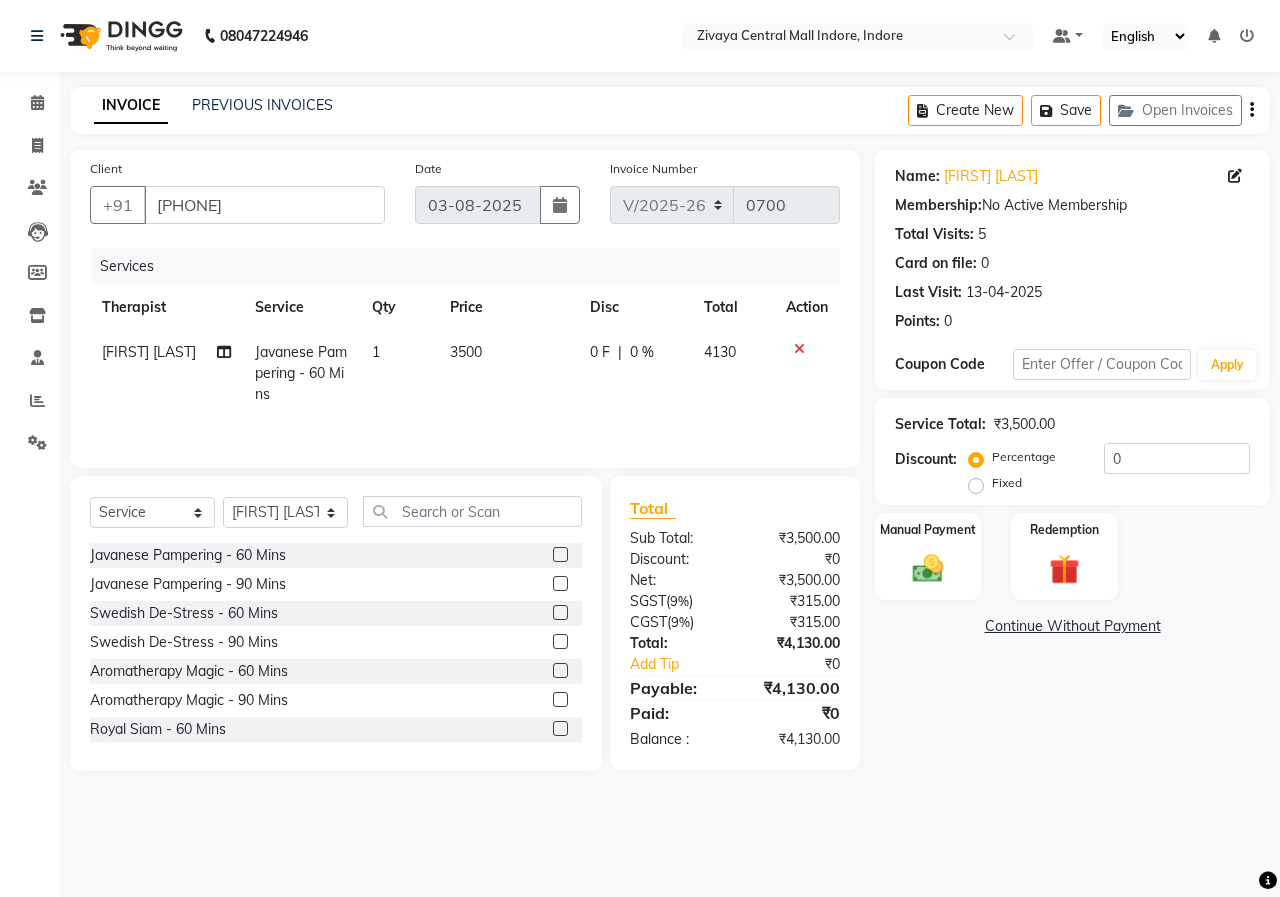 click on "Fixed" 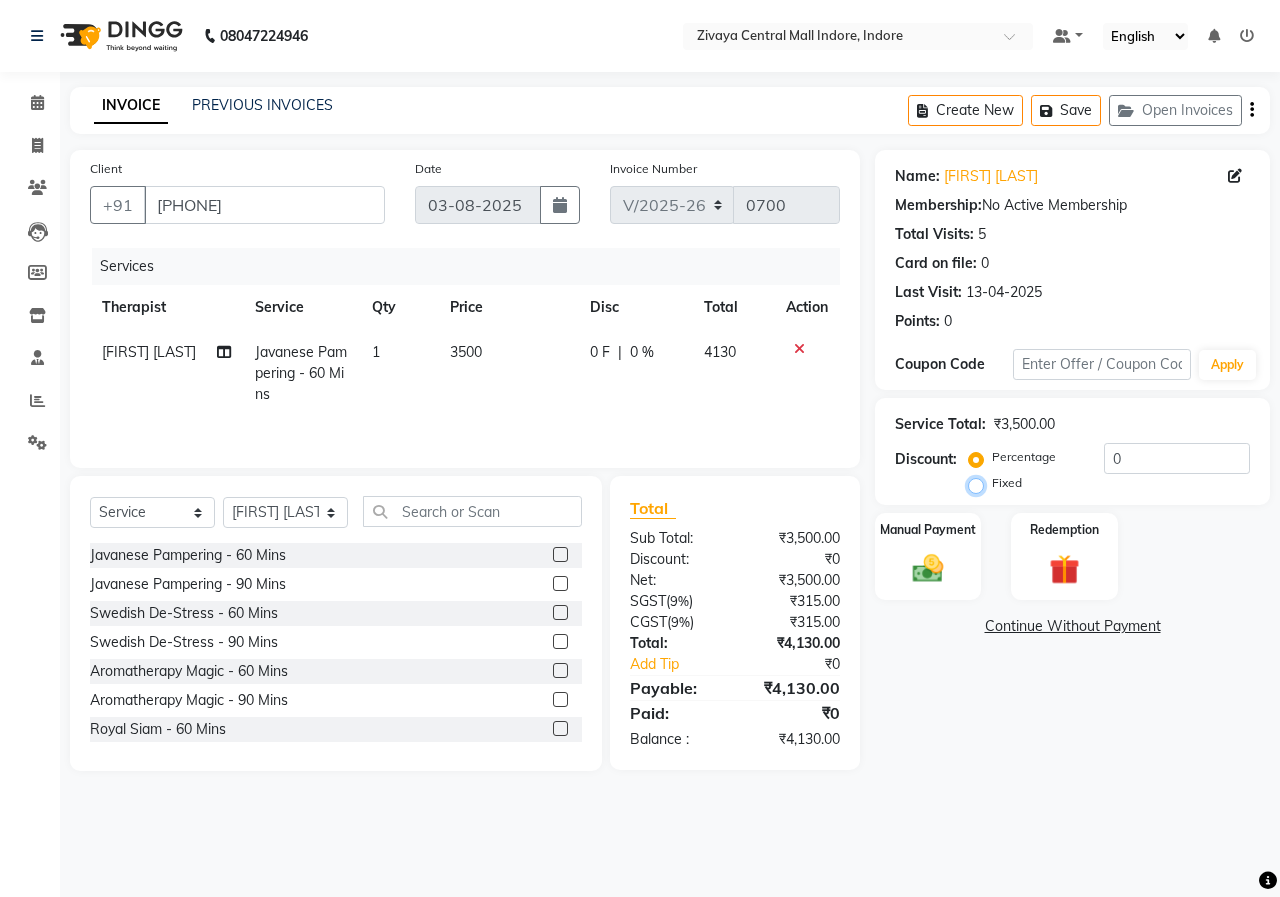 click on "Fixed" at bounding box center [980, 483] 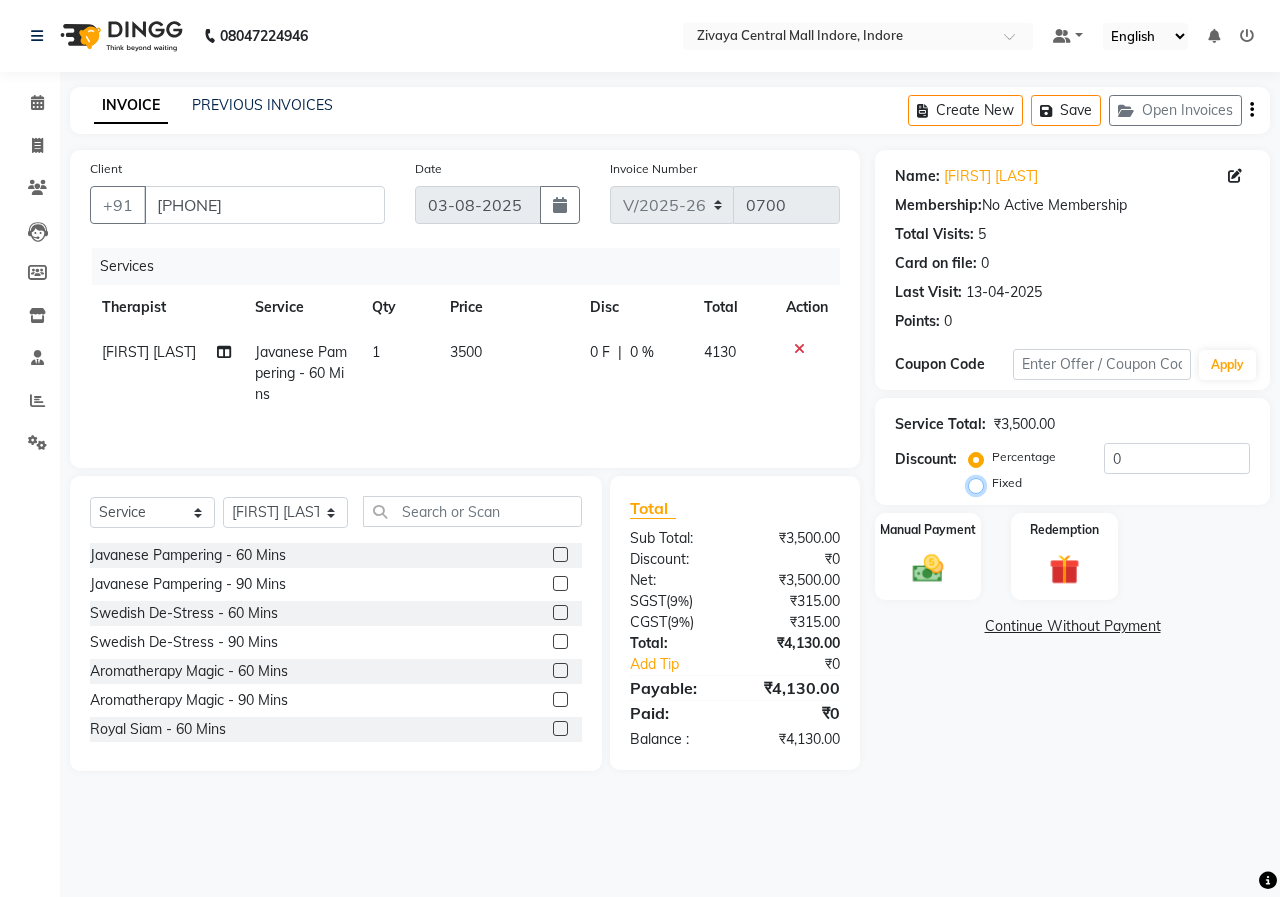 radio on "true" 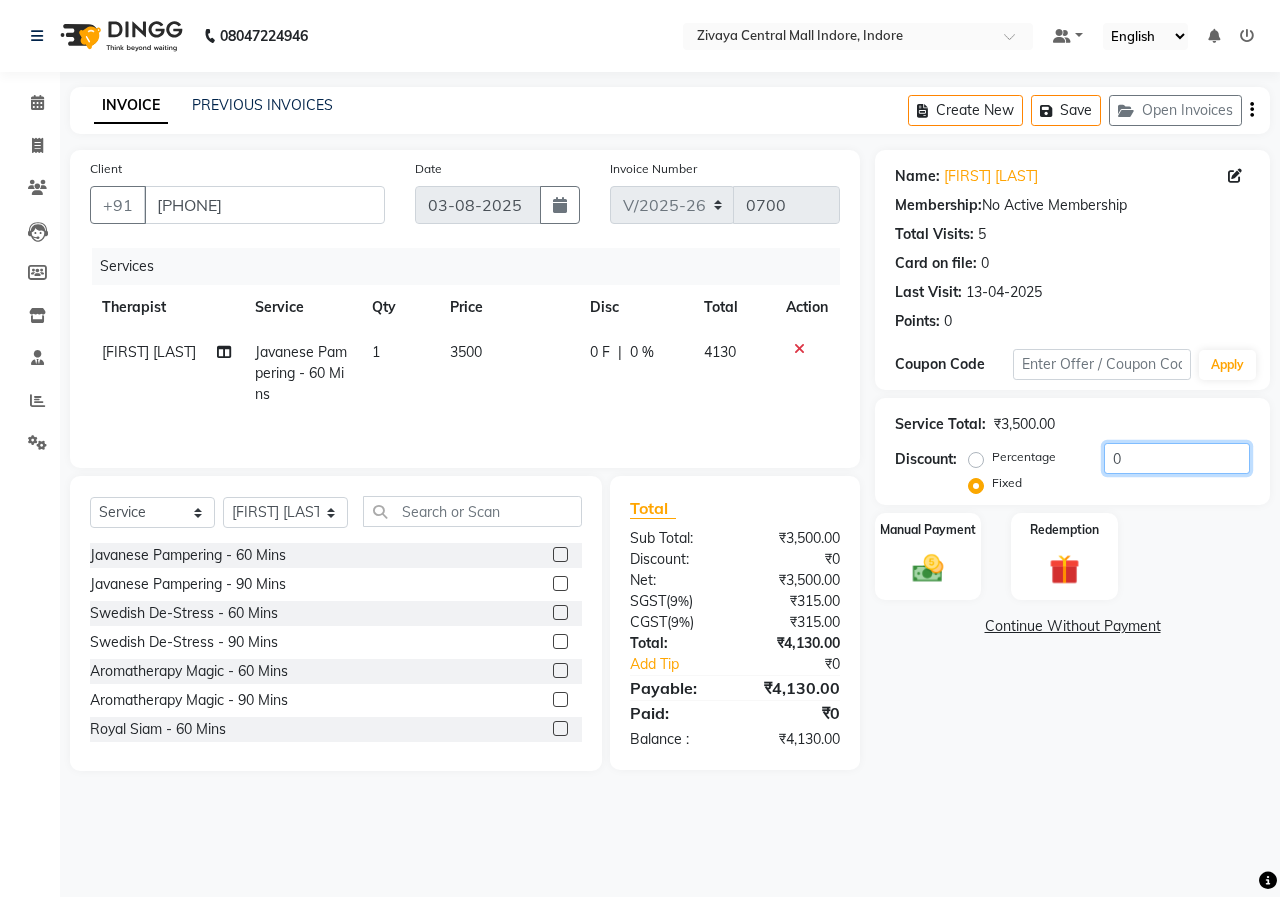 click on "0" 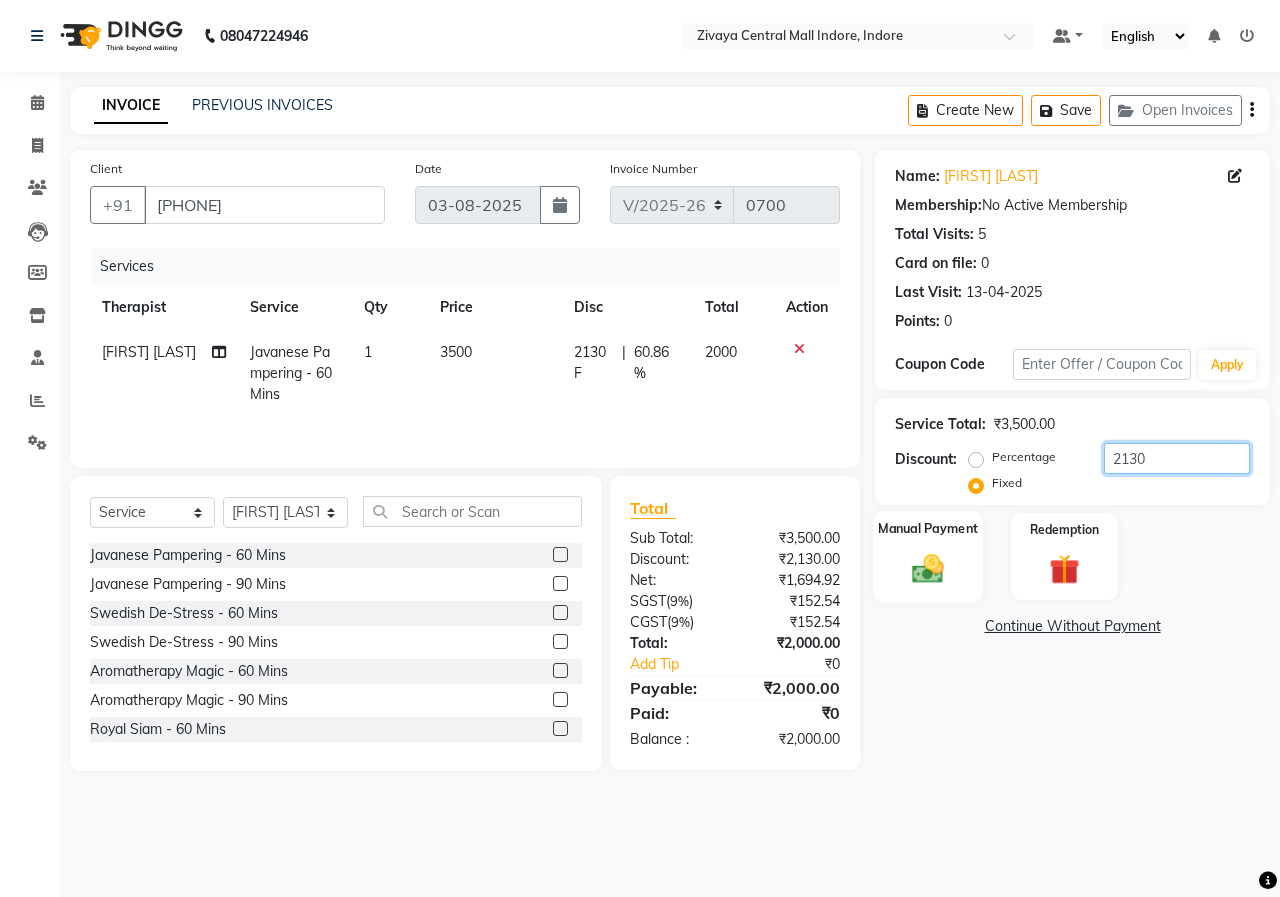 type on "2130" 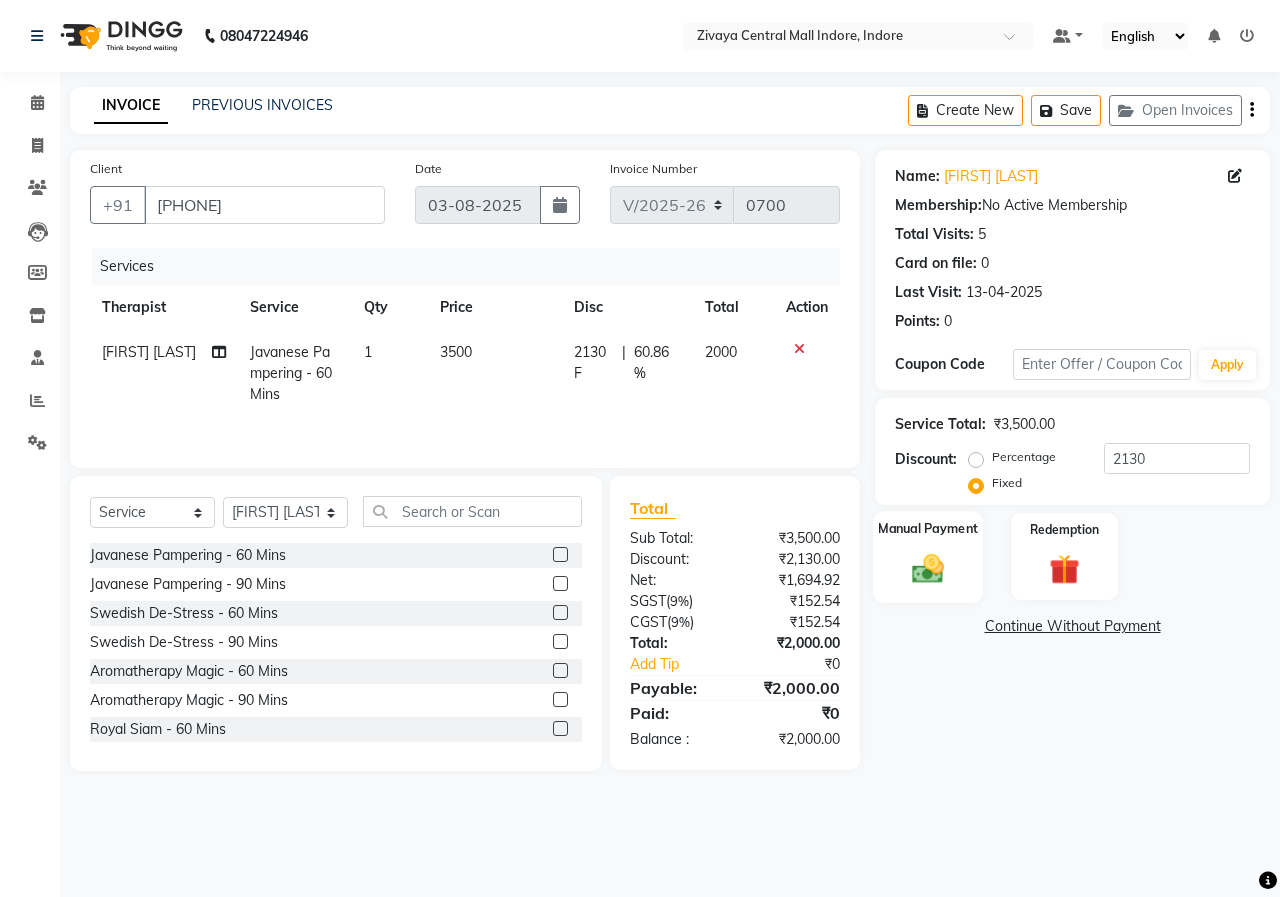 click on "Manual Payment" 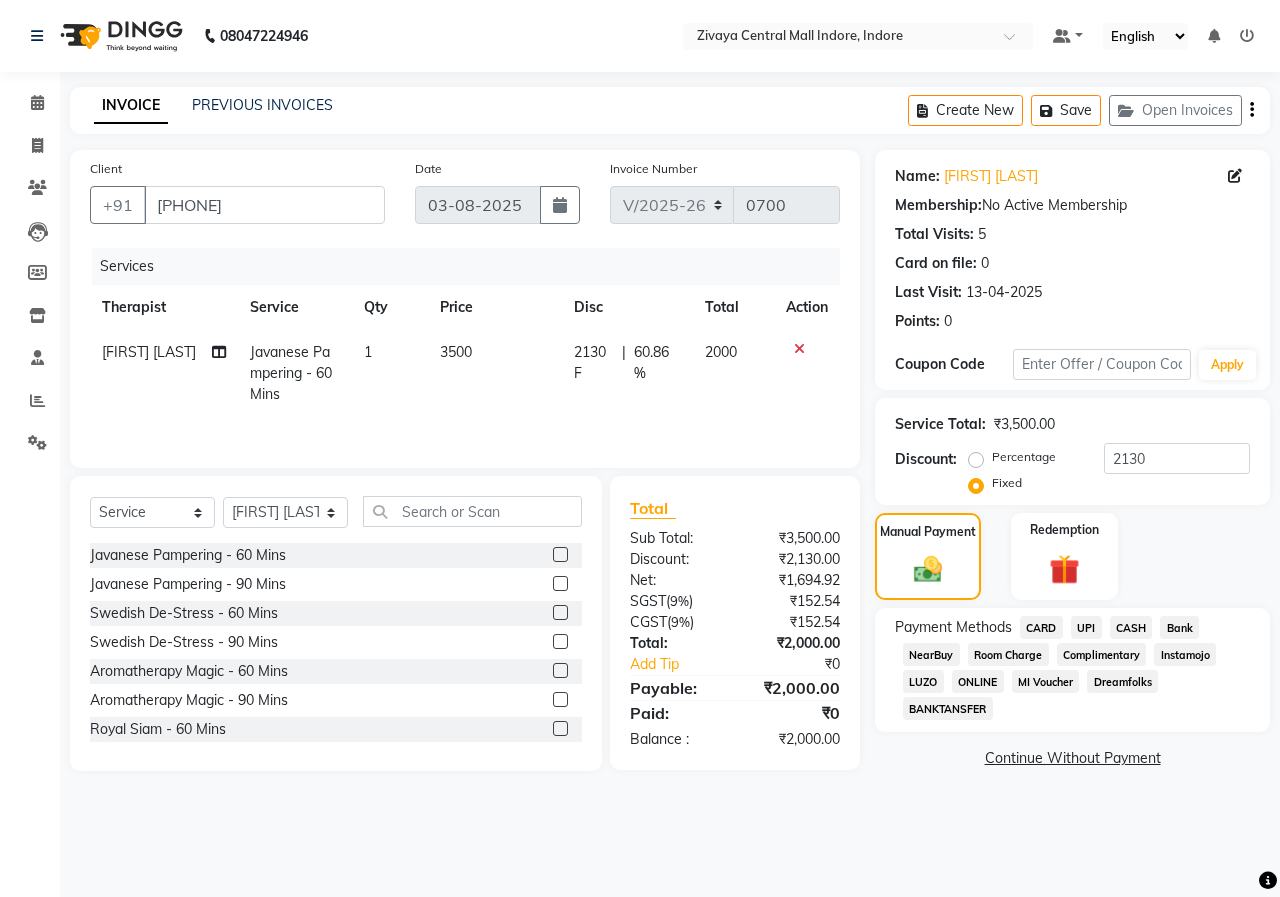 click on "CASH" 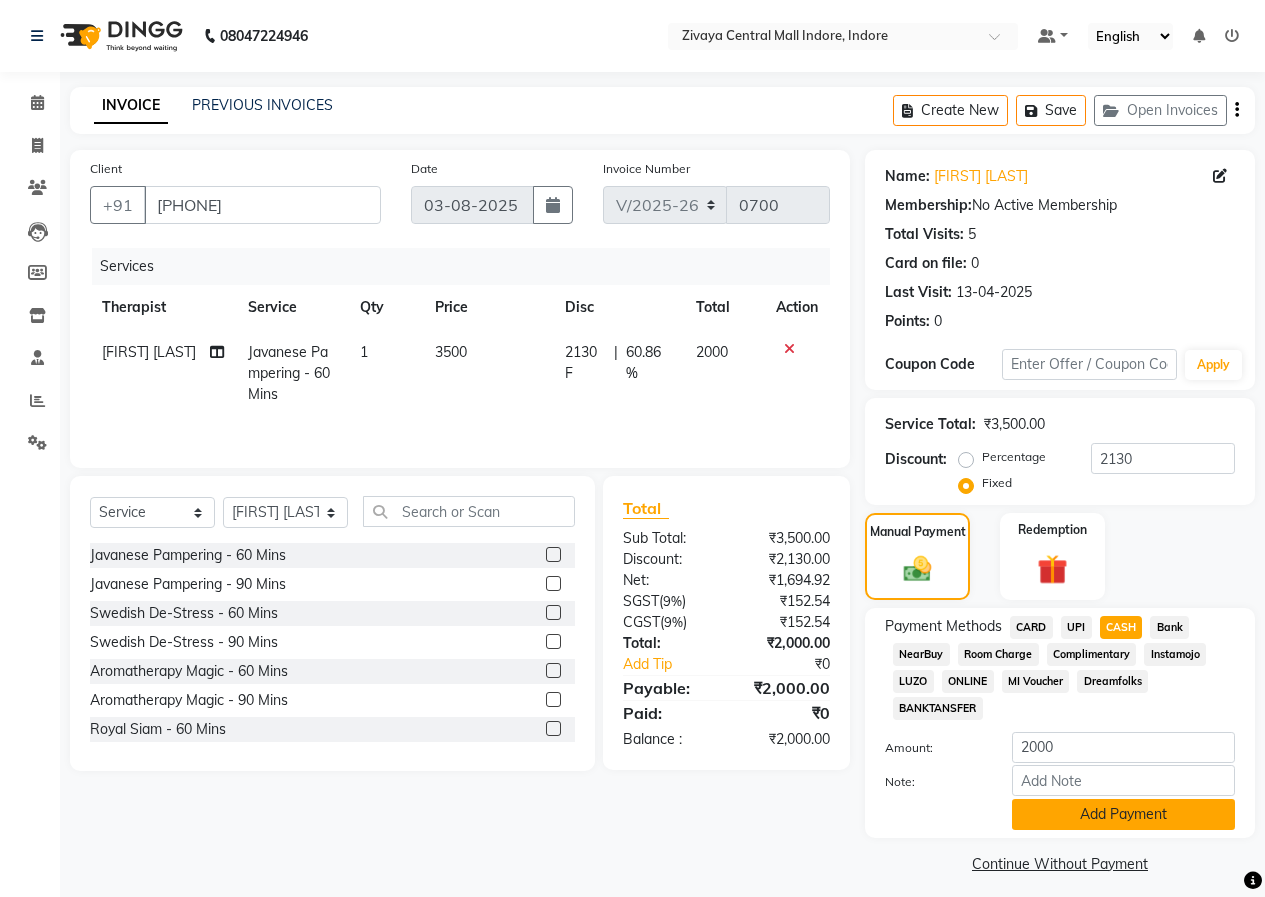 click on "Add Payment" 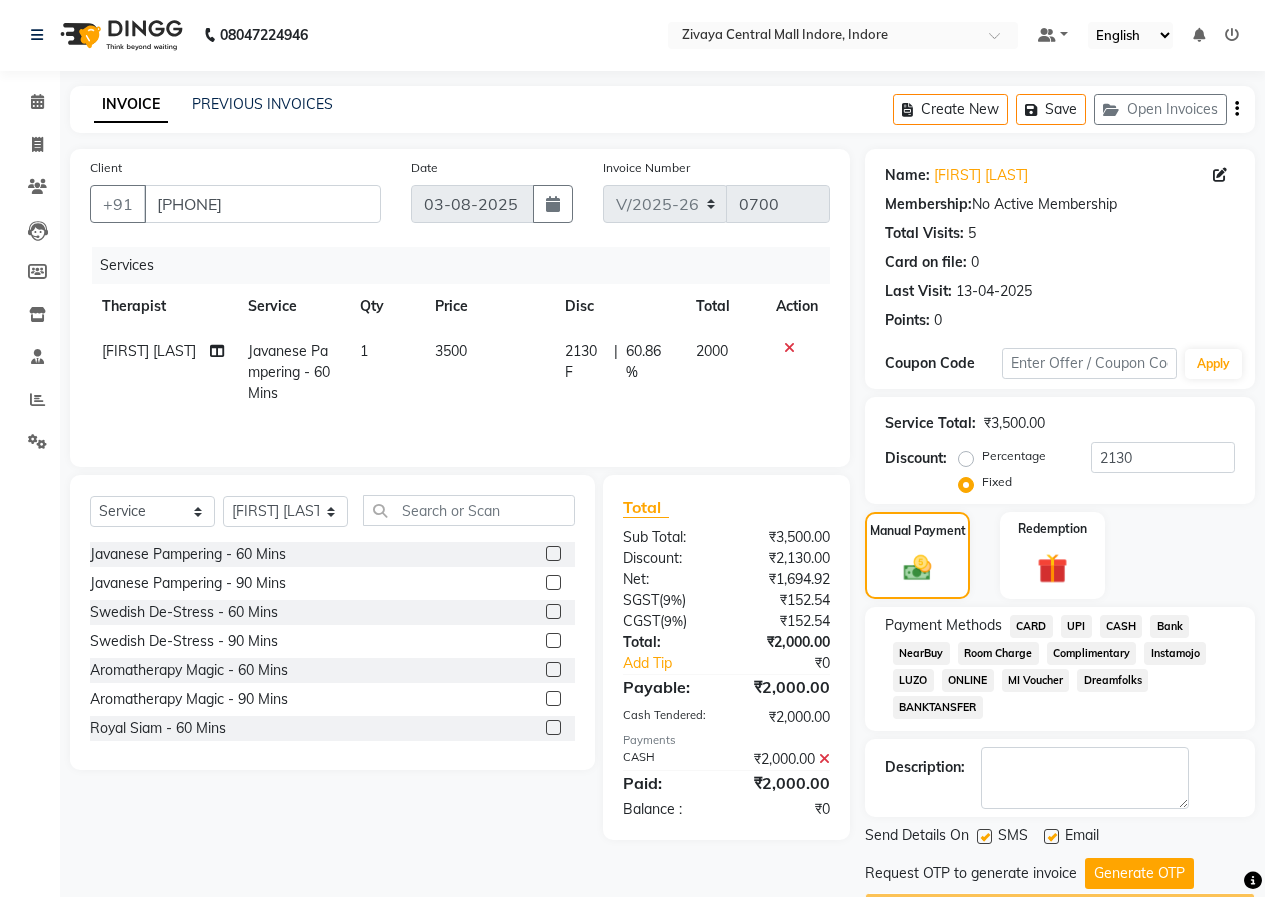 scroll, scrollTop: 0, scrollLeft: 0, axis: both 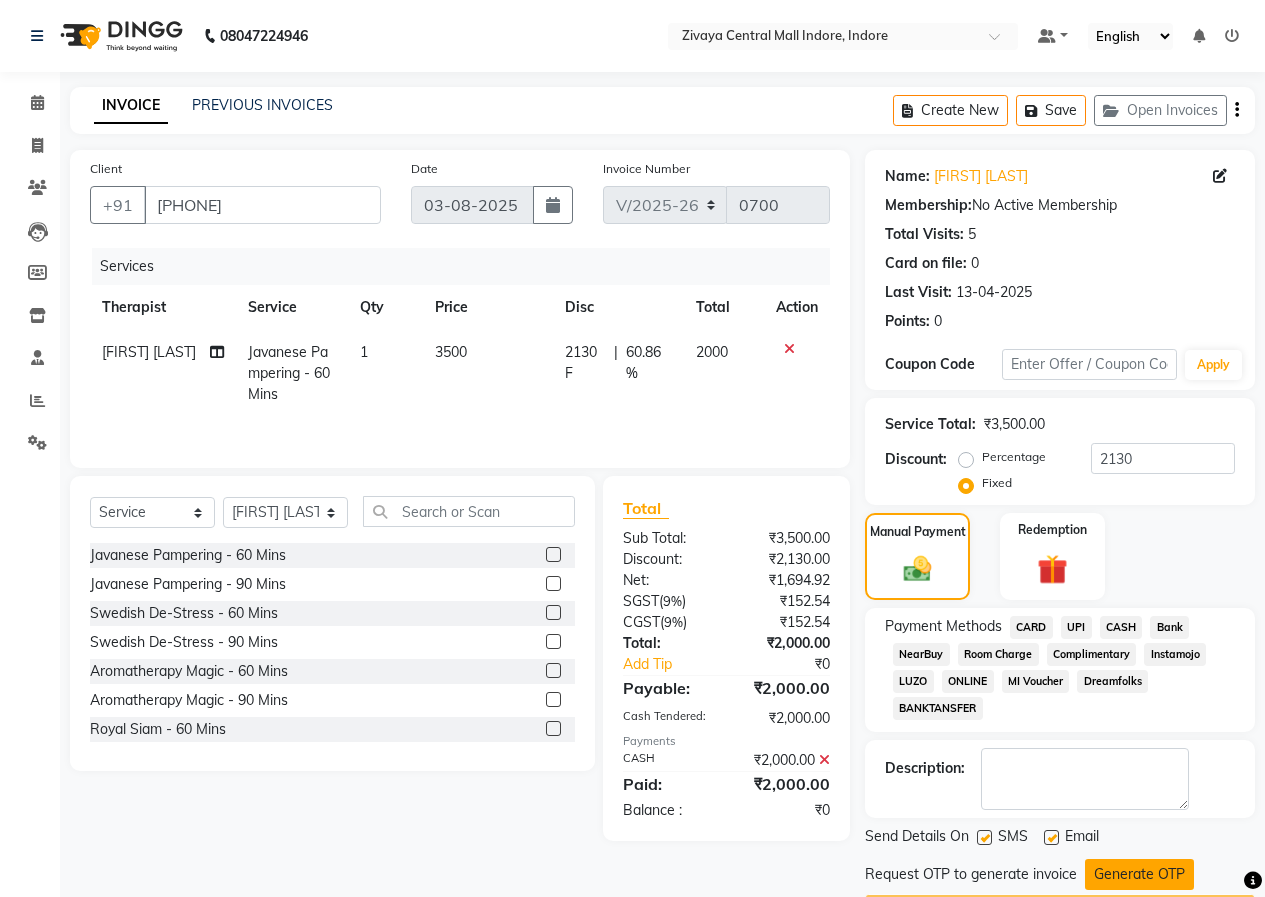 click on "Generate OTP" 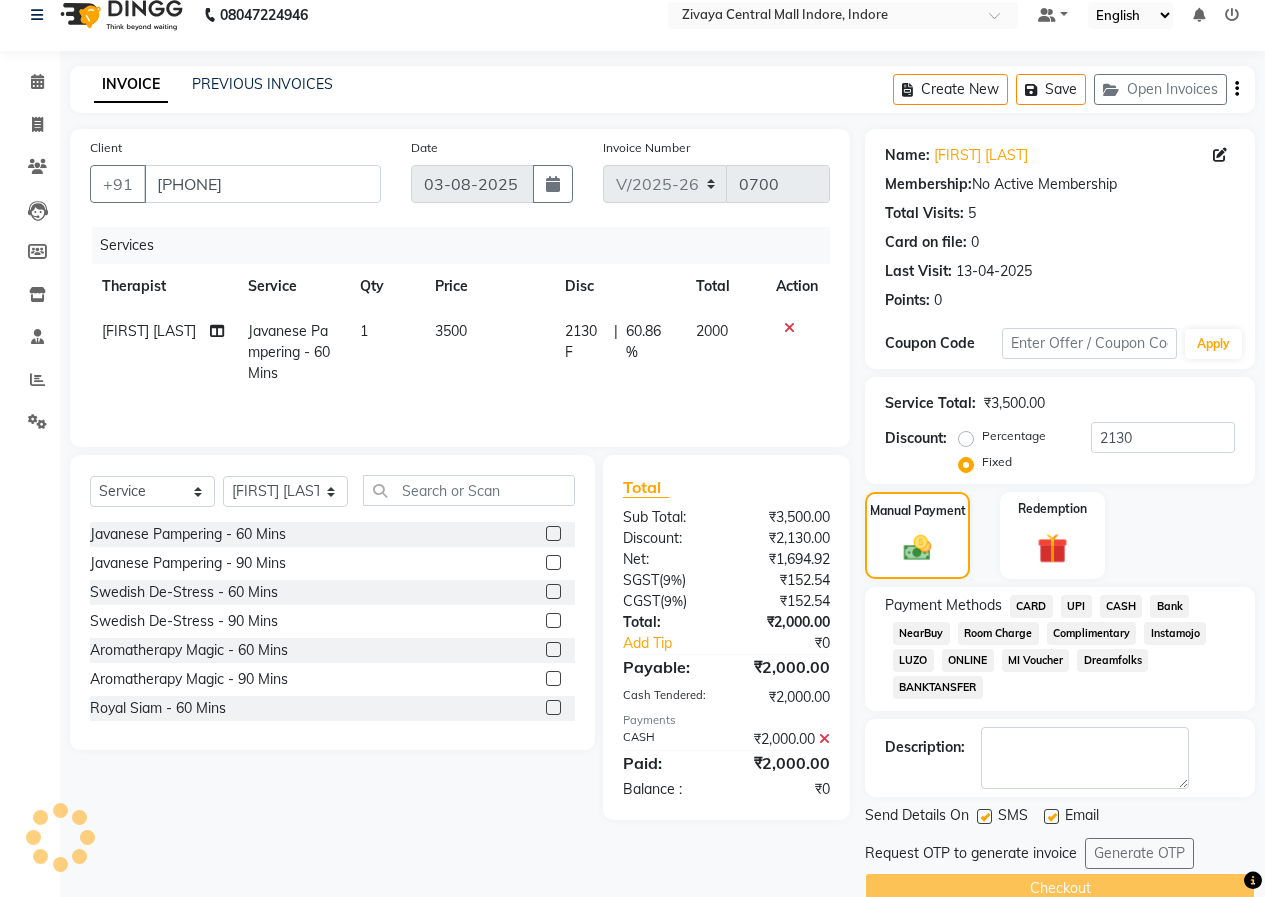 scroll, scrollTop: 58, scrollLeft: 0, axis: vertical 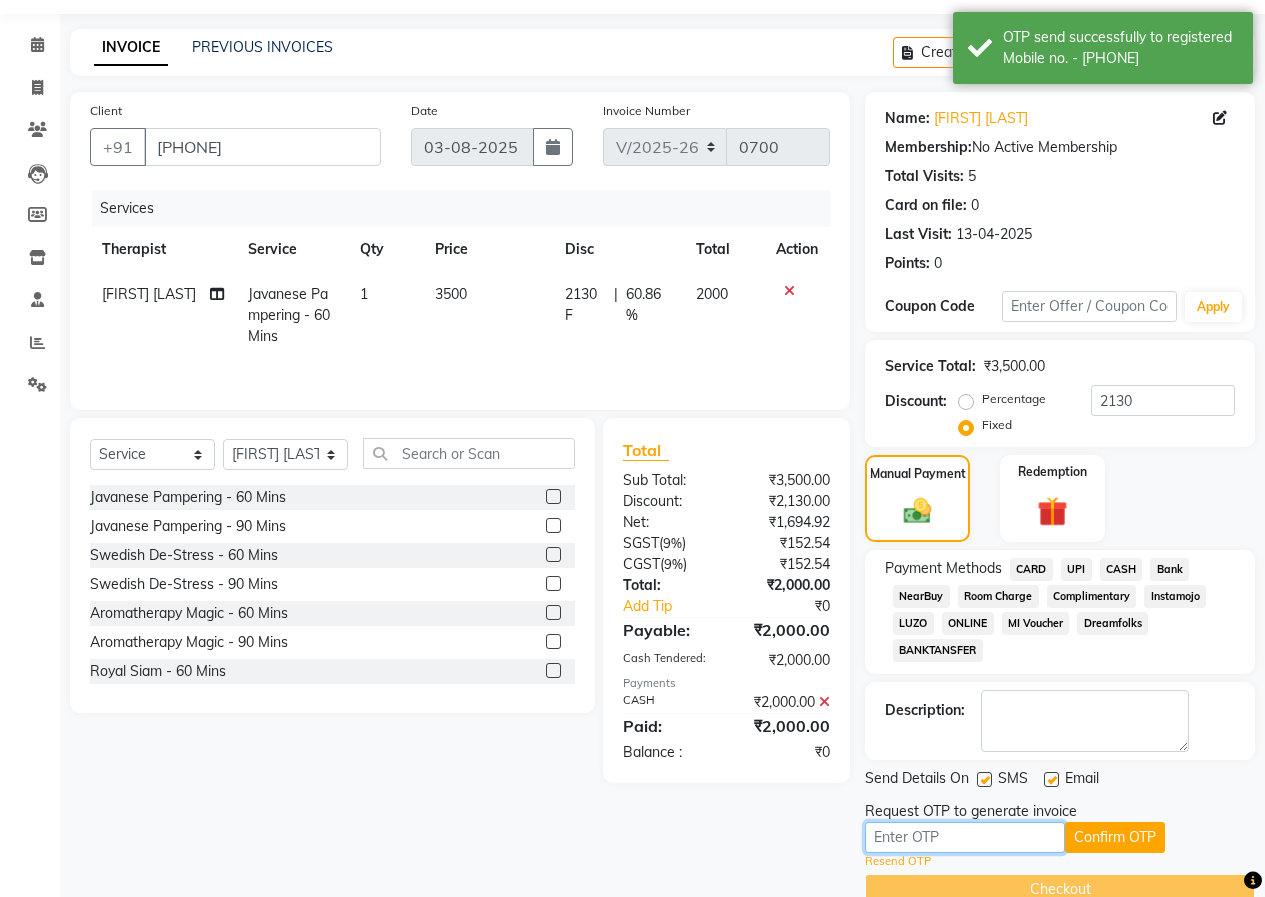 click at bounding box center (965, 837) 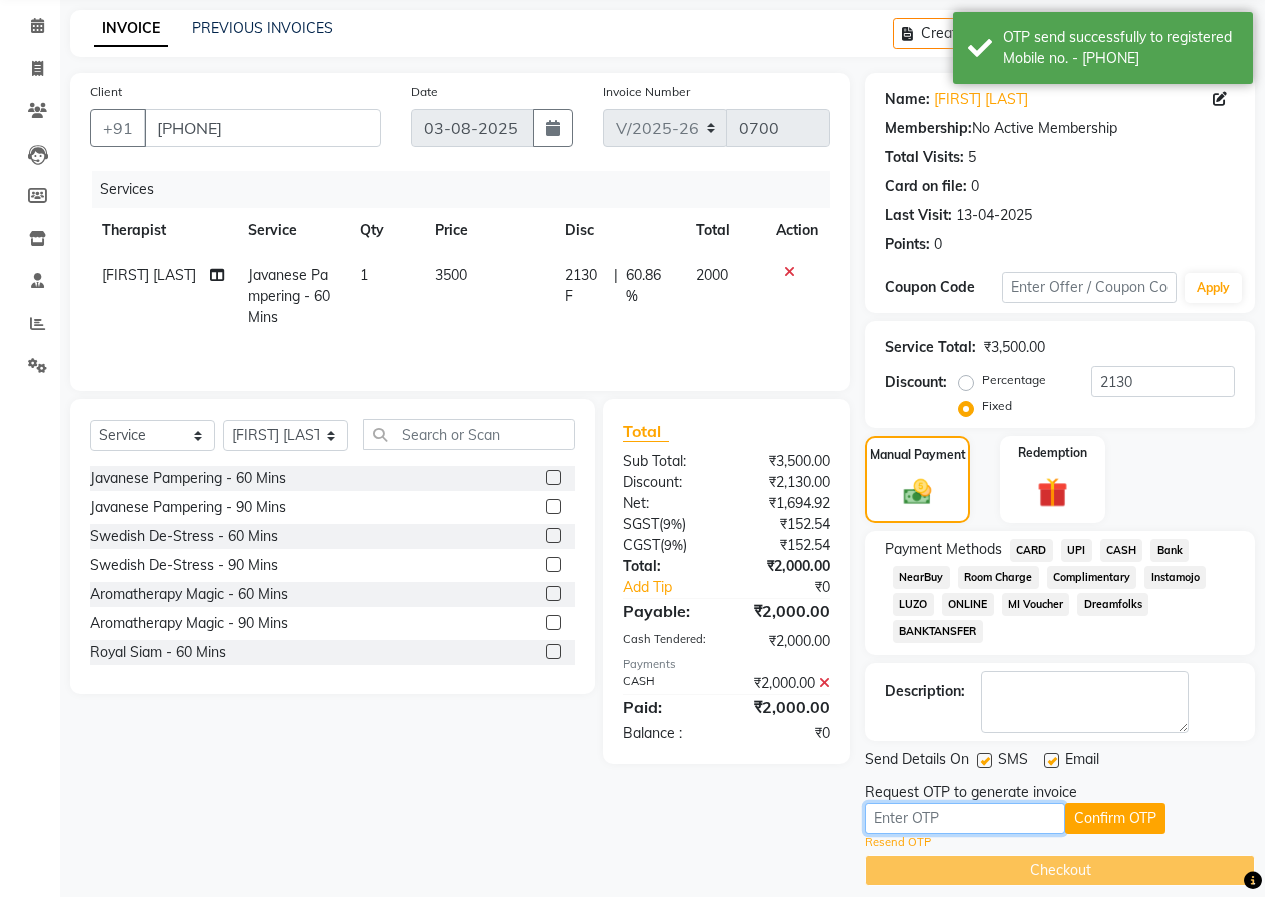 scroll, scrollTop: 96, scrollLeft: 0, axis: vertical 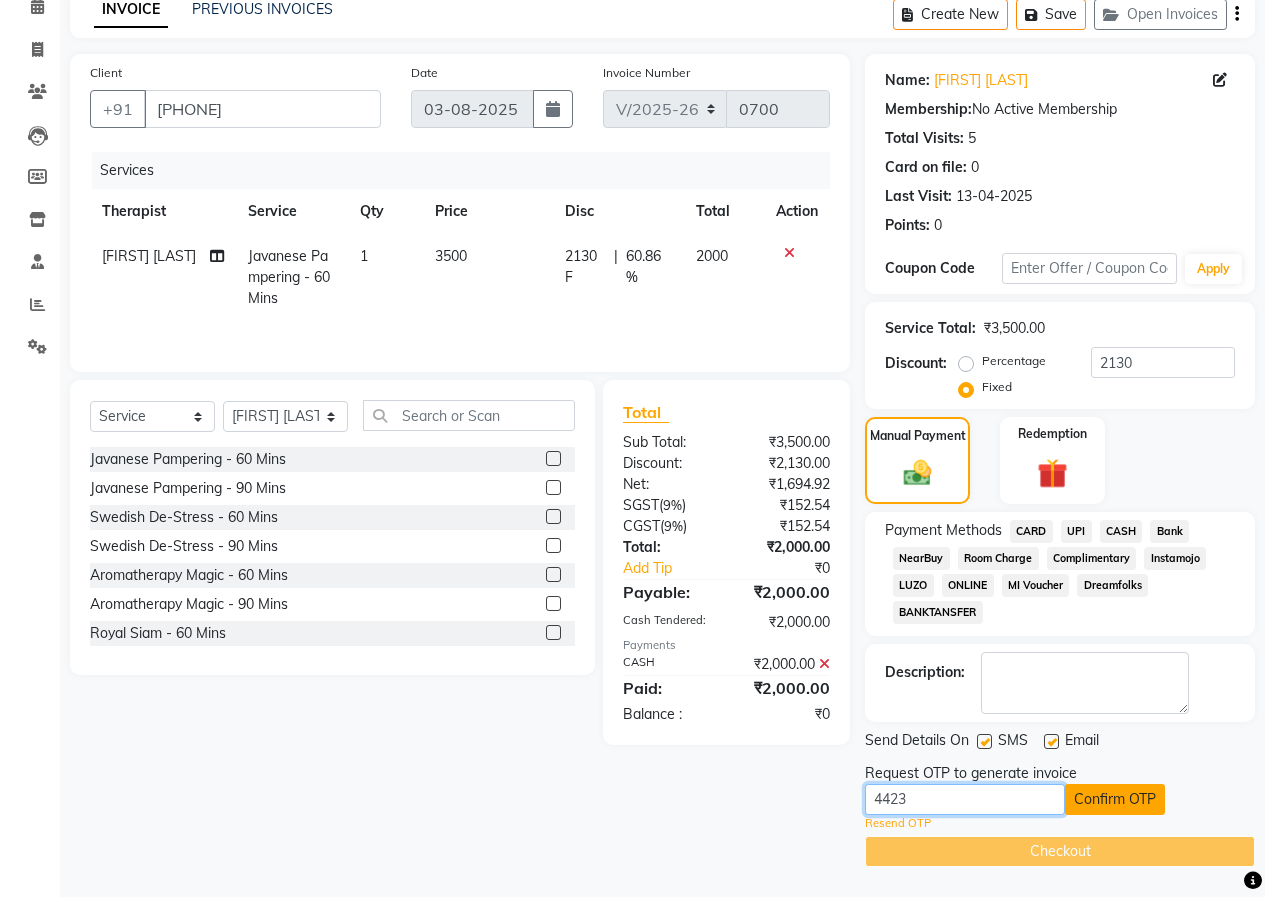 type on "4423" 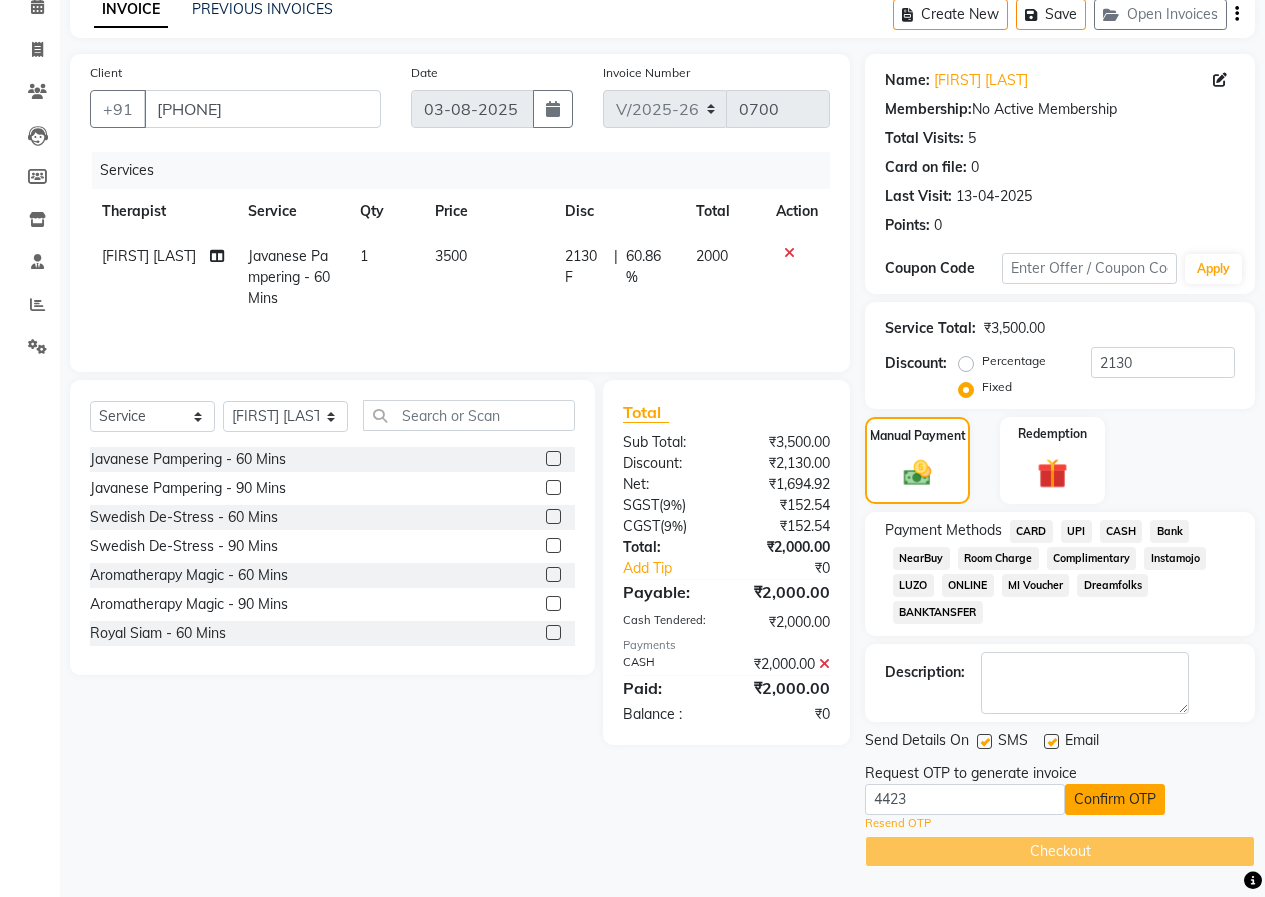 click on "Confirm OTP" 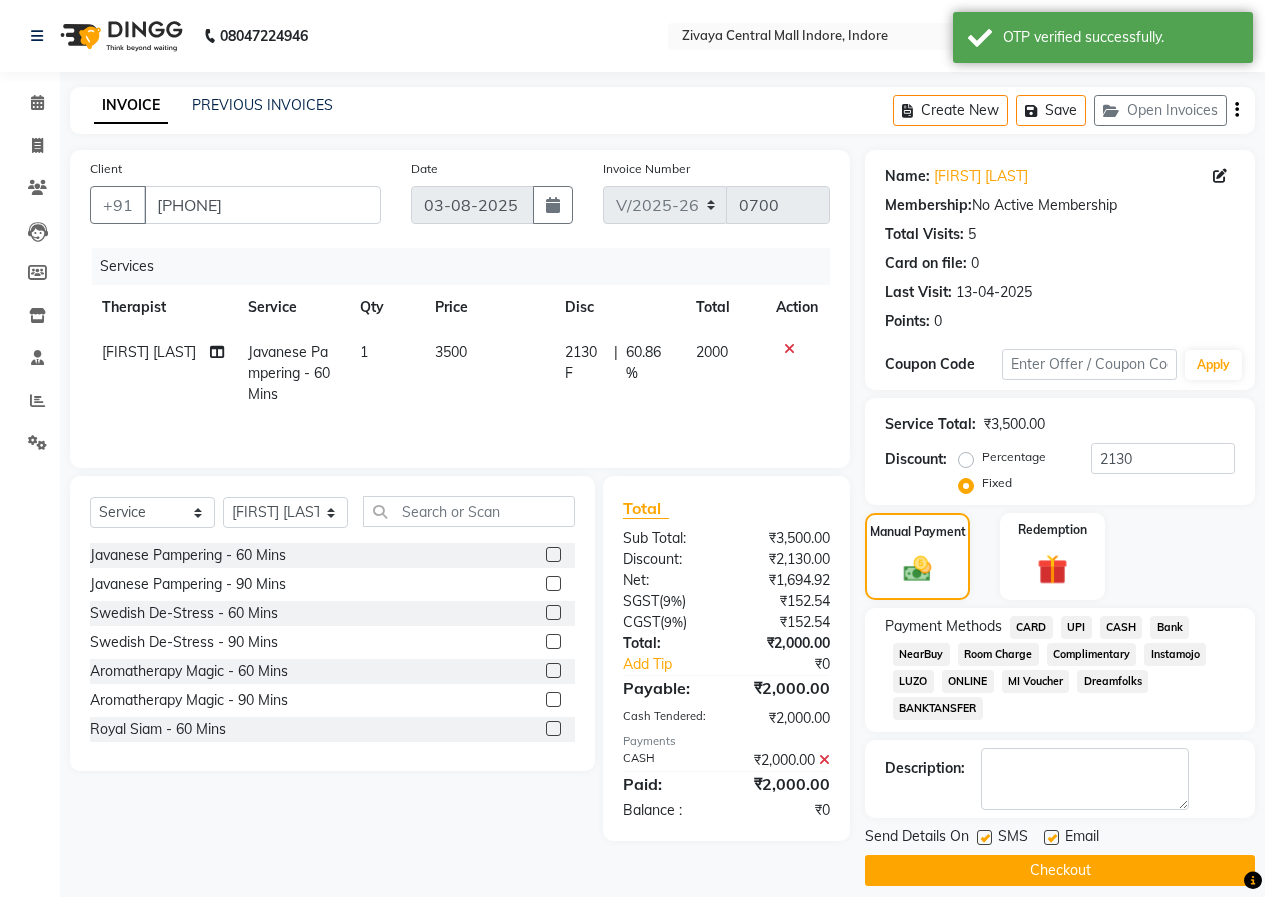 scroll, scrollTop: 19, scrollLeft: 0, axis: vertical 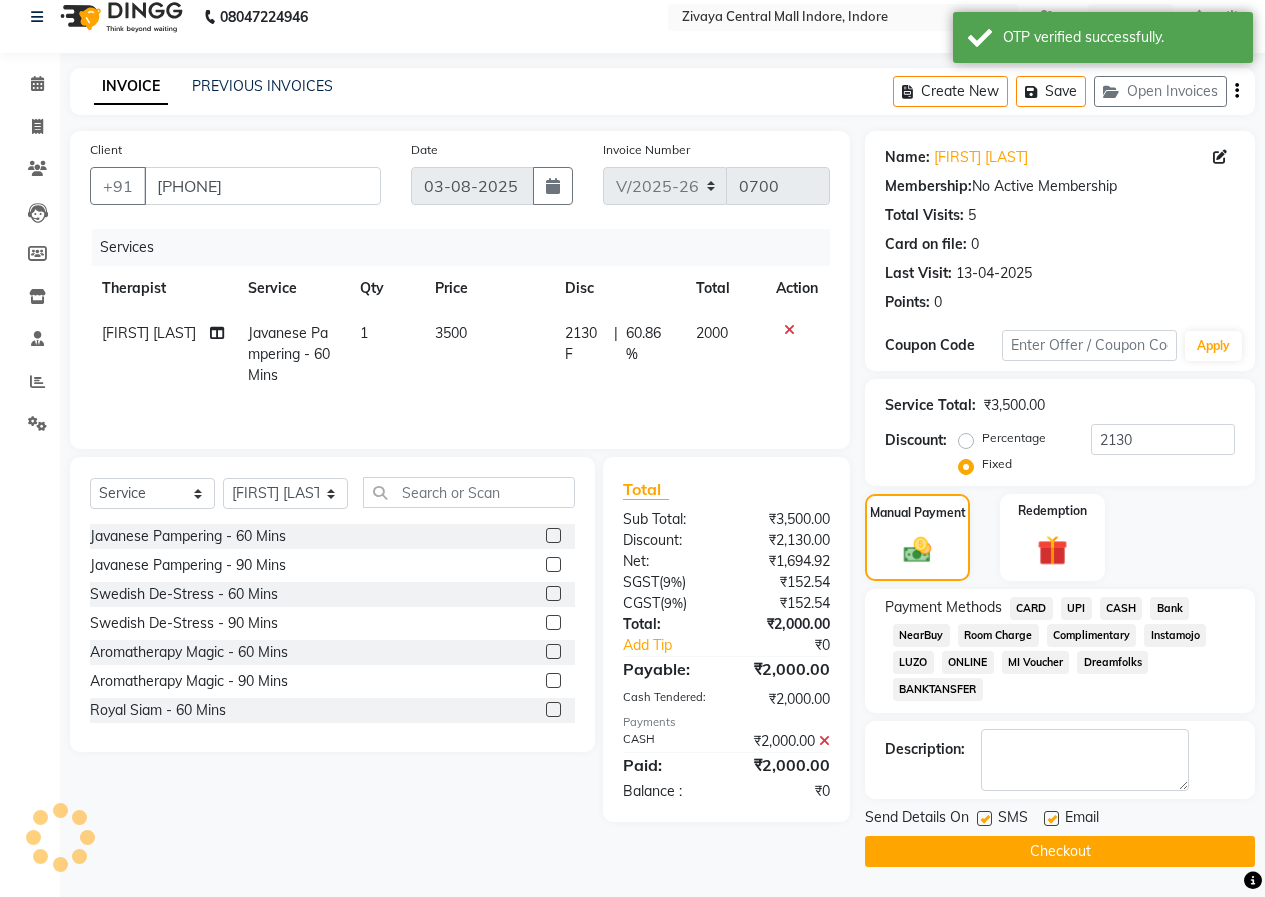 click on "Checkout" 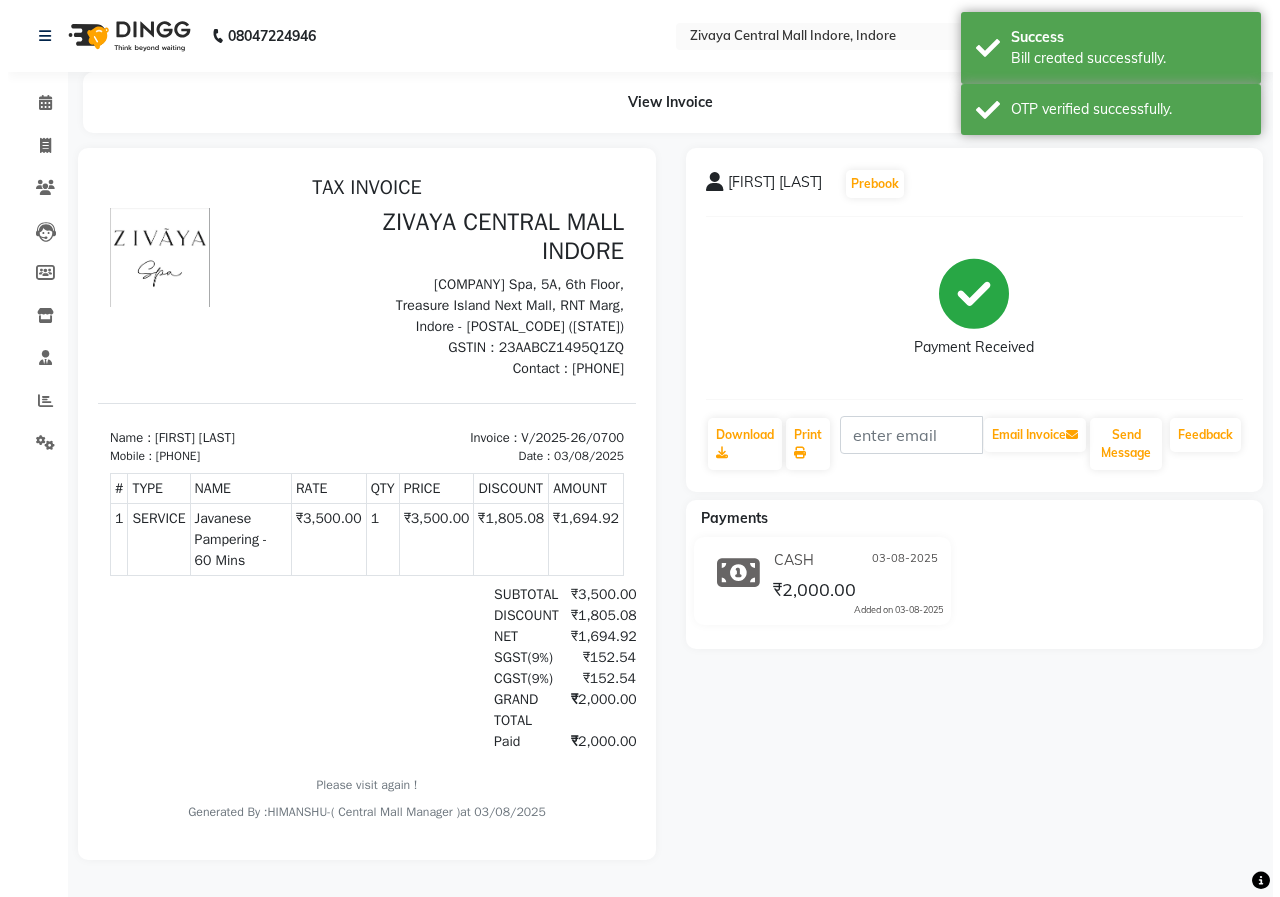 scroll, scrollTop: 0, scrollLeft: 0, axis: both 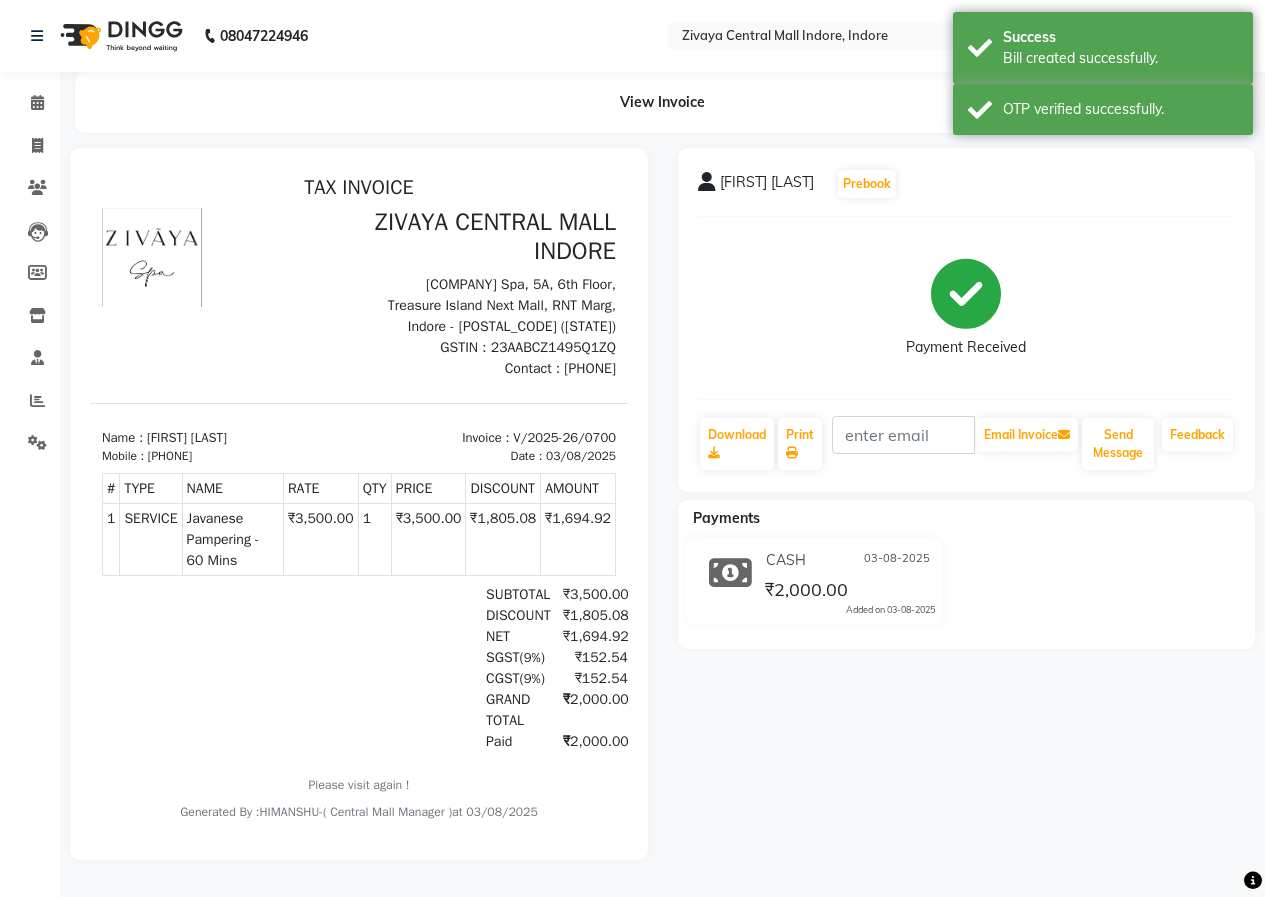 click 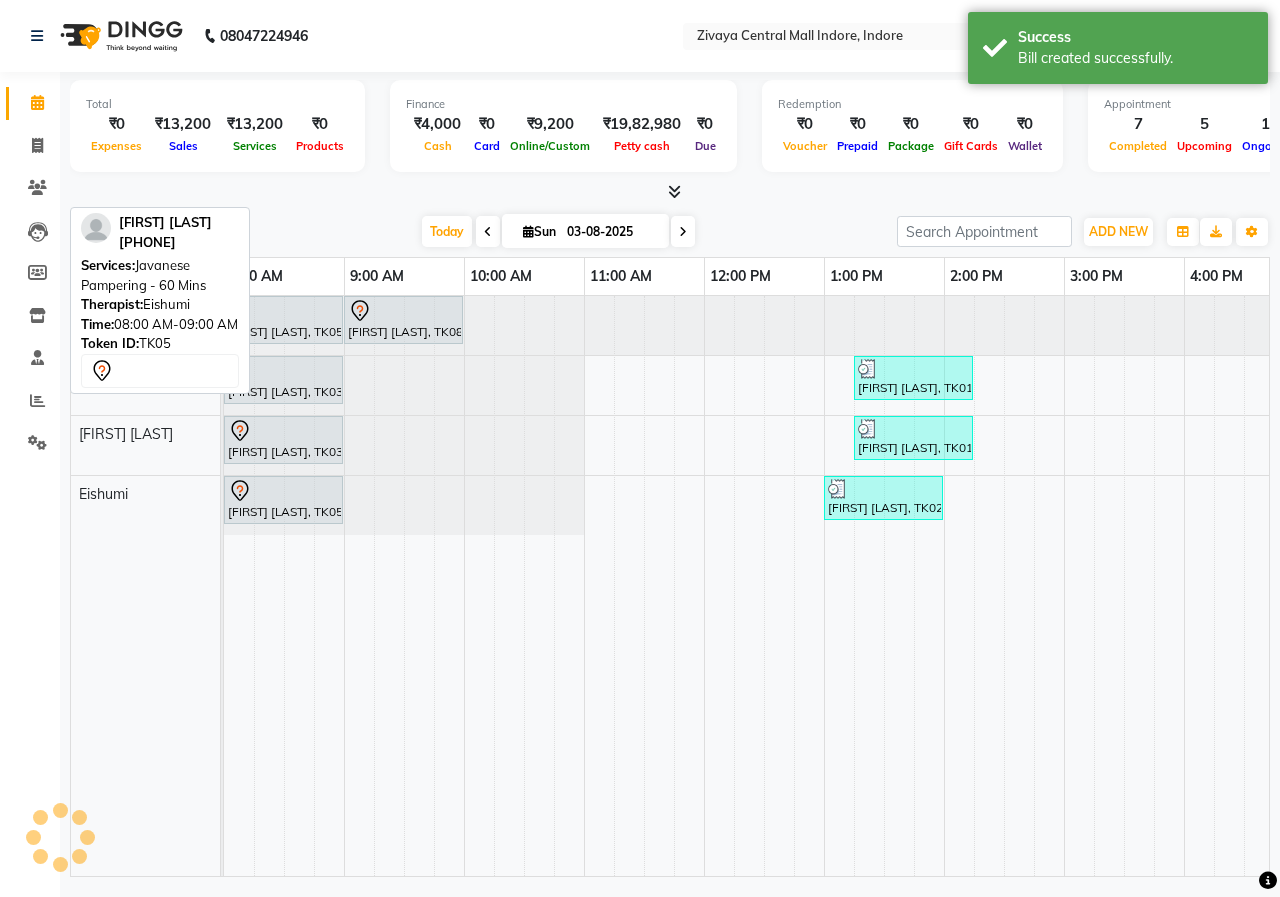 scroll, scrollTop: 0, scrollLeft: 0, axis: both 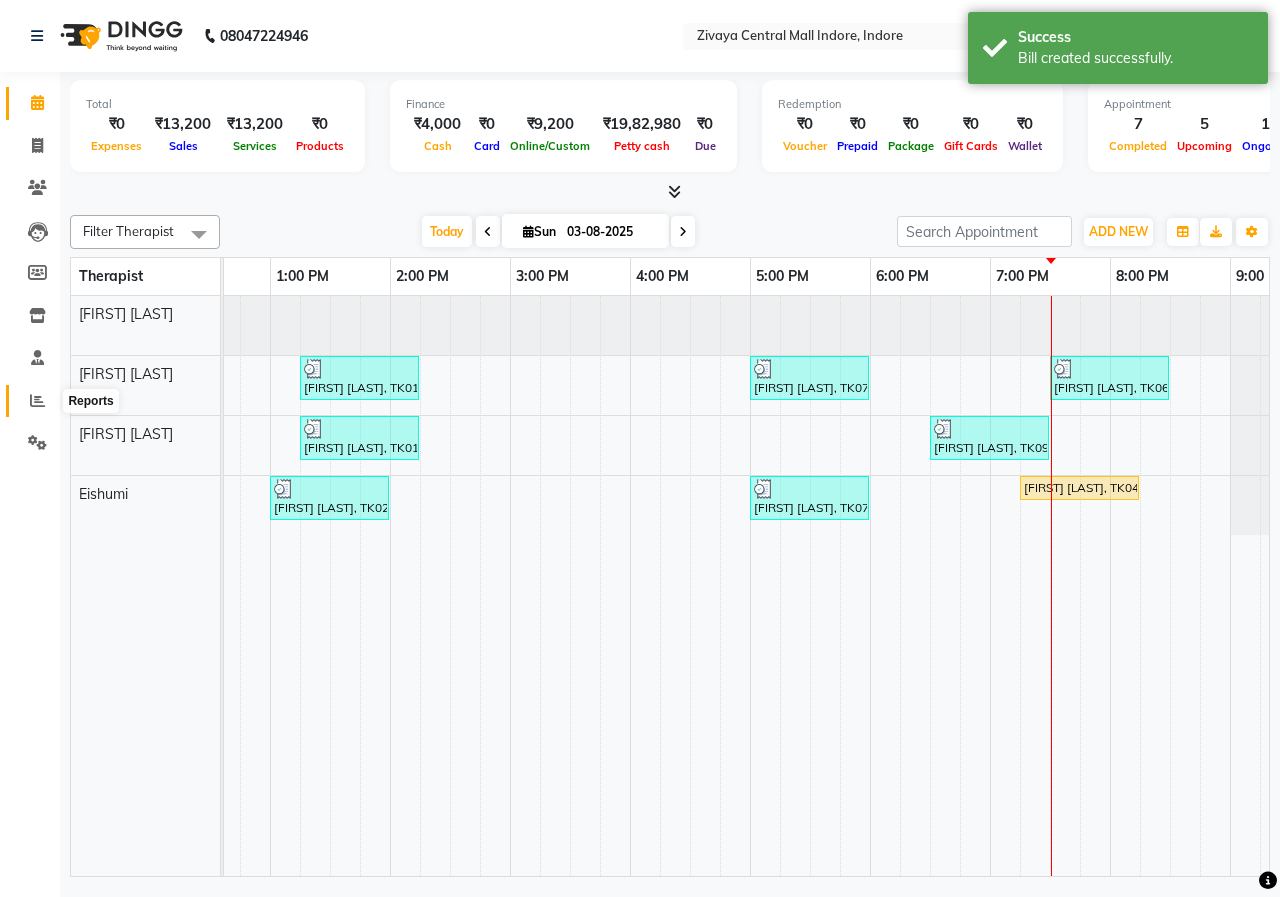 click 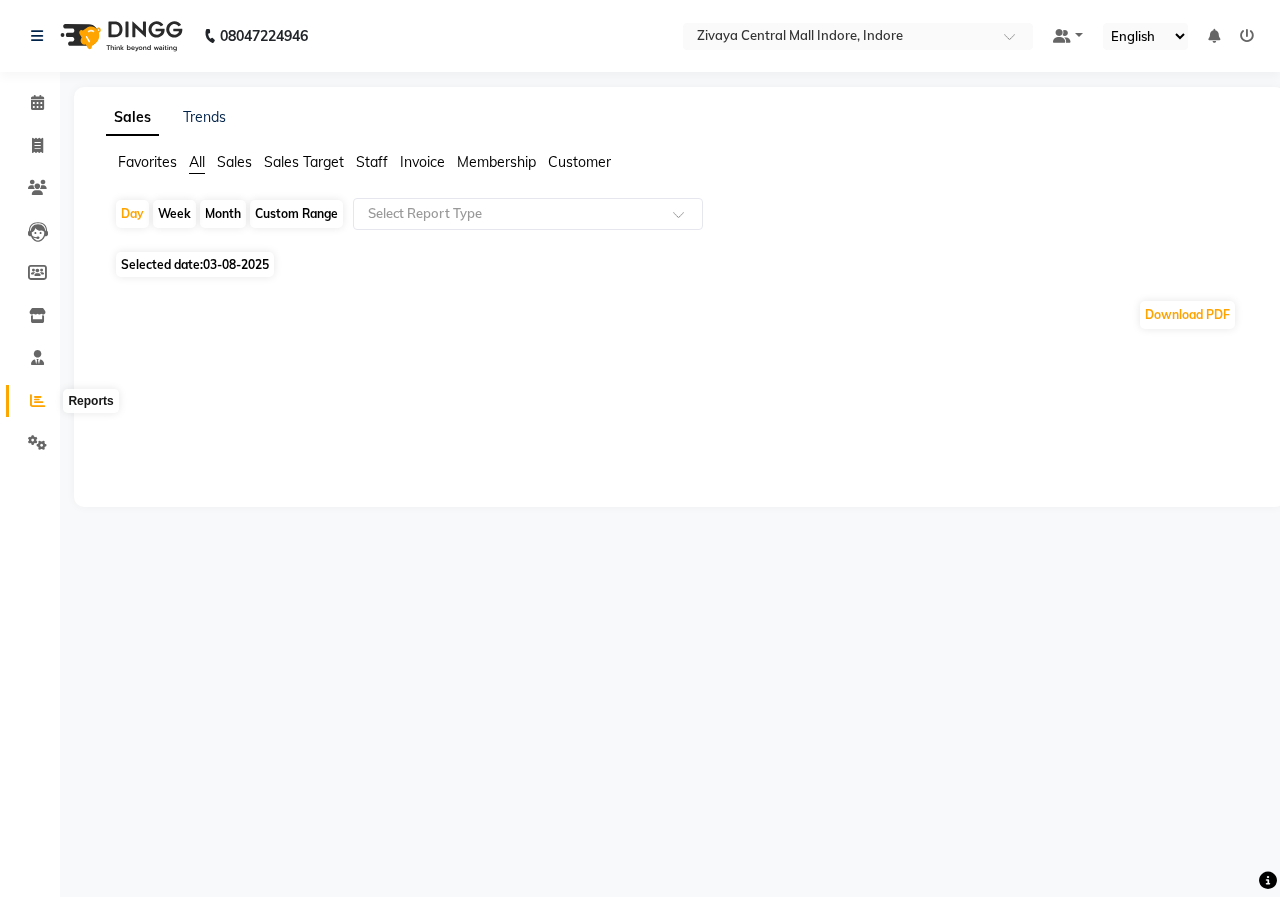 click 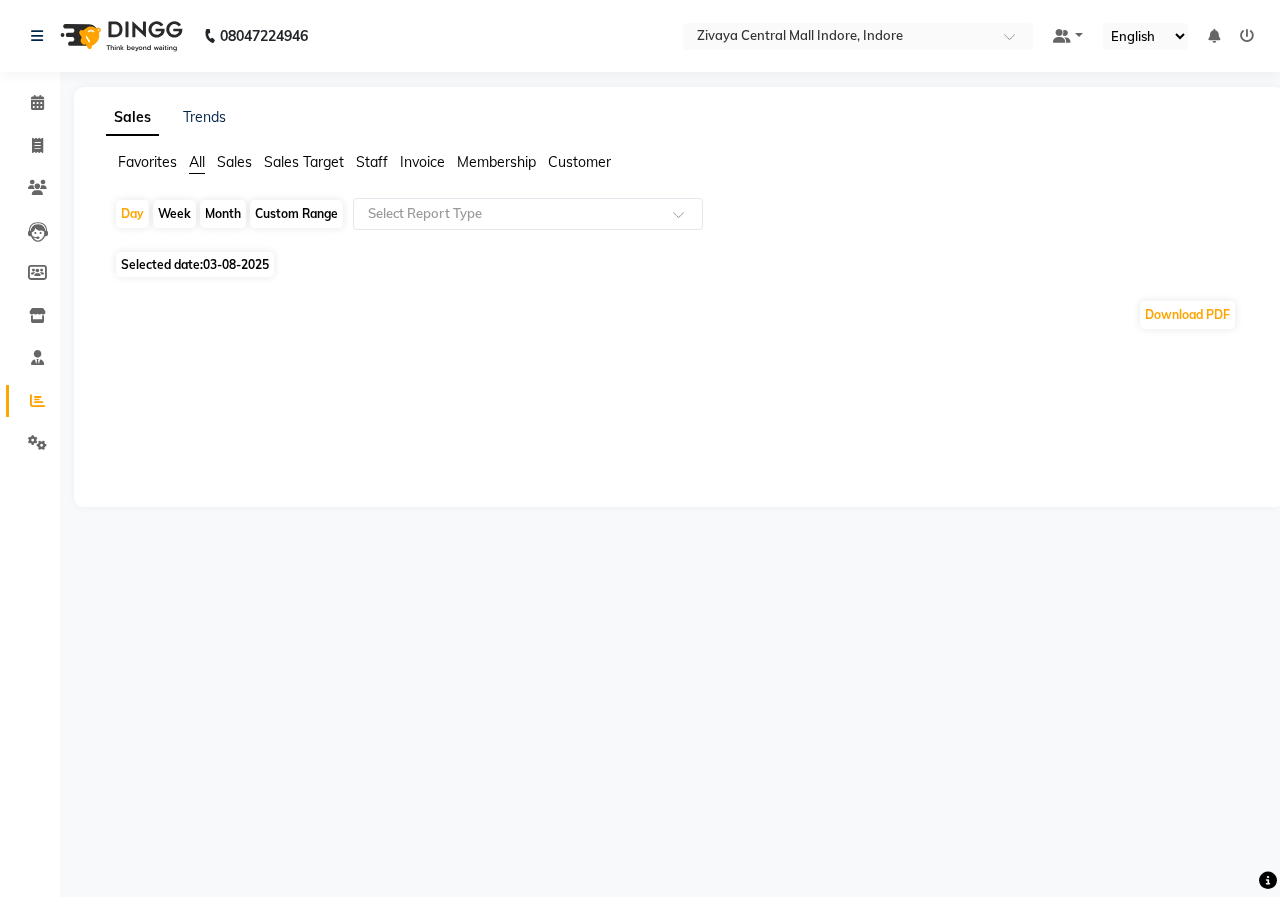 drag, startPoint x: 204, startPoint y: 239, endPoint x: 194, endPoint y: 256, distance: 19.723083 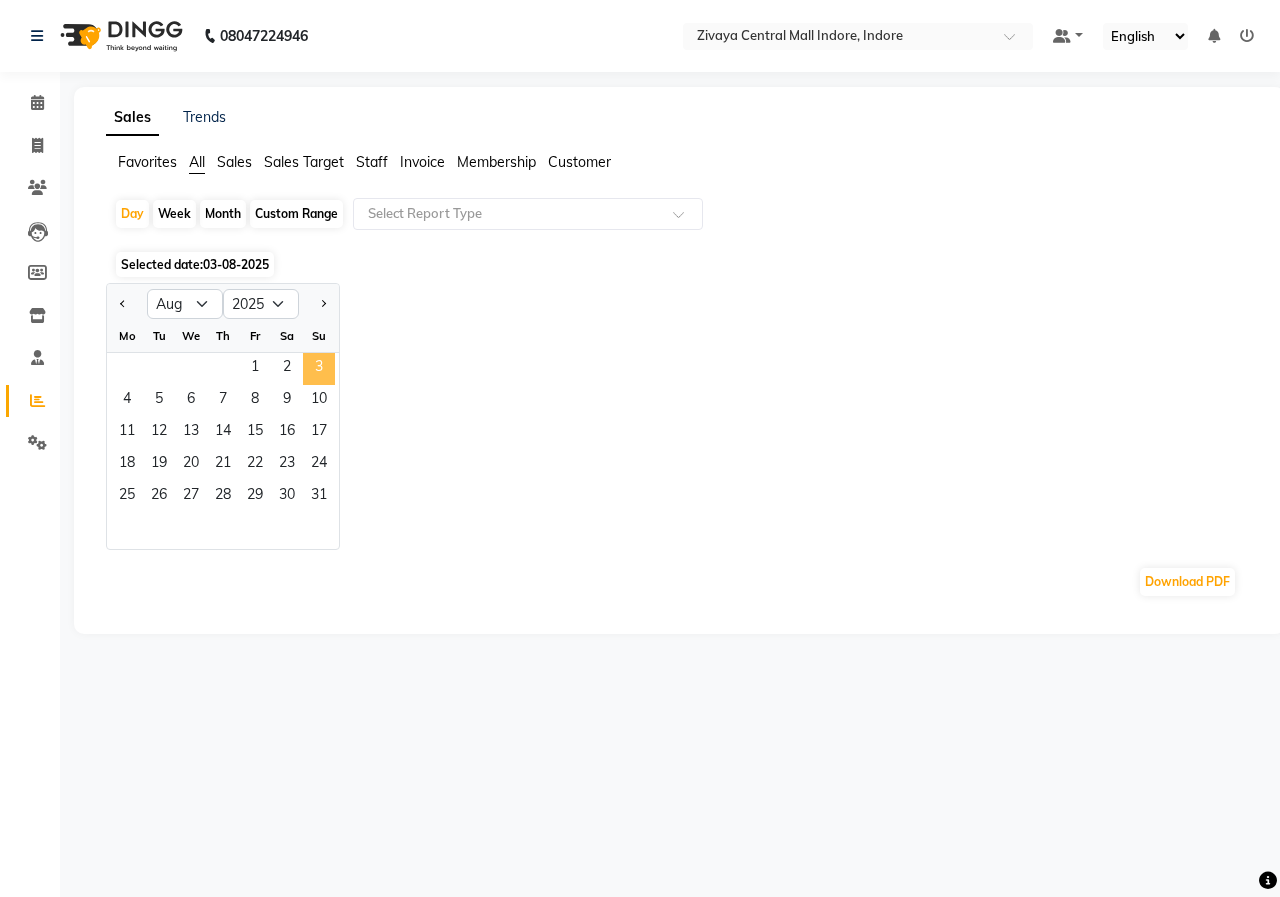 click on "3" 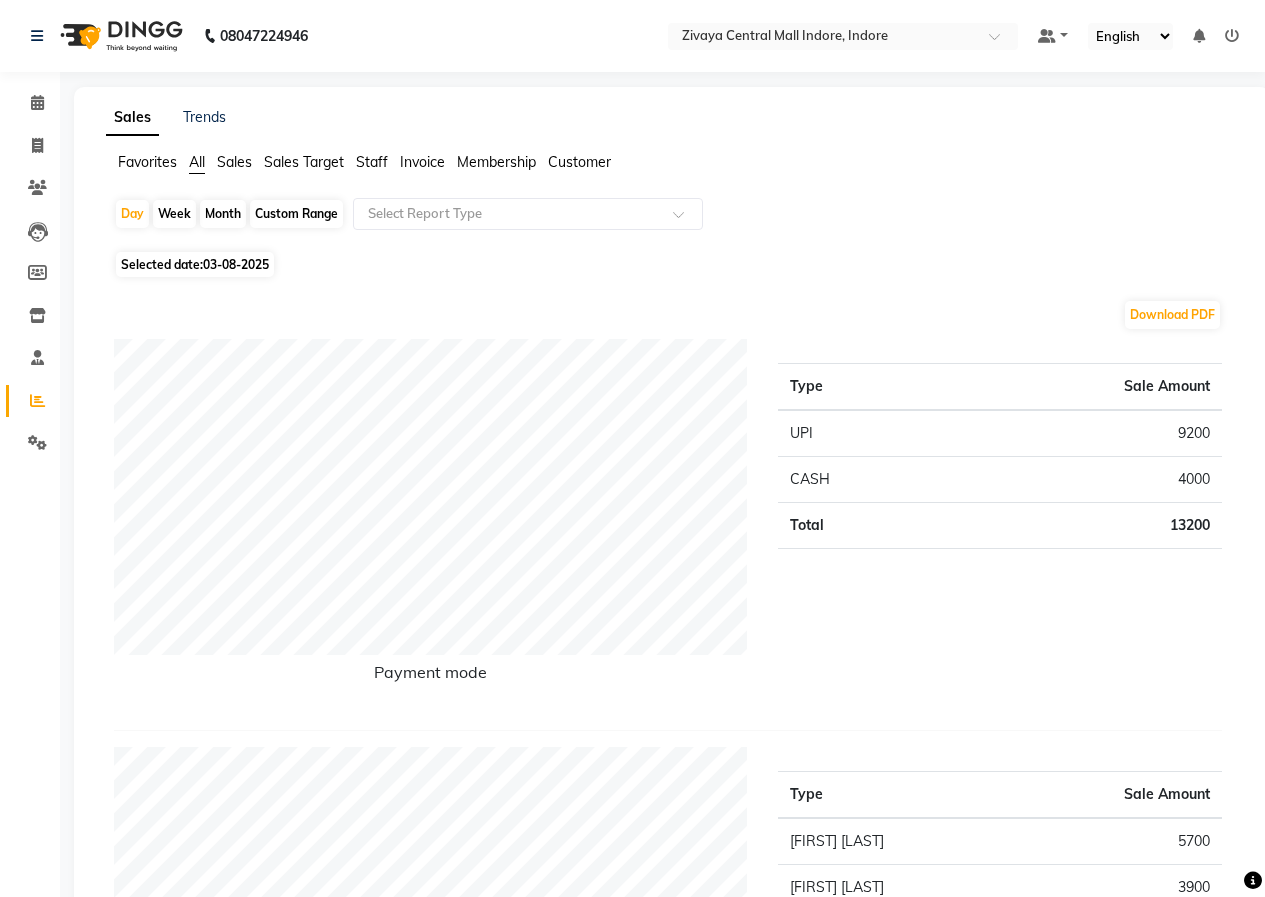 click 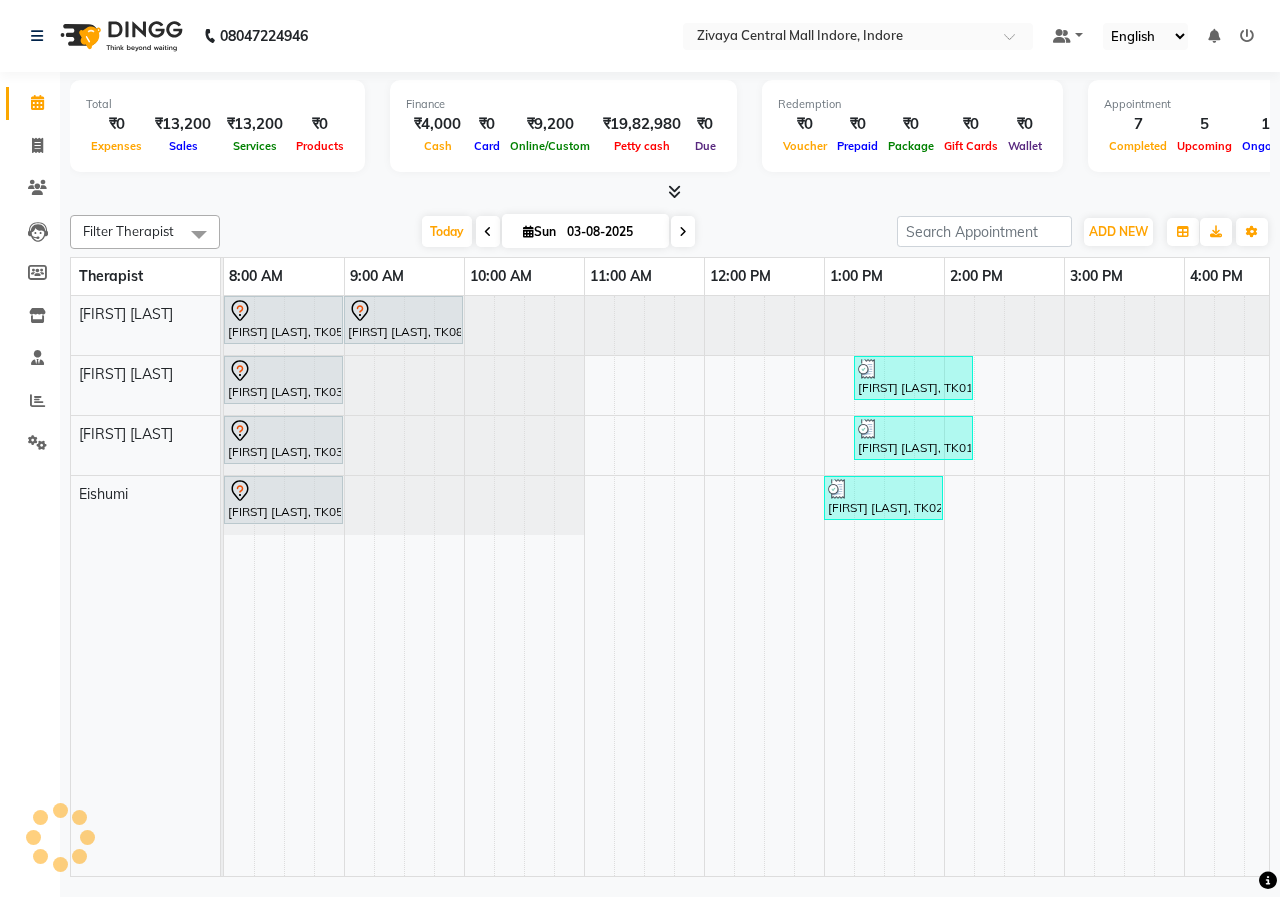 scroll, scrollTop: 0, scrollLeft: 0, axis: both 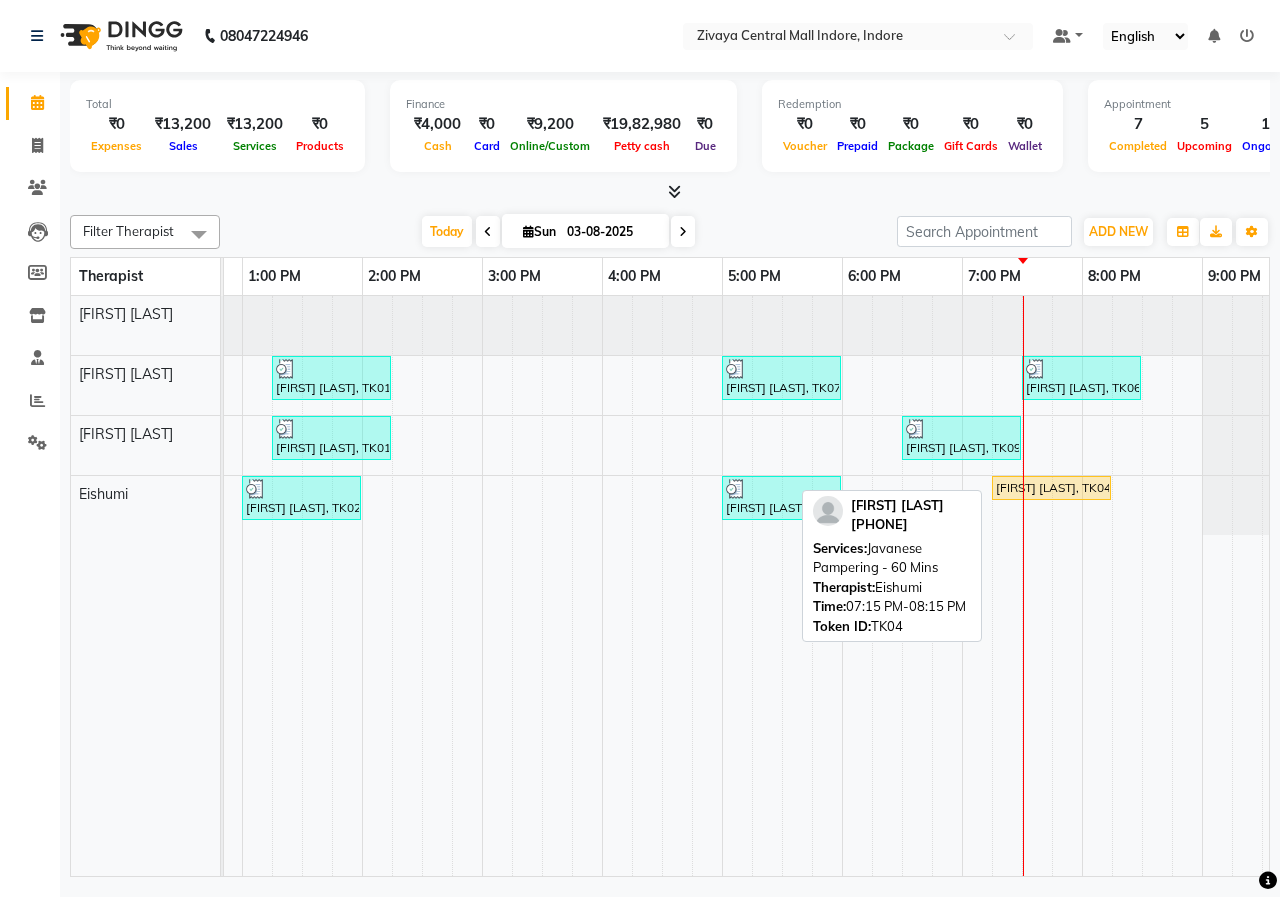 click on "[FIRST] [LAST], TK04, 07:15 PM-08:15 PM, Javanese Pampering - 60 Mins" at bounding box center [1051, 488] 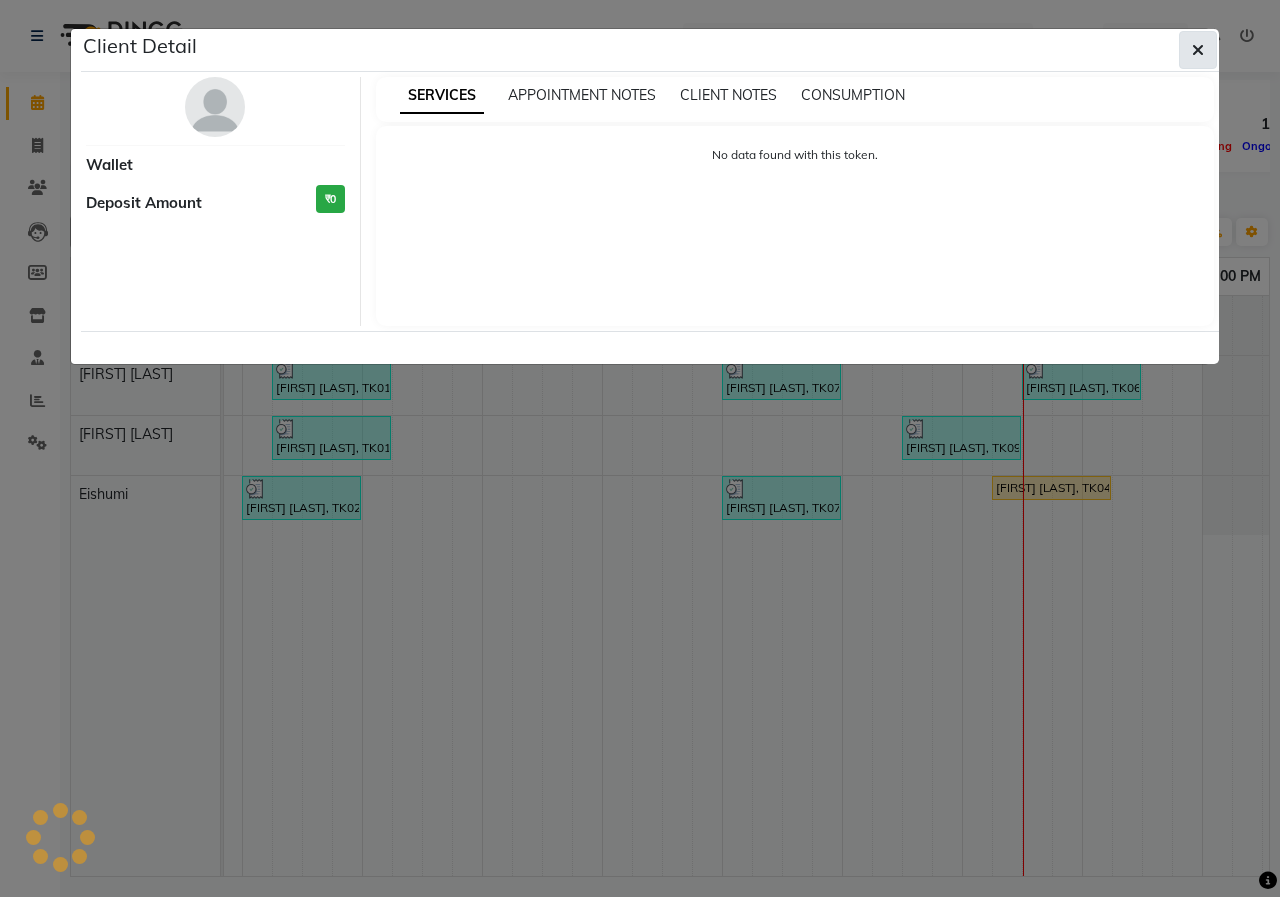 click 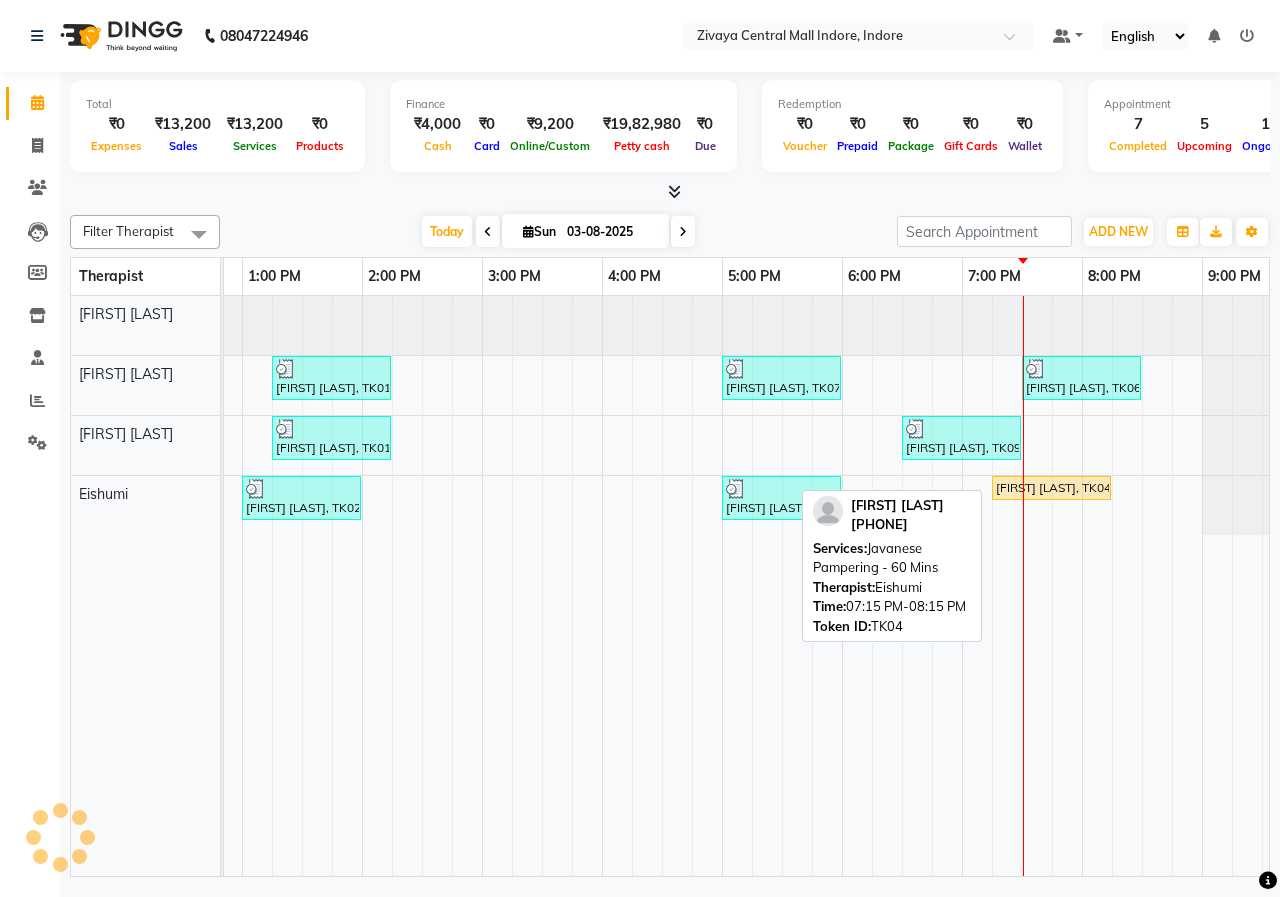 click on "[FIRST] [LAST], TK04, 07:15 PM-08:15 PM, Javanese Pampering - 60 Mins" at bounding box center [1051, 488] 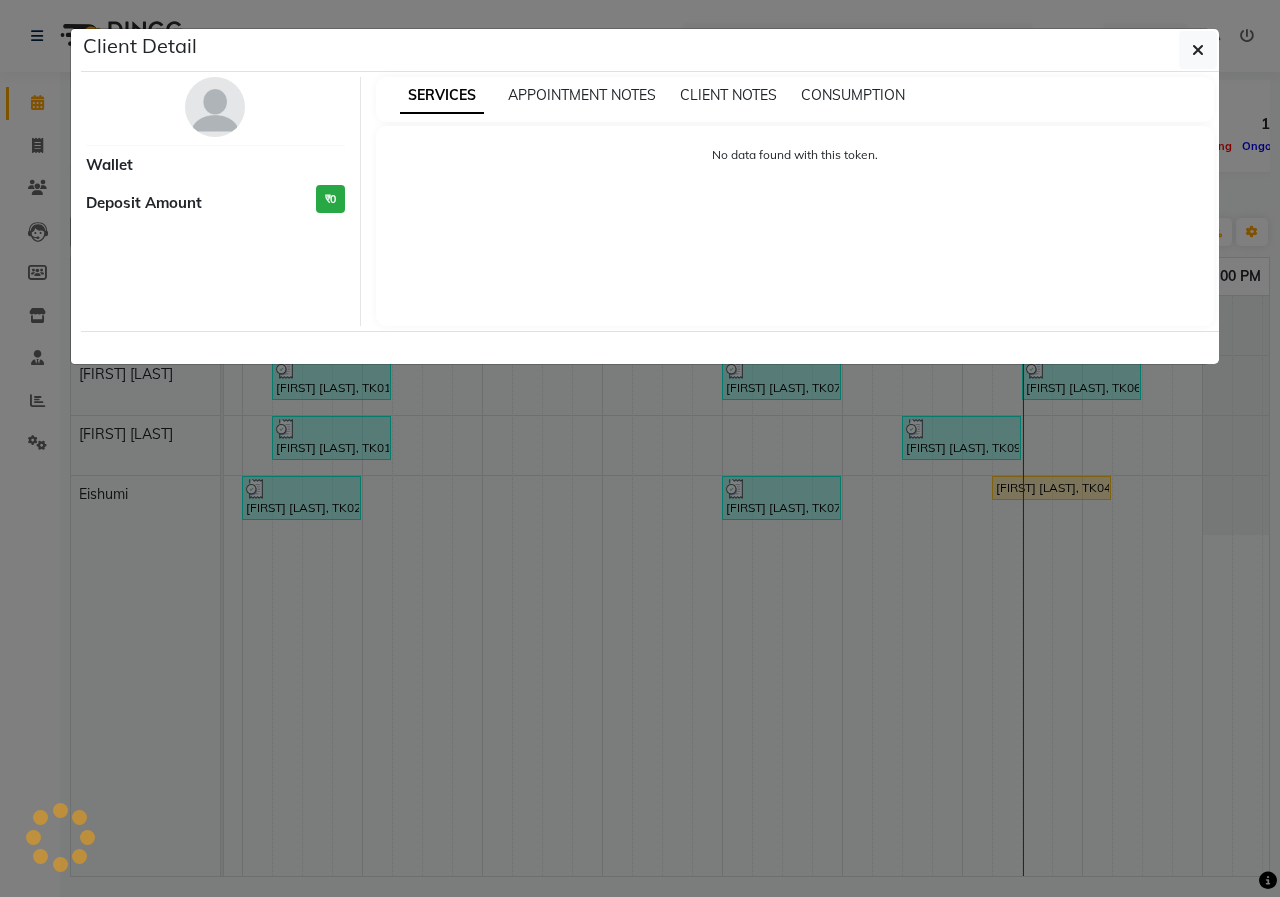 select on "1" 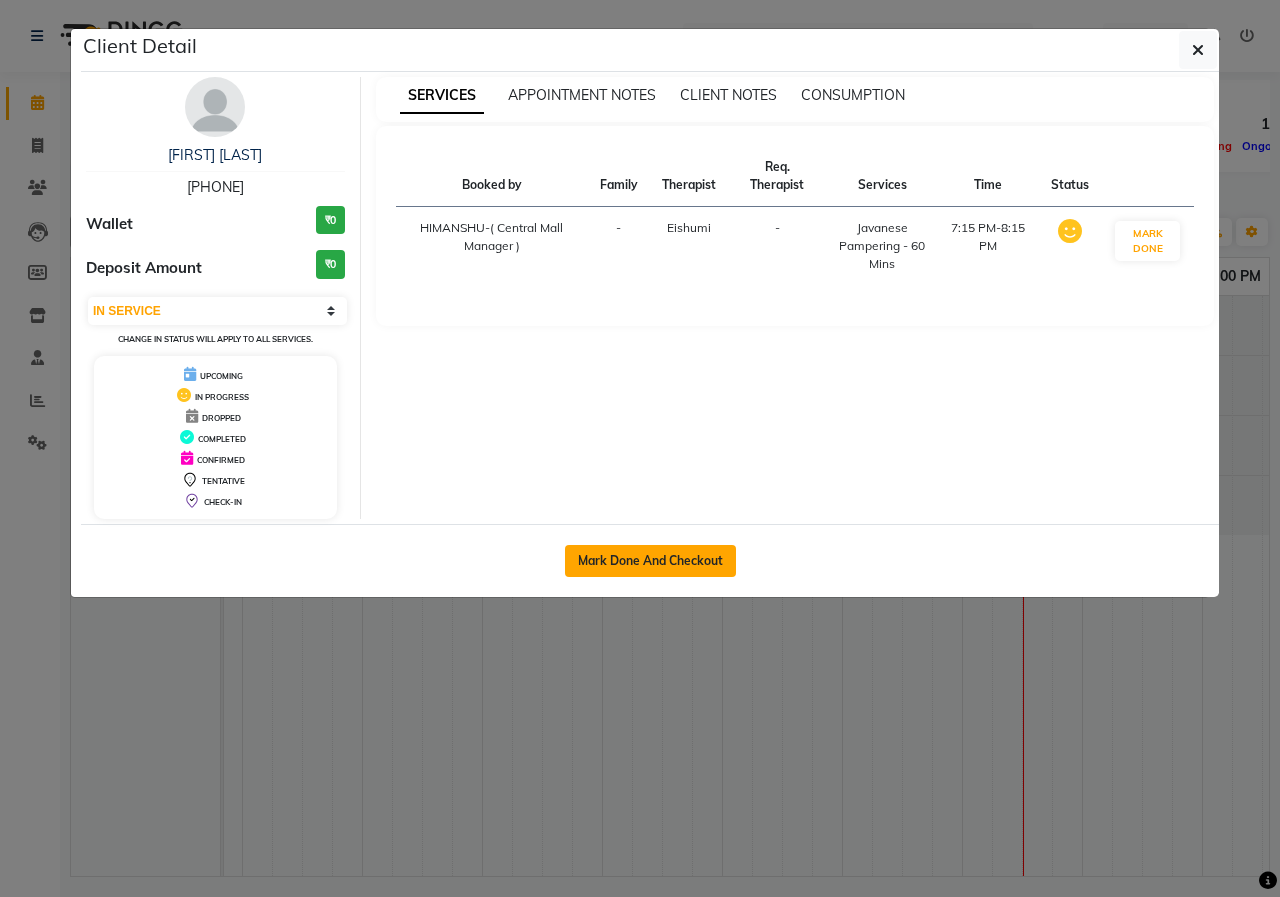 click on "Mark Done And Checkout" 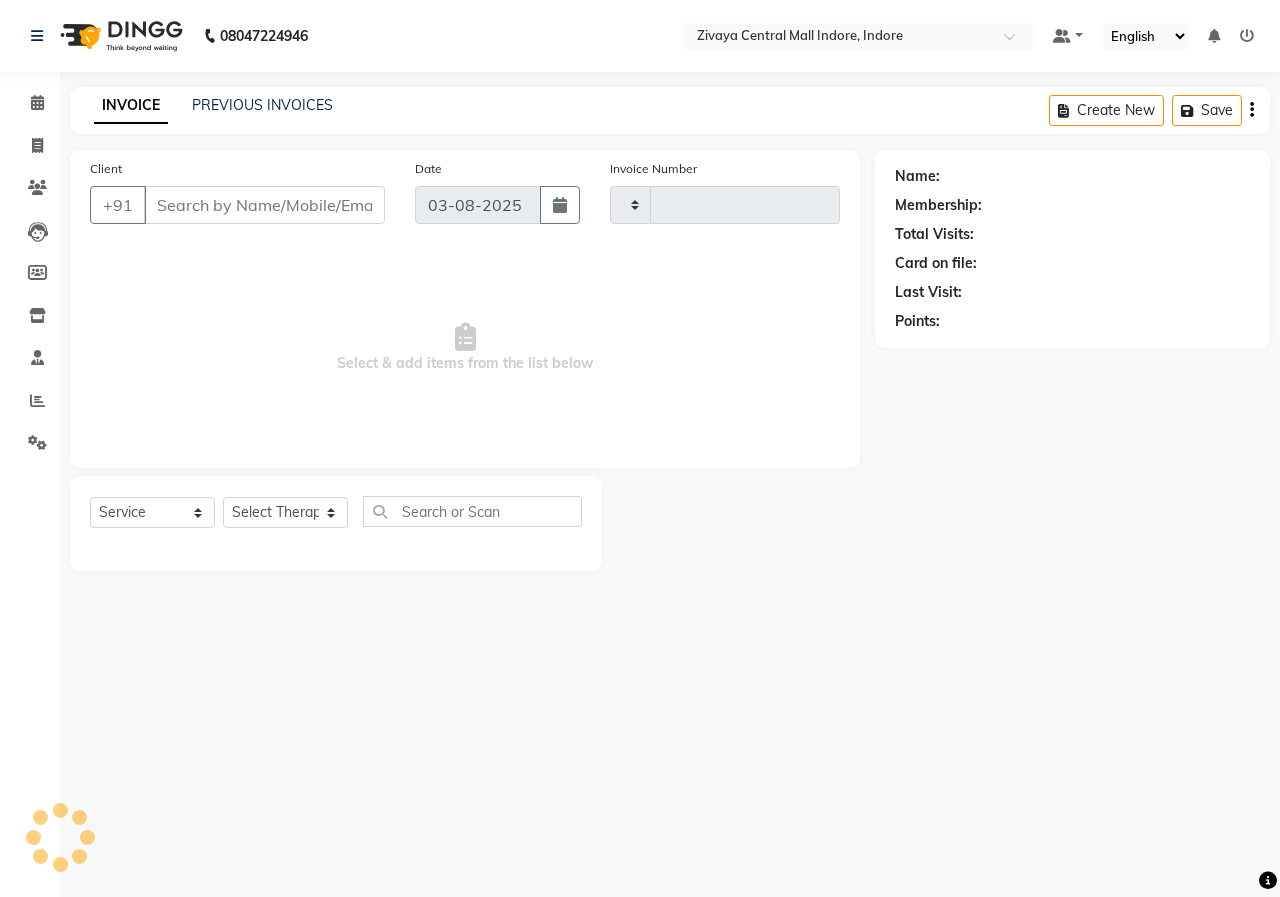 type on "0701" 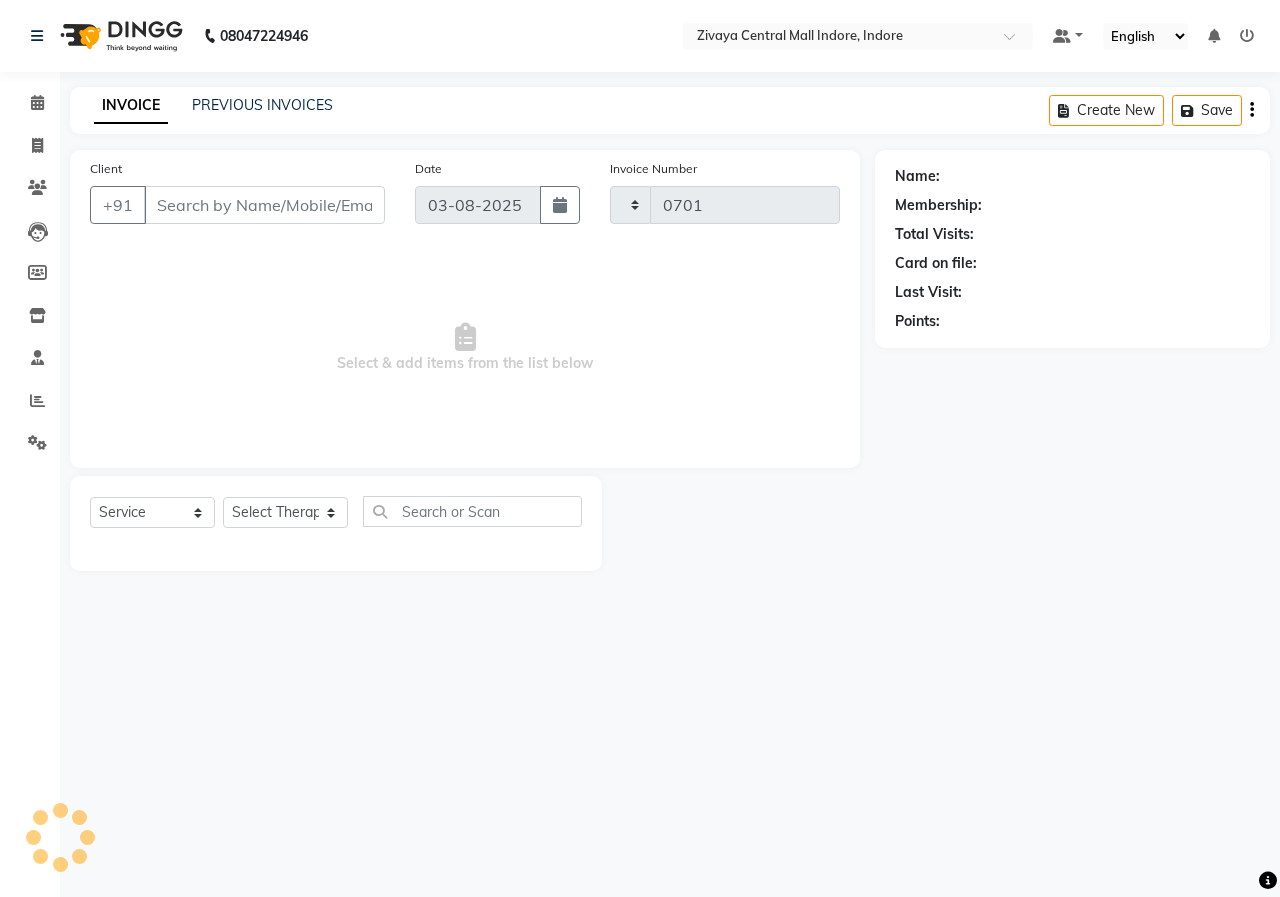 select on "6509" 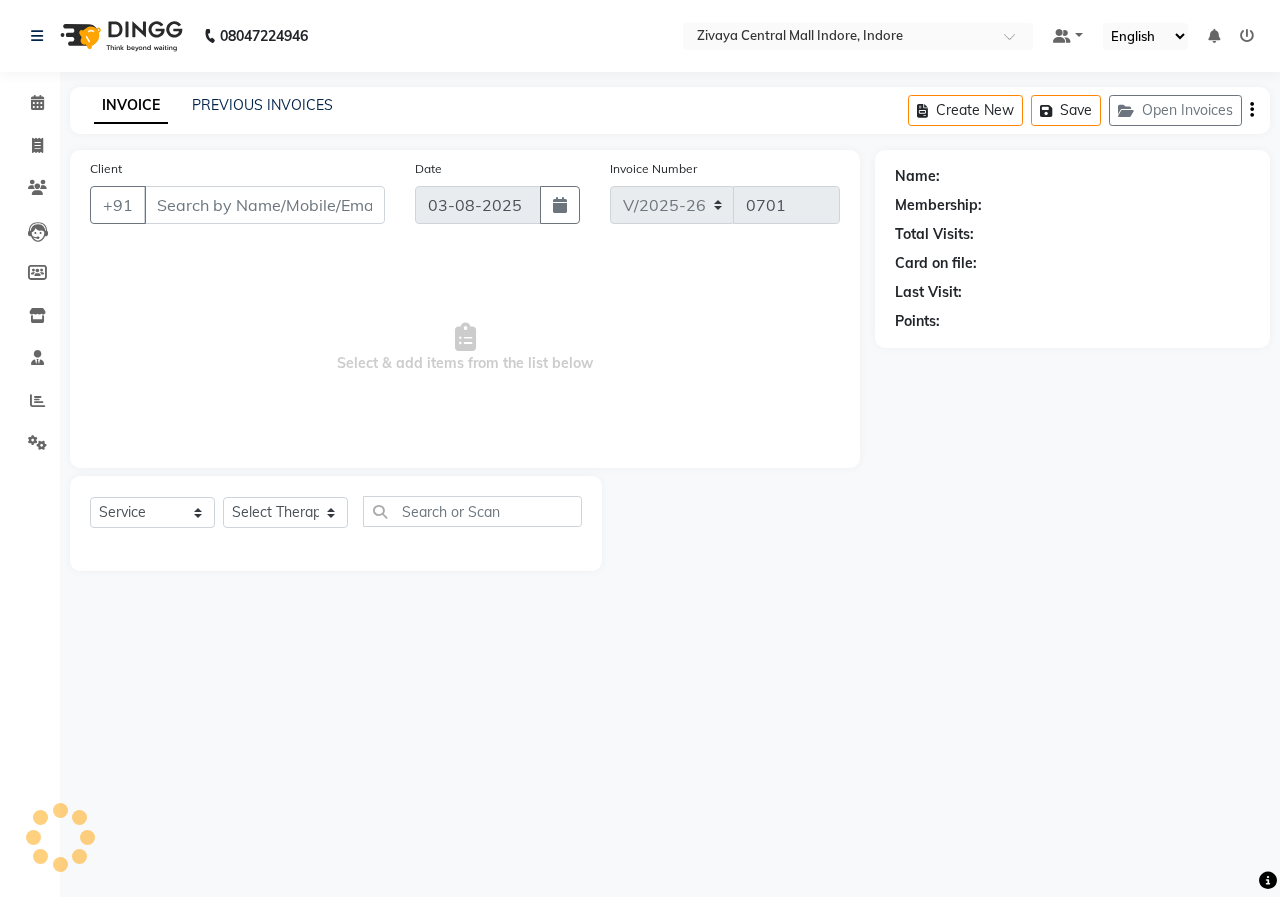 type on "[PHONE]" 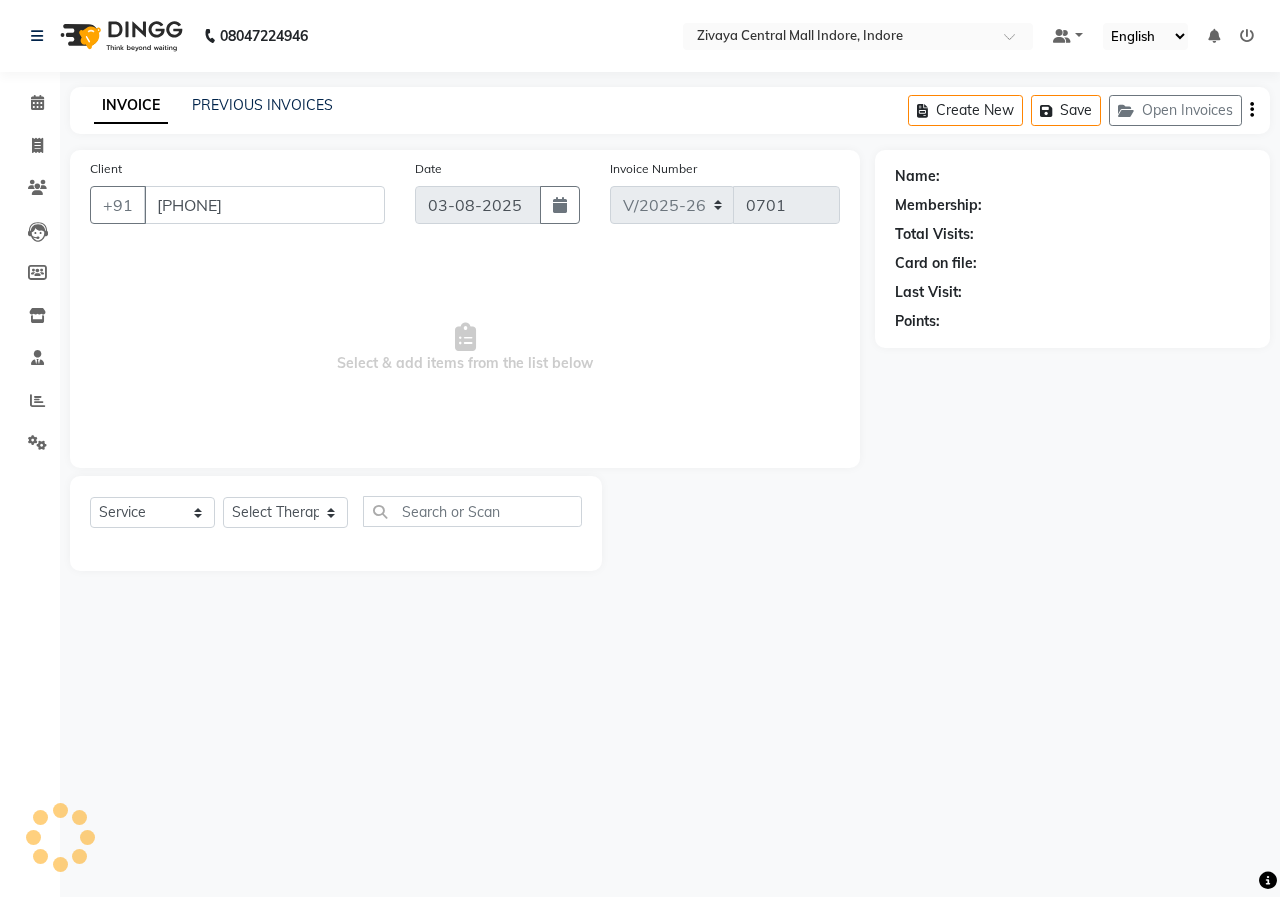 select on "79832" 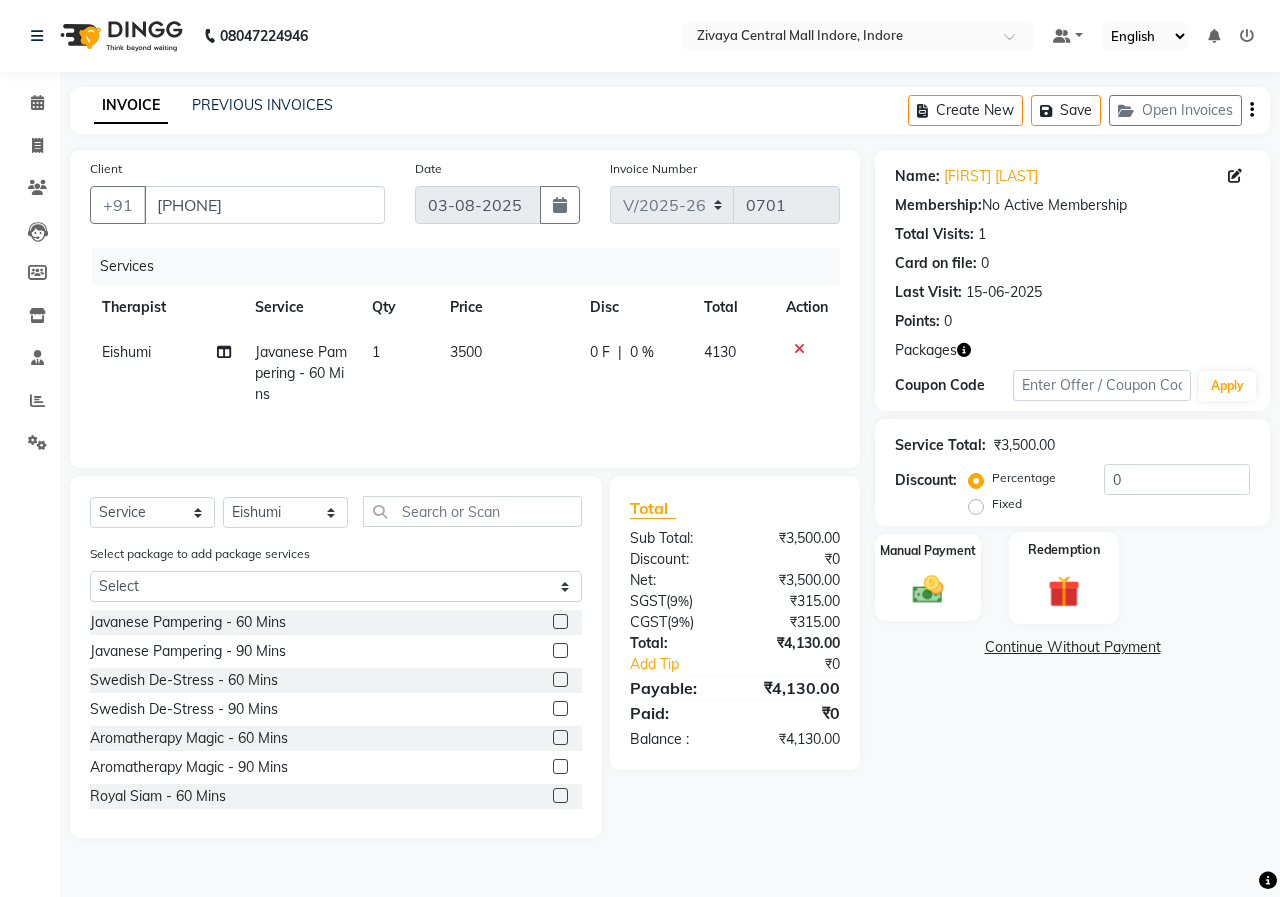 click on "Redemption" 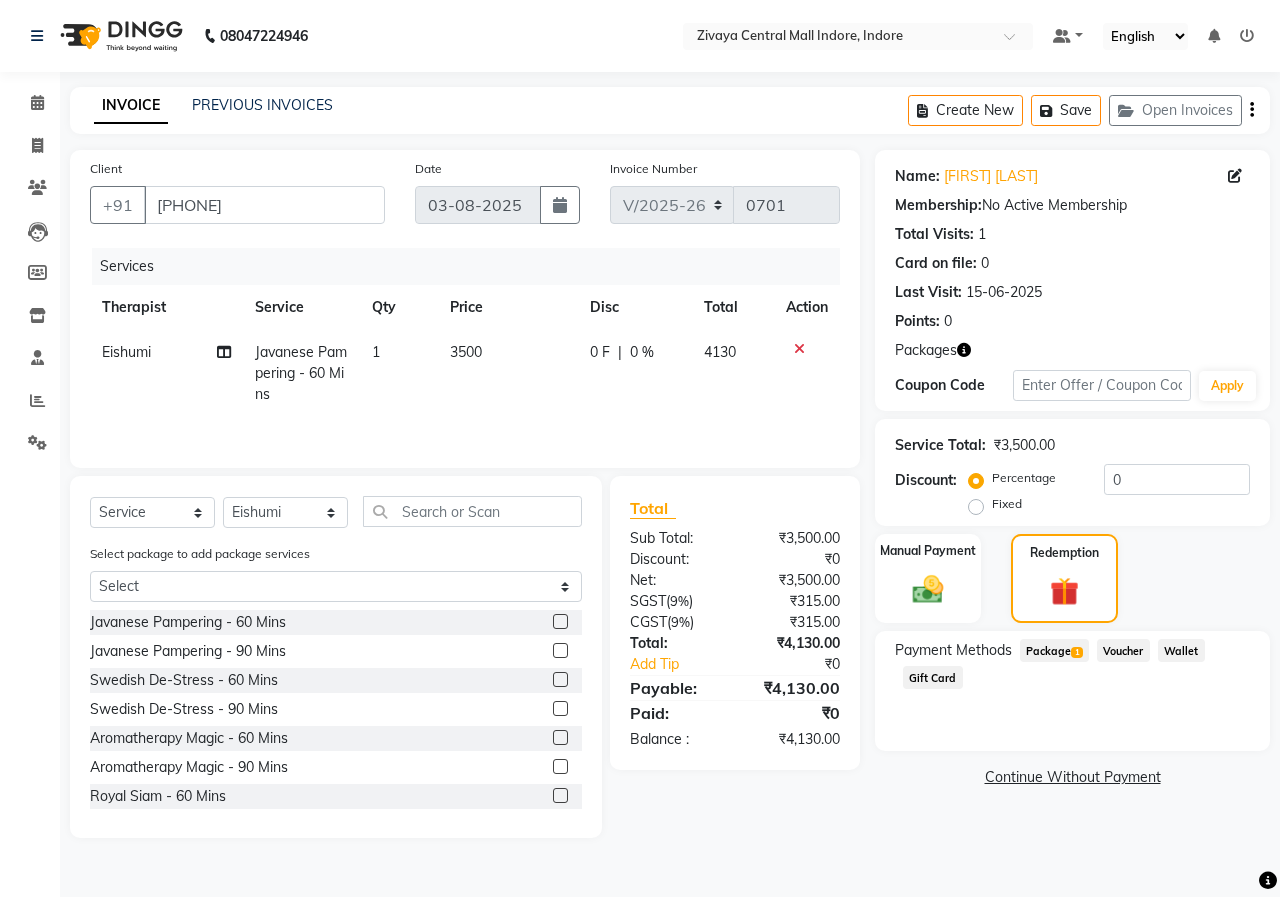 click on "Package  1" 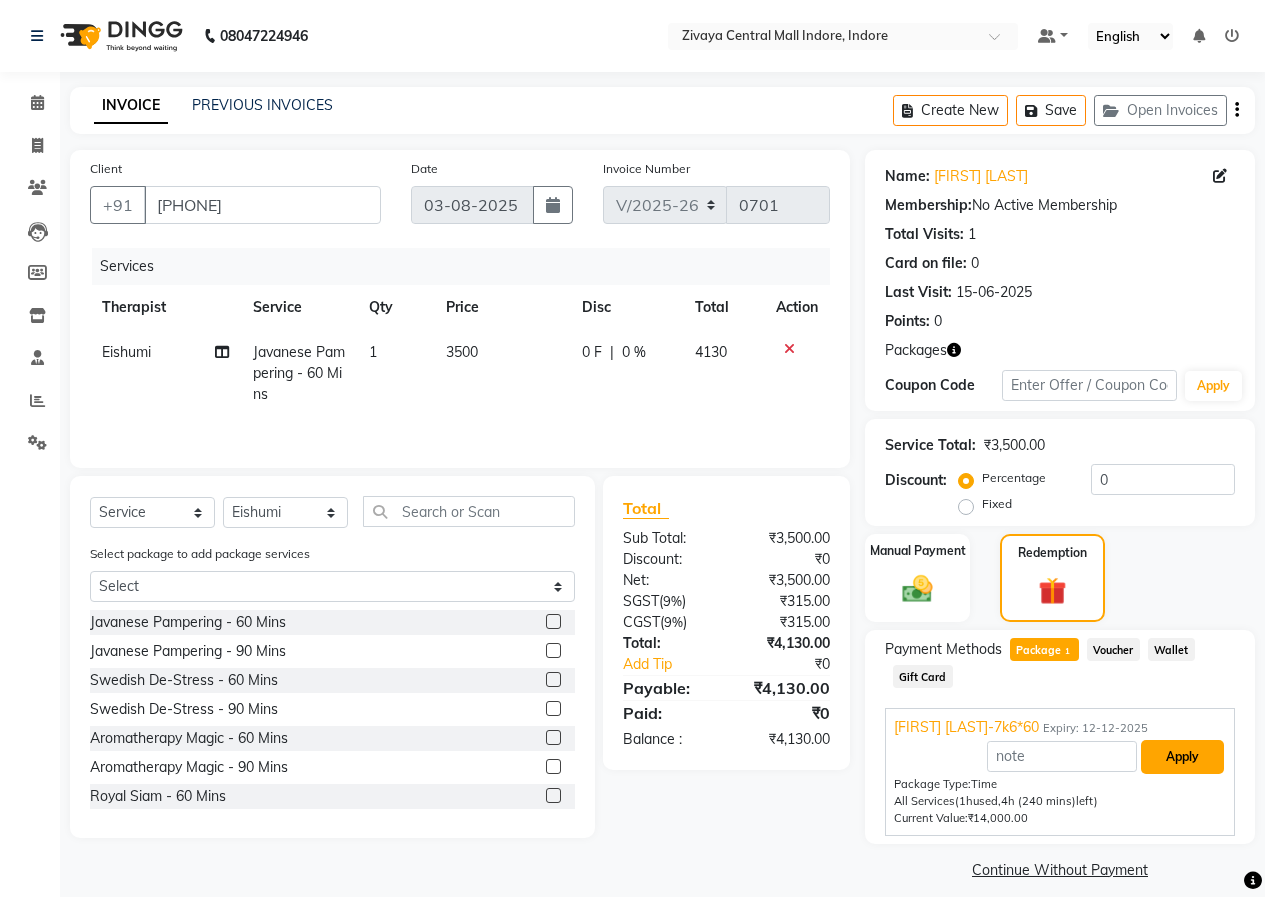 click on "Apply" at bounding box center [1182, 757] 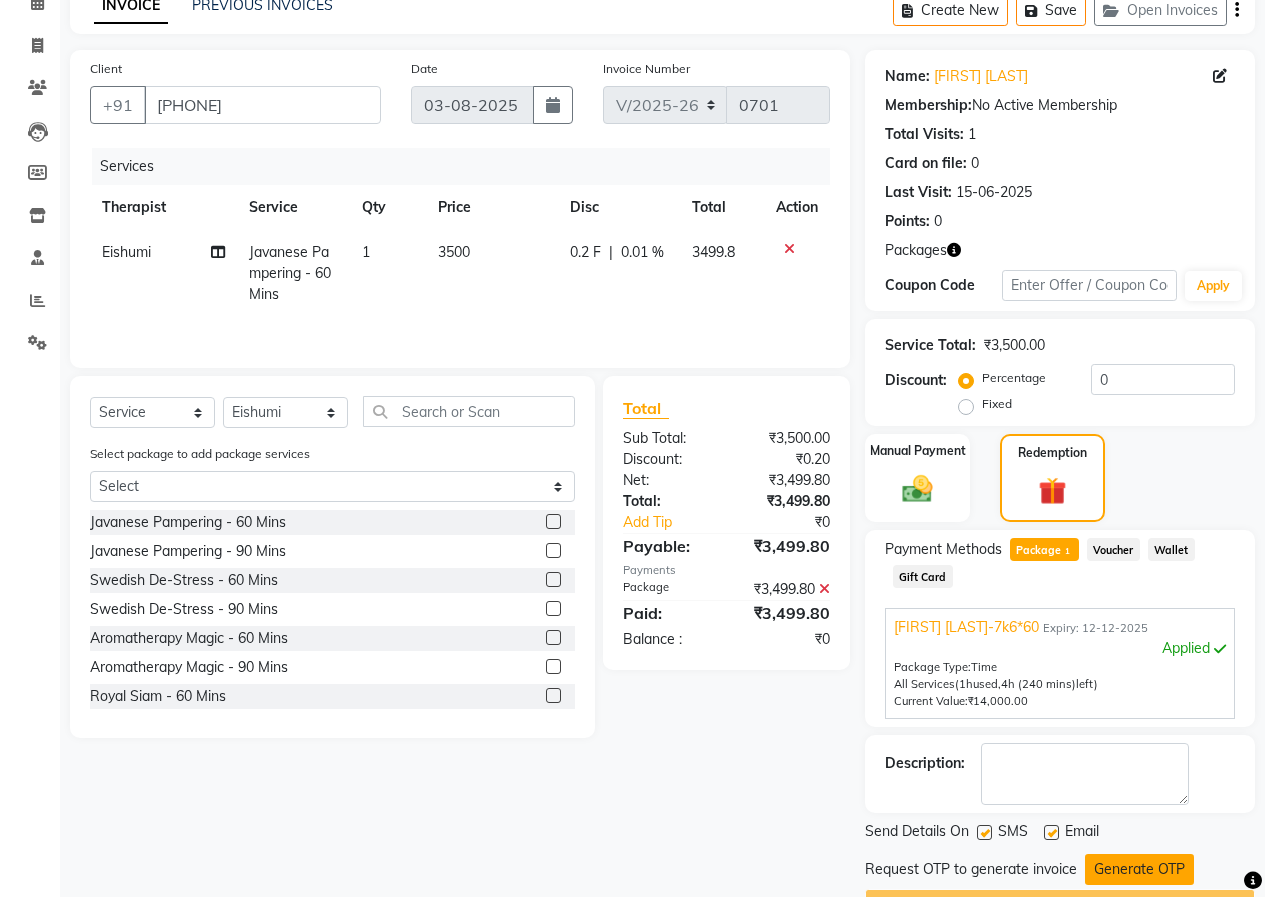 click on "Generate OTP" 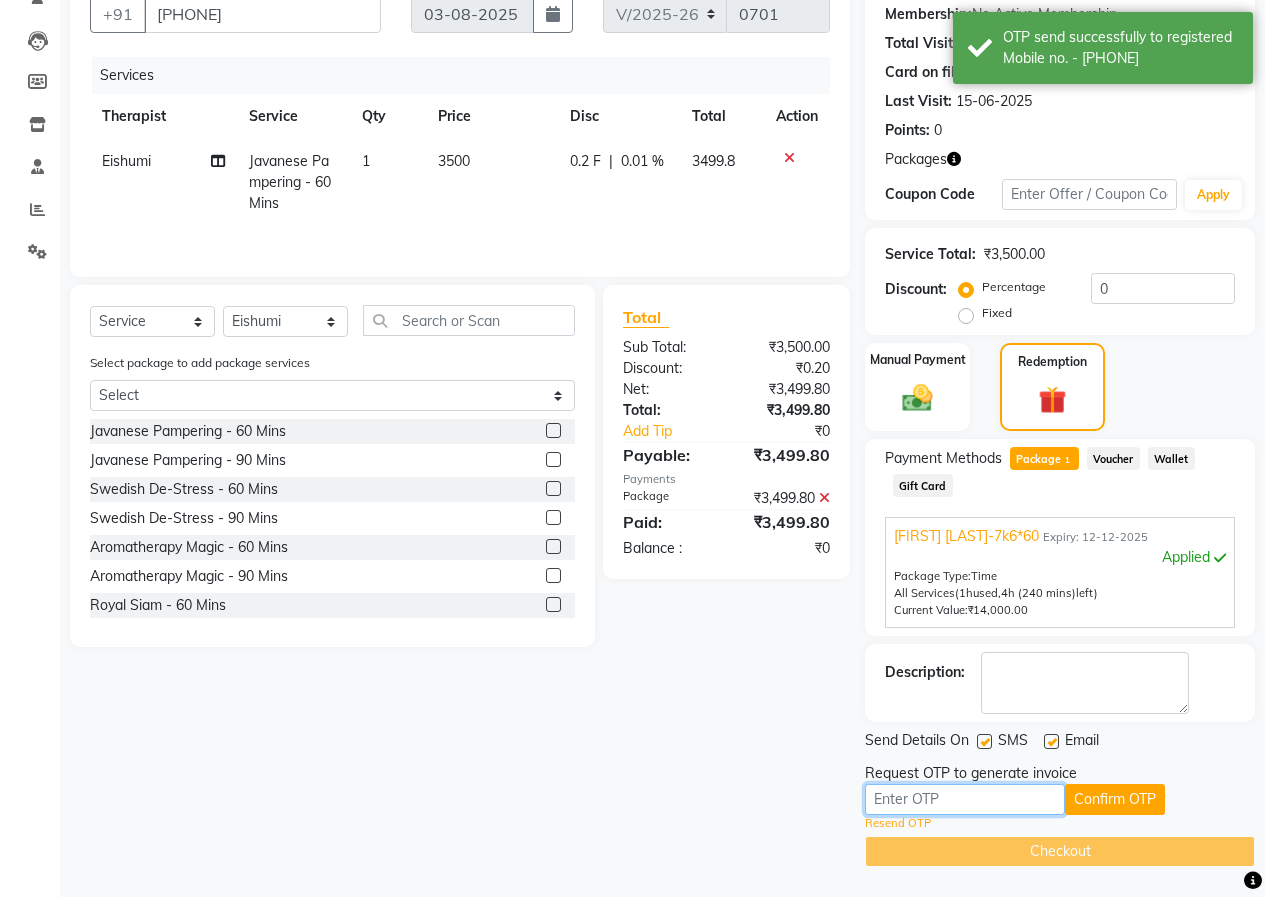 click at bounding box center [965, 799] 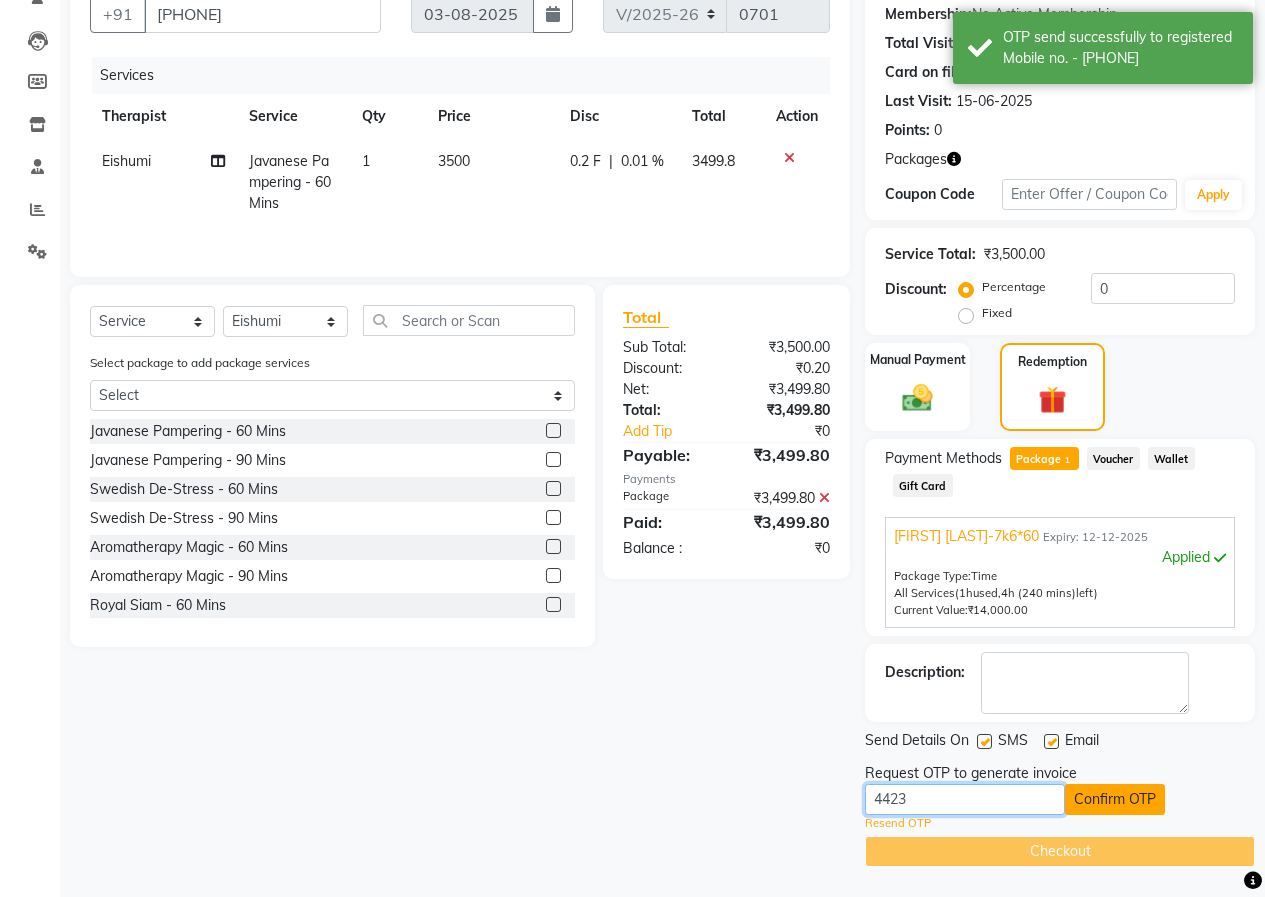 type on "4423" 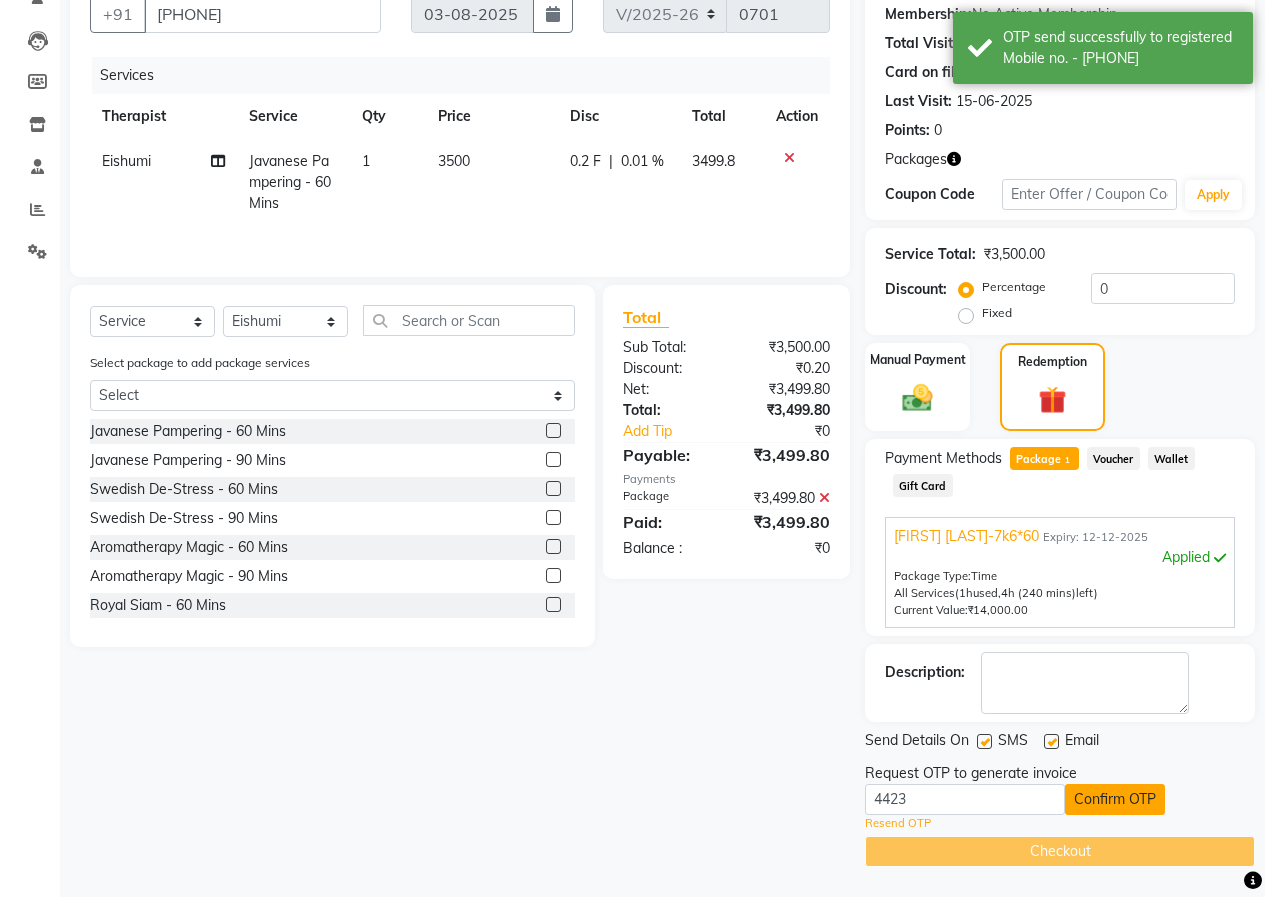 click on "Confirm OTP" 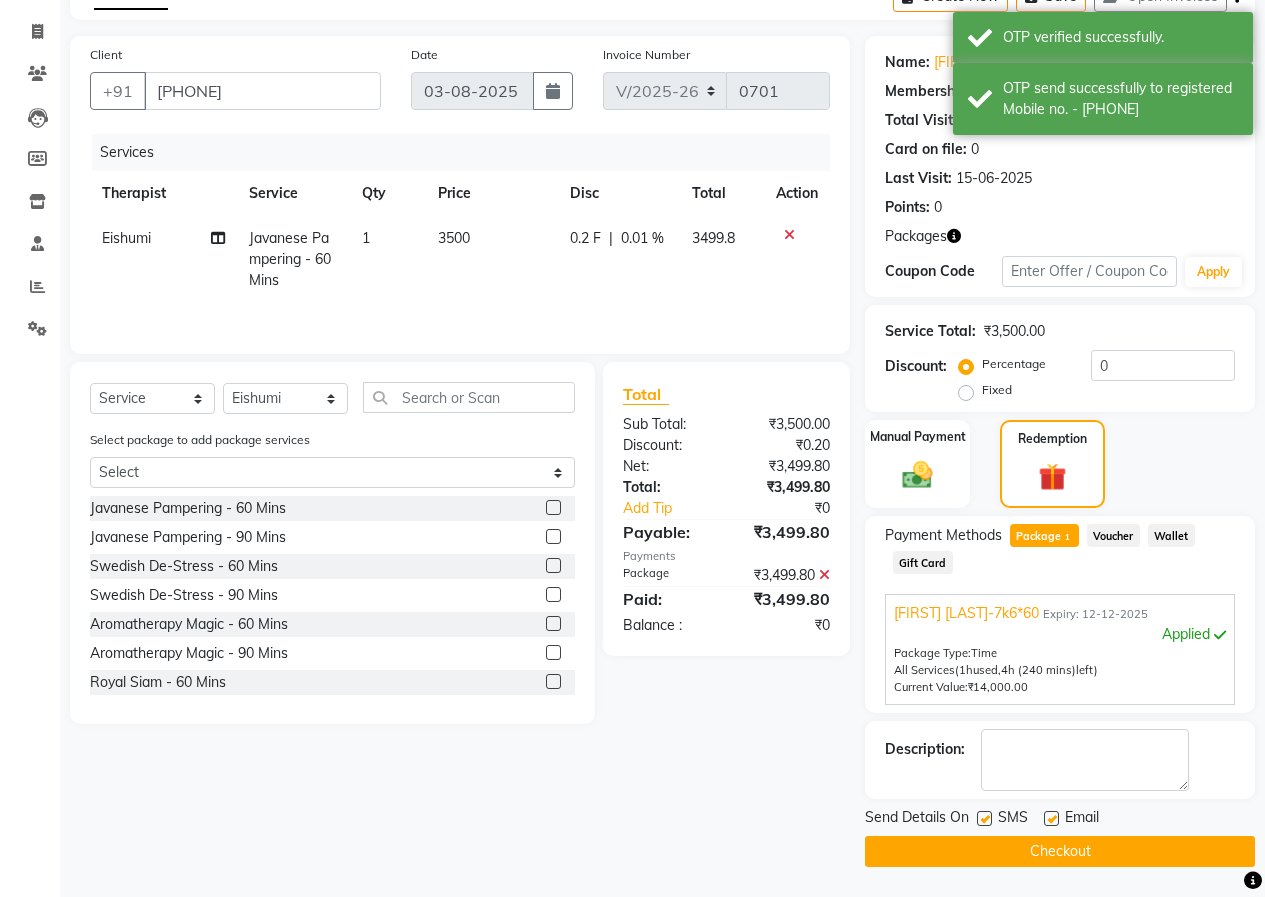 click on "Checkout" 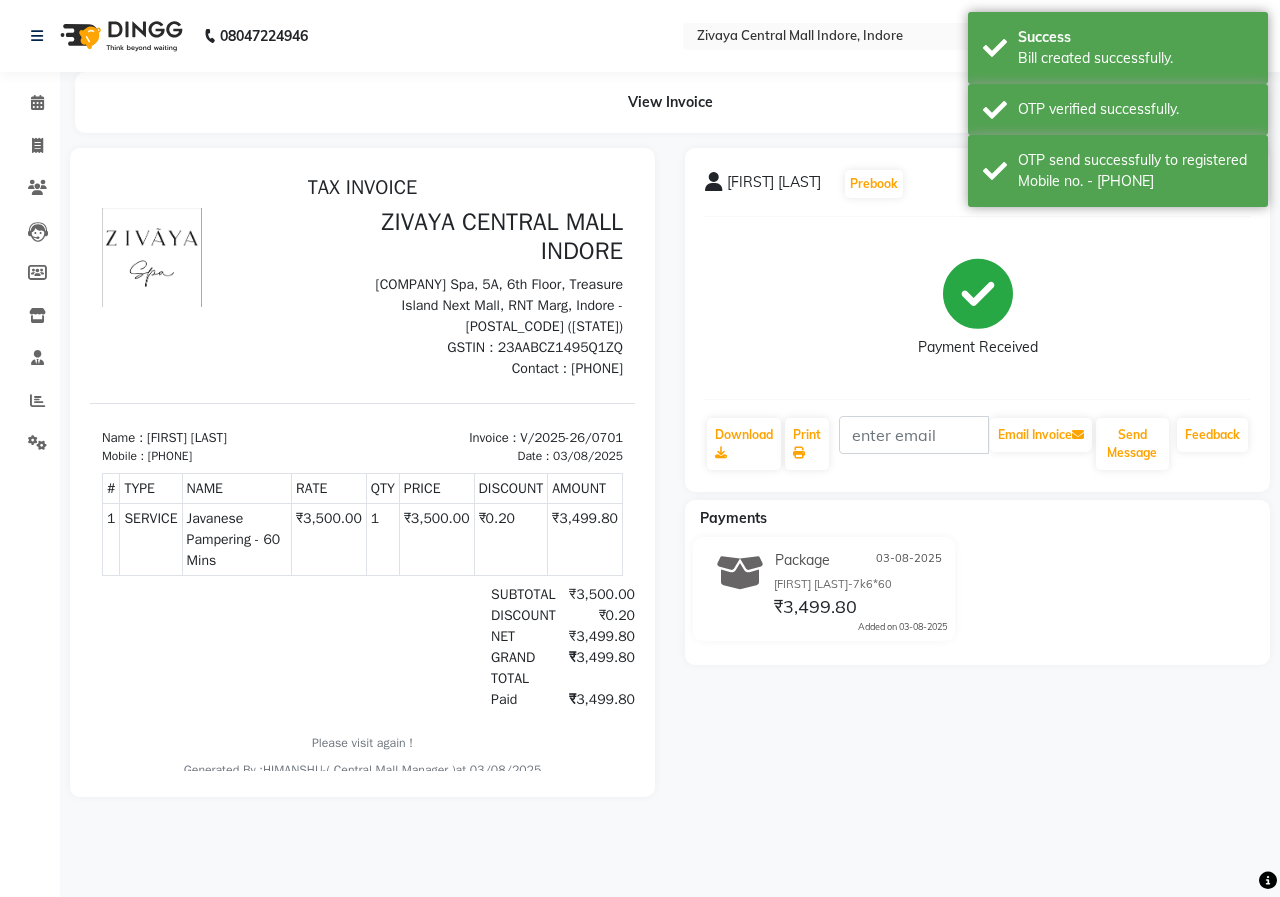 click 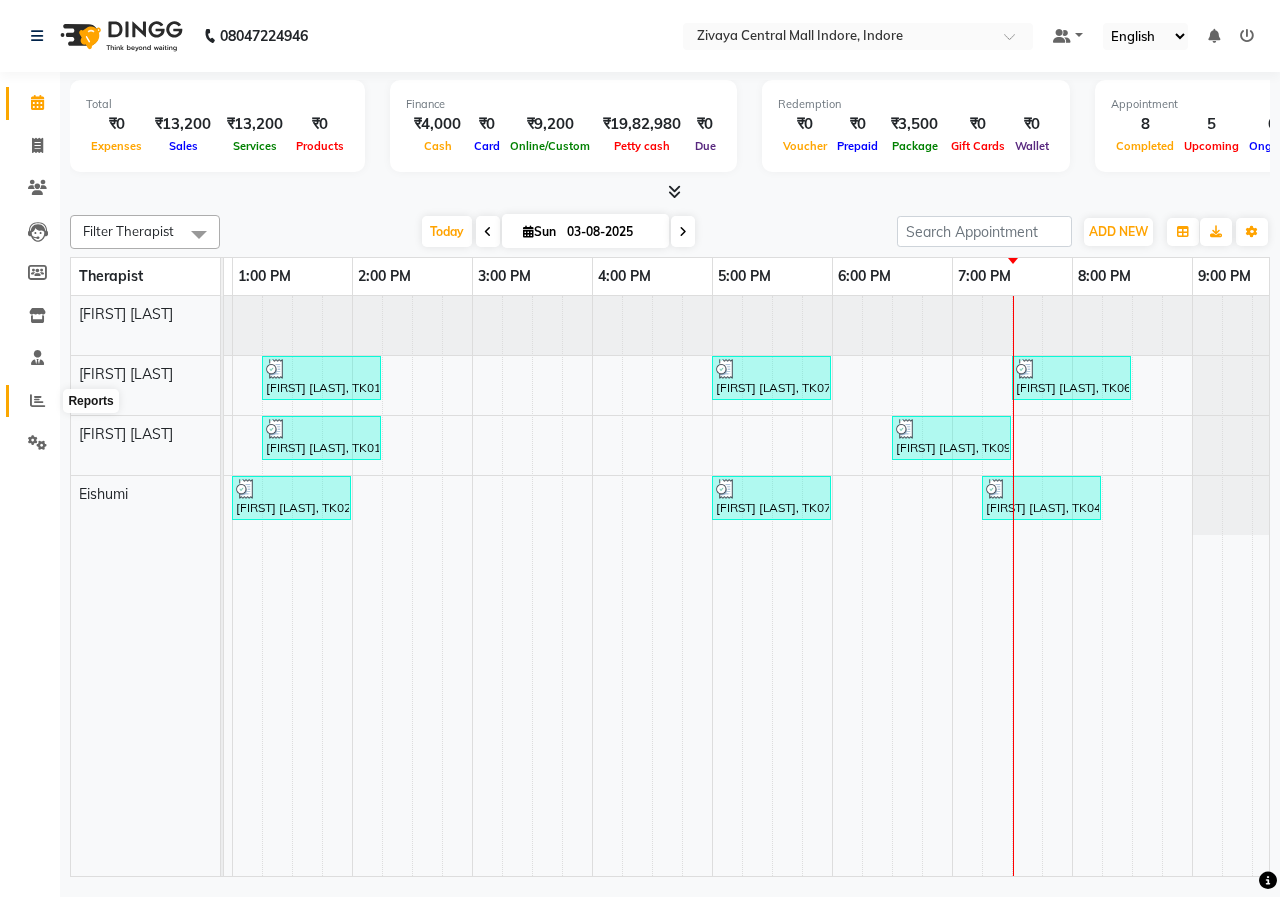 click 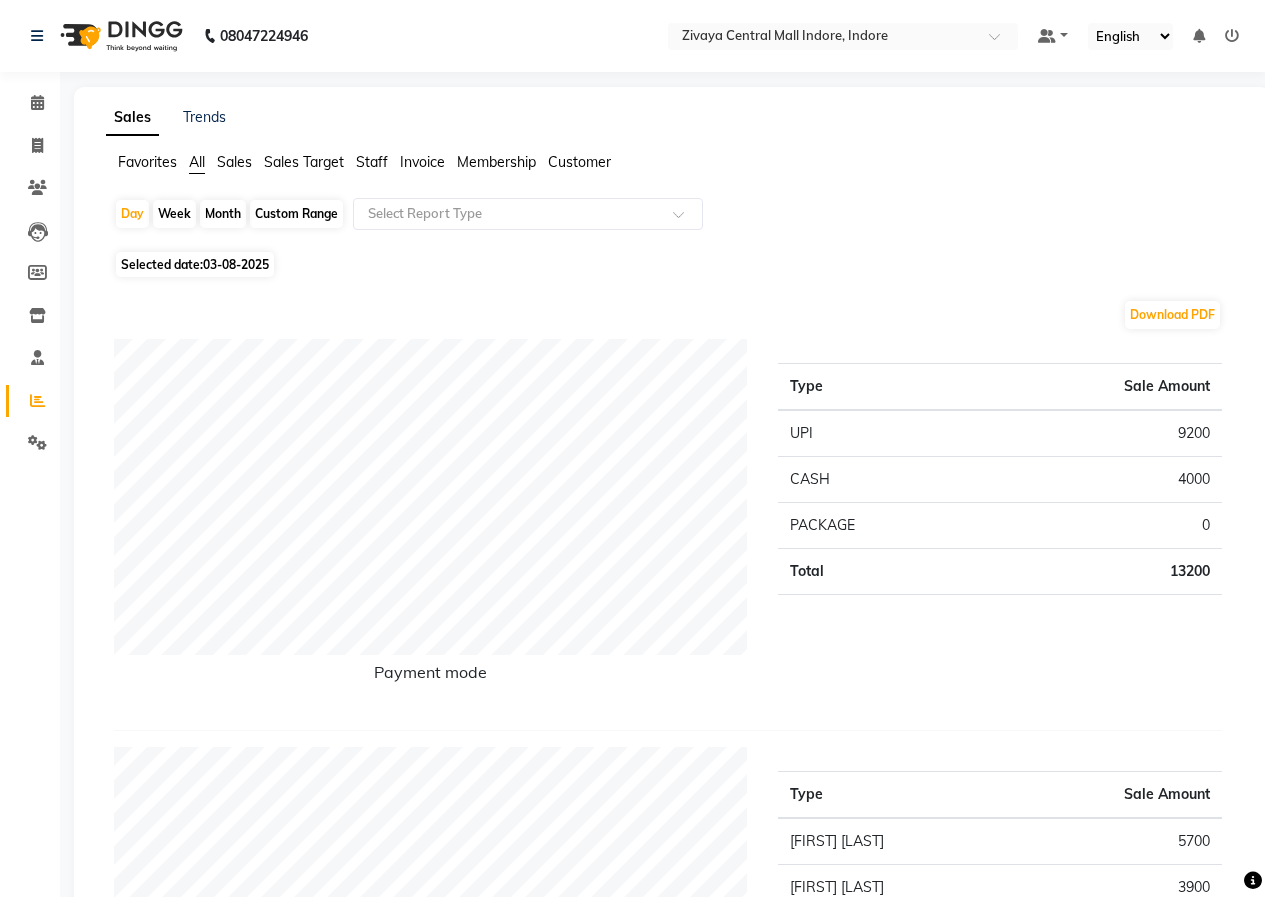 click 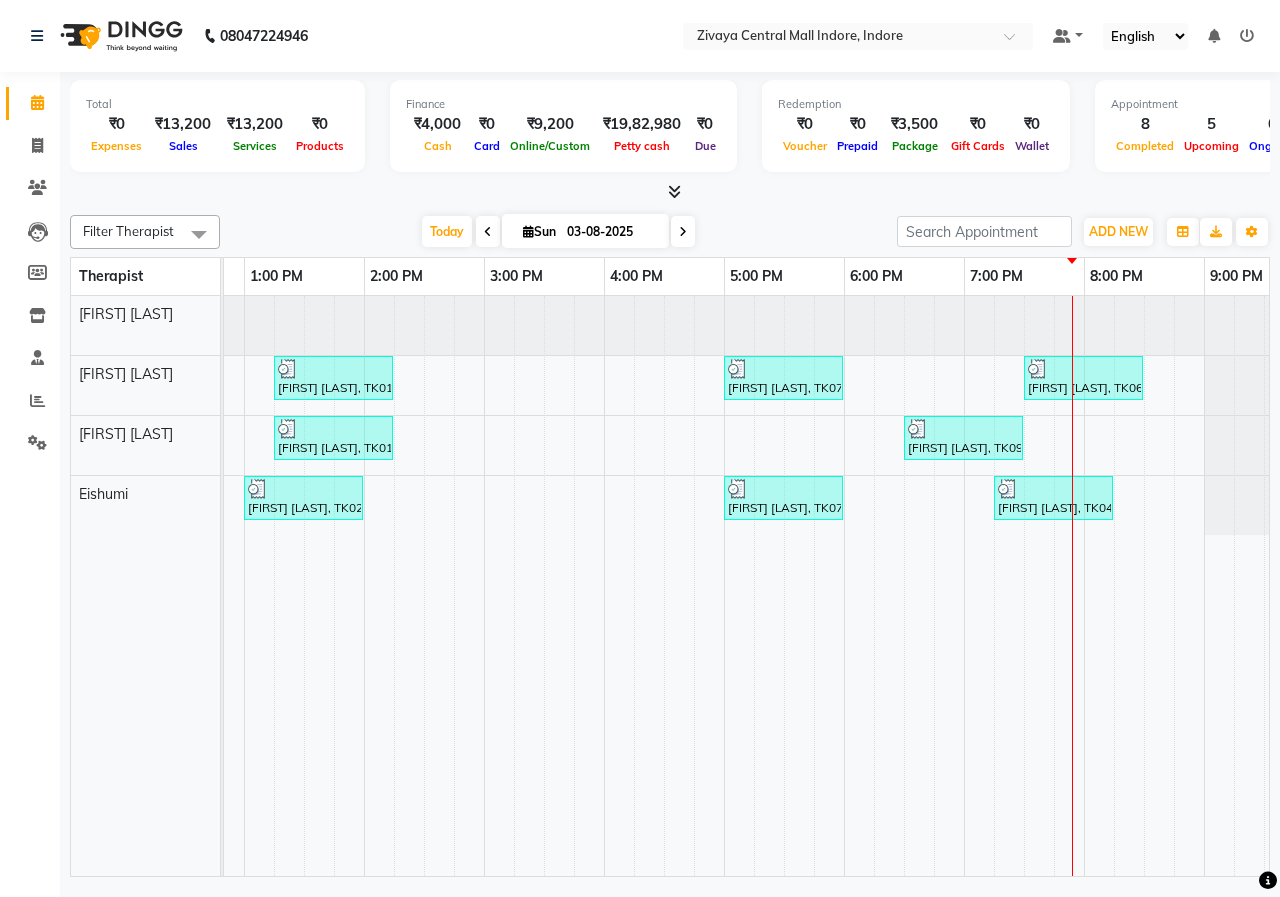 scroll, scrollTop: 0, scrollLeft: 360, axis: horizontal 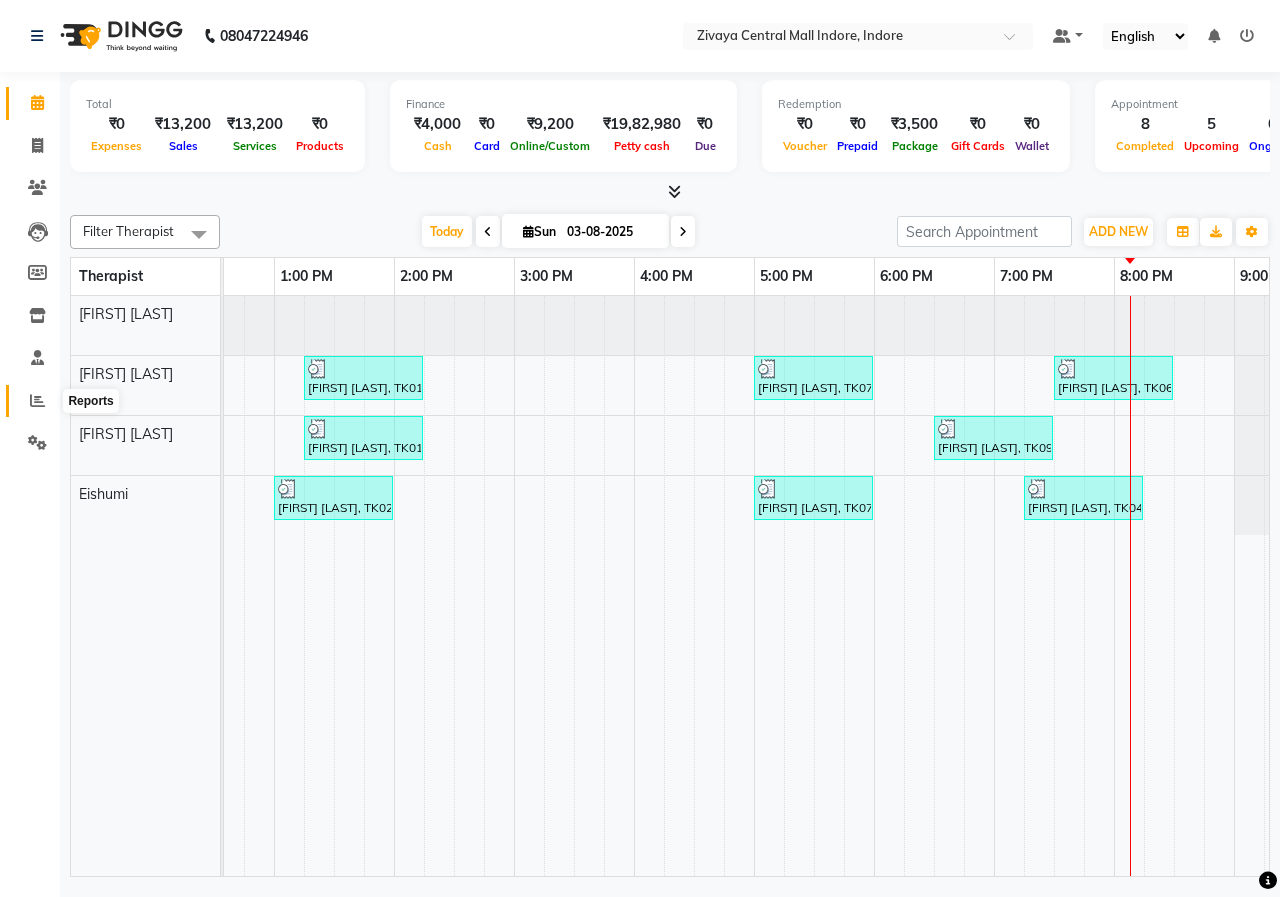 click 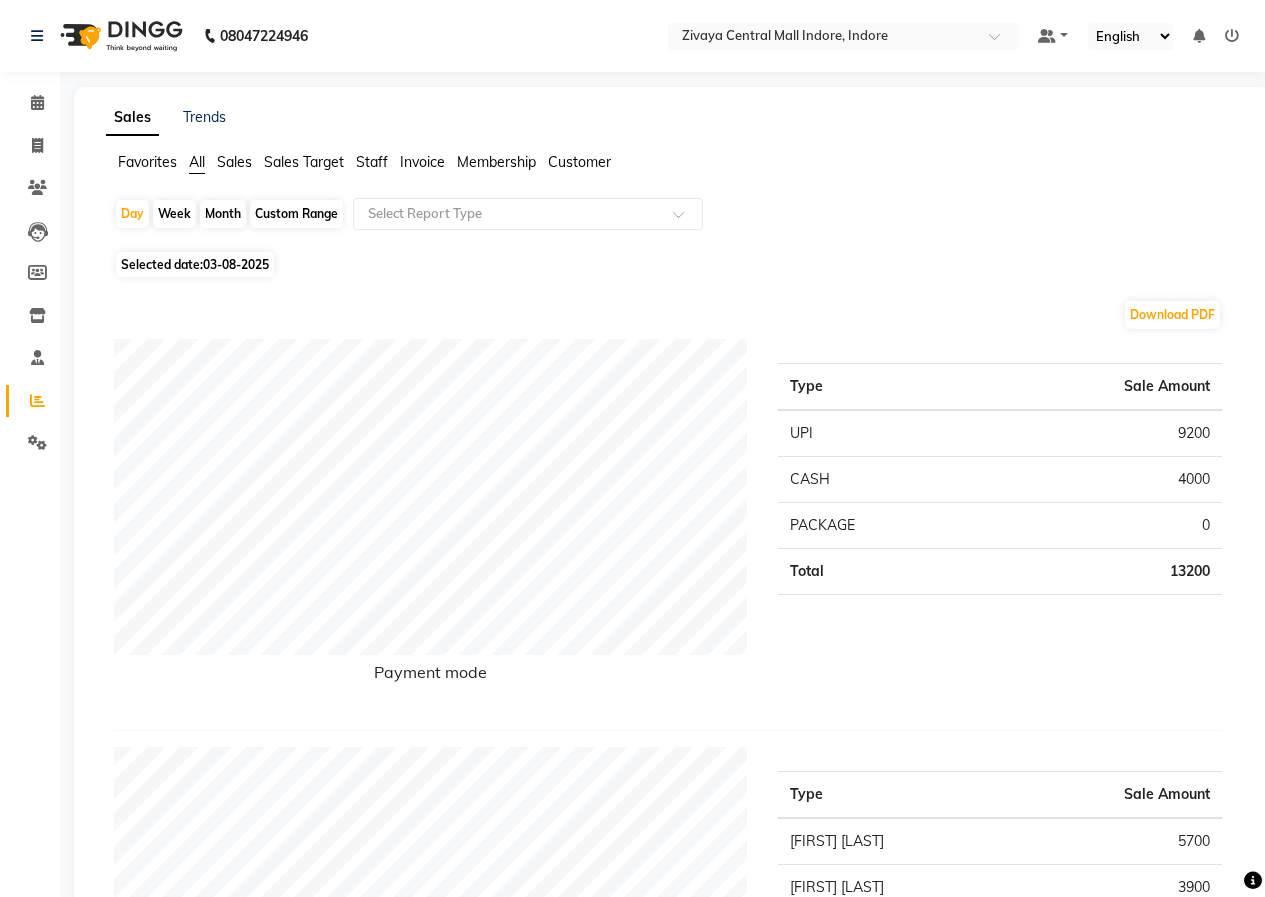 click on "Month" 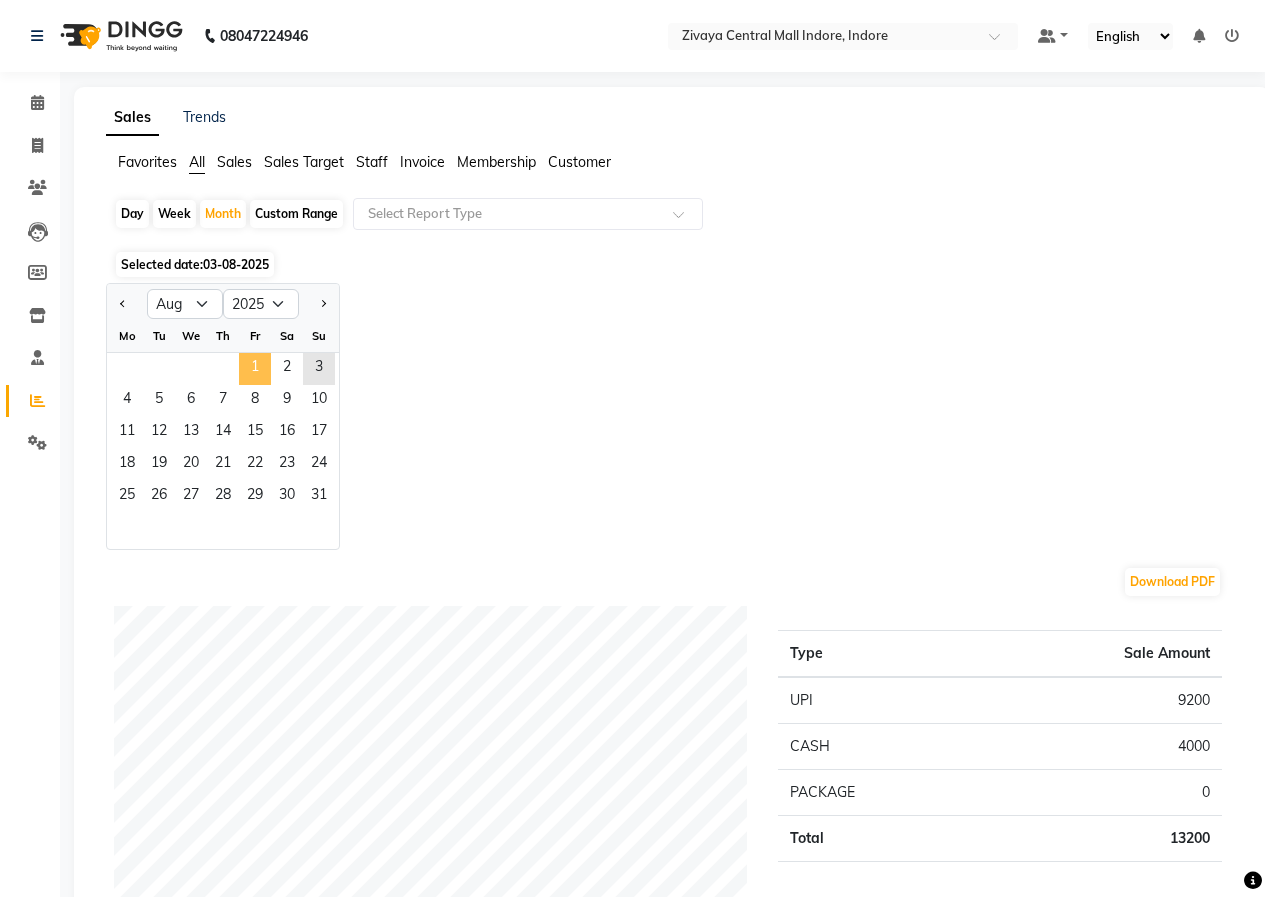 click on "1" 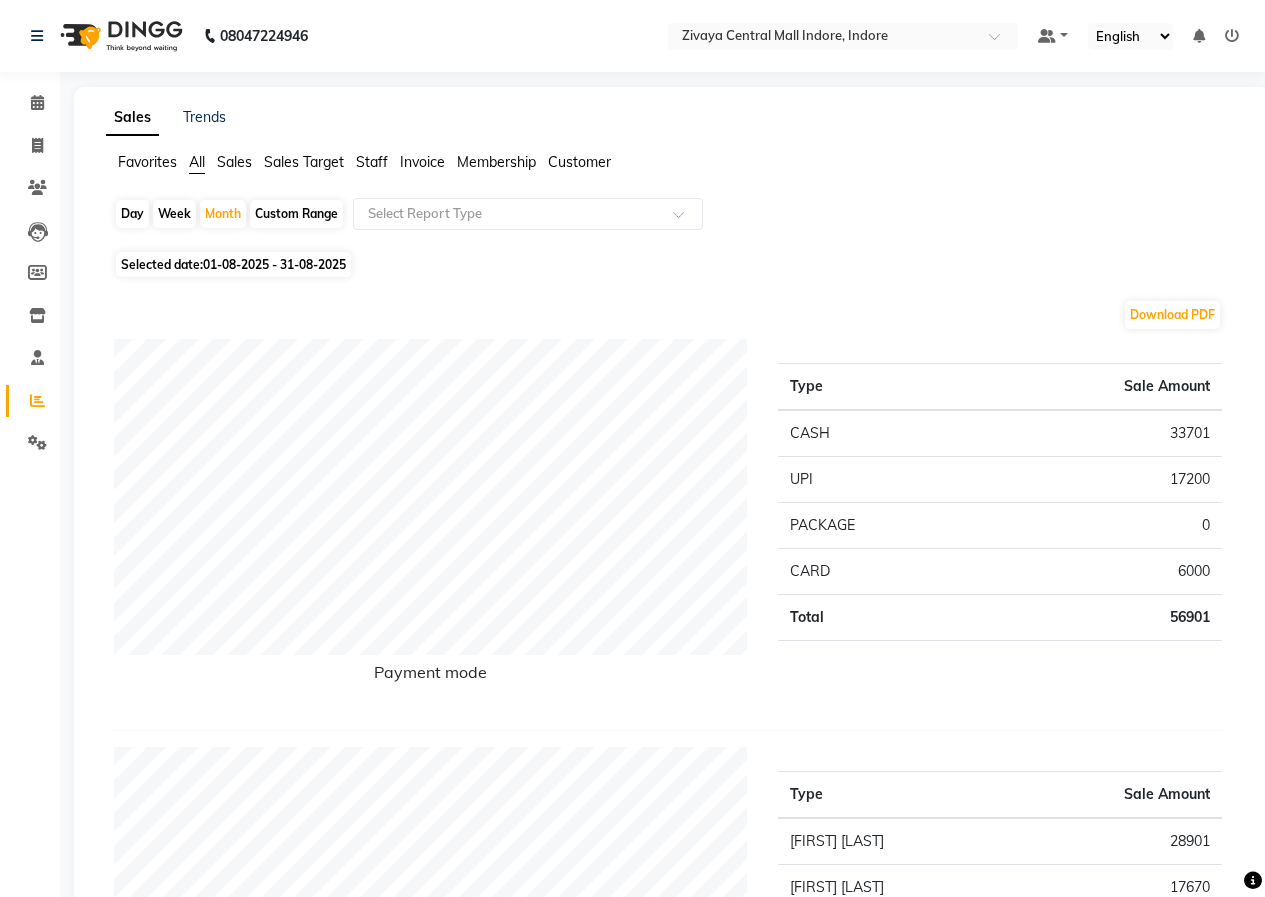 click 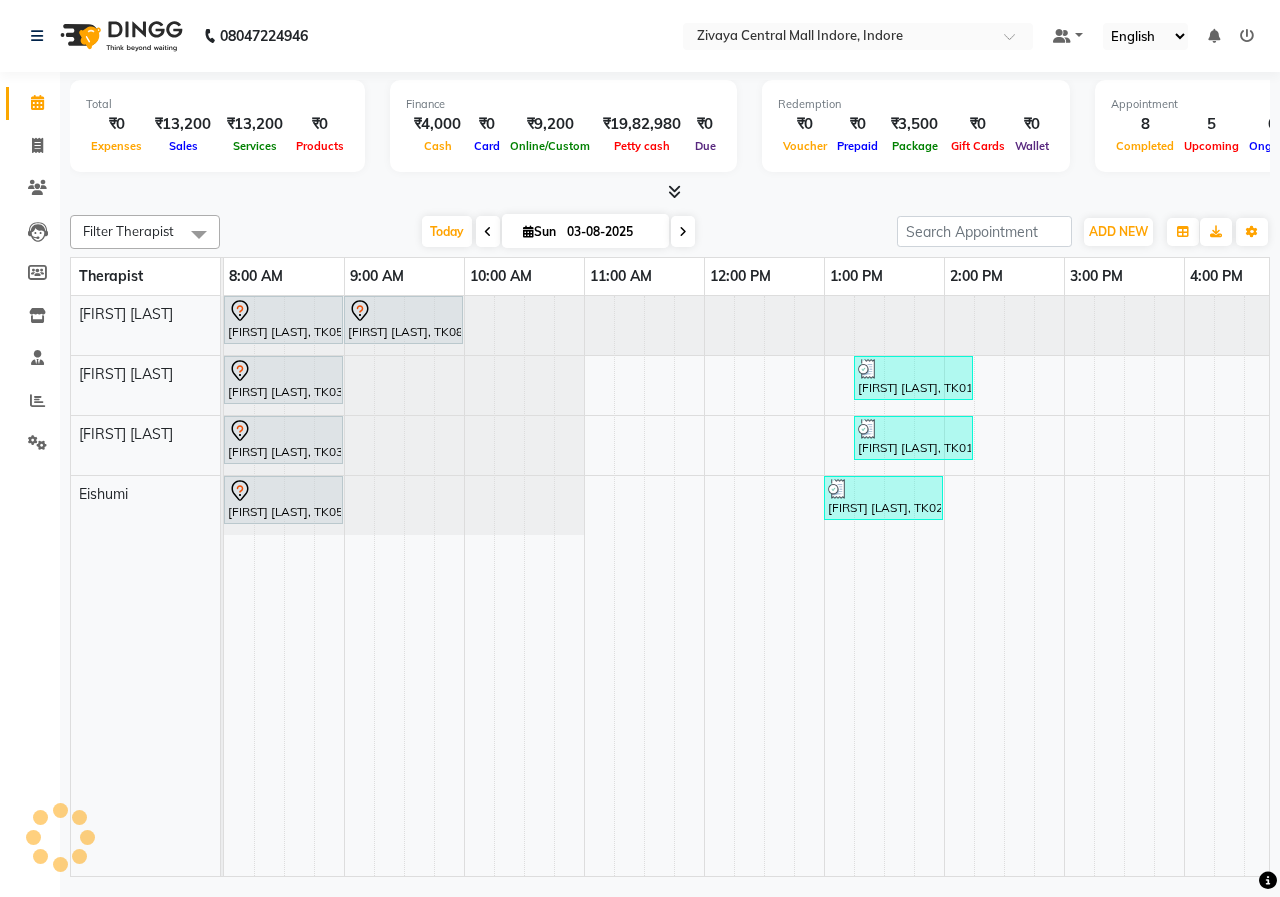 scroll, scrollTop: 0, scrollLeft: 875, axis: horizontal 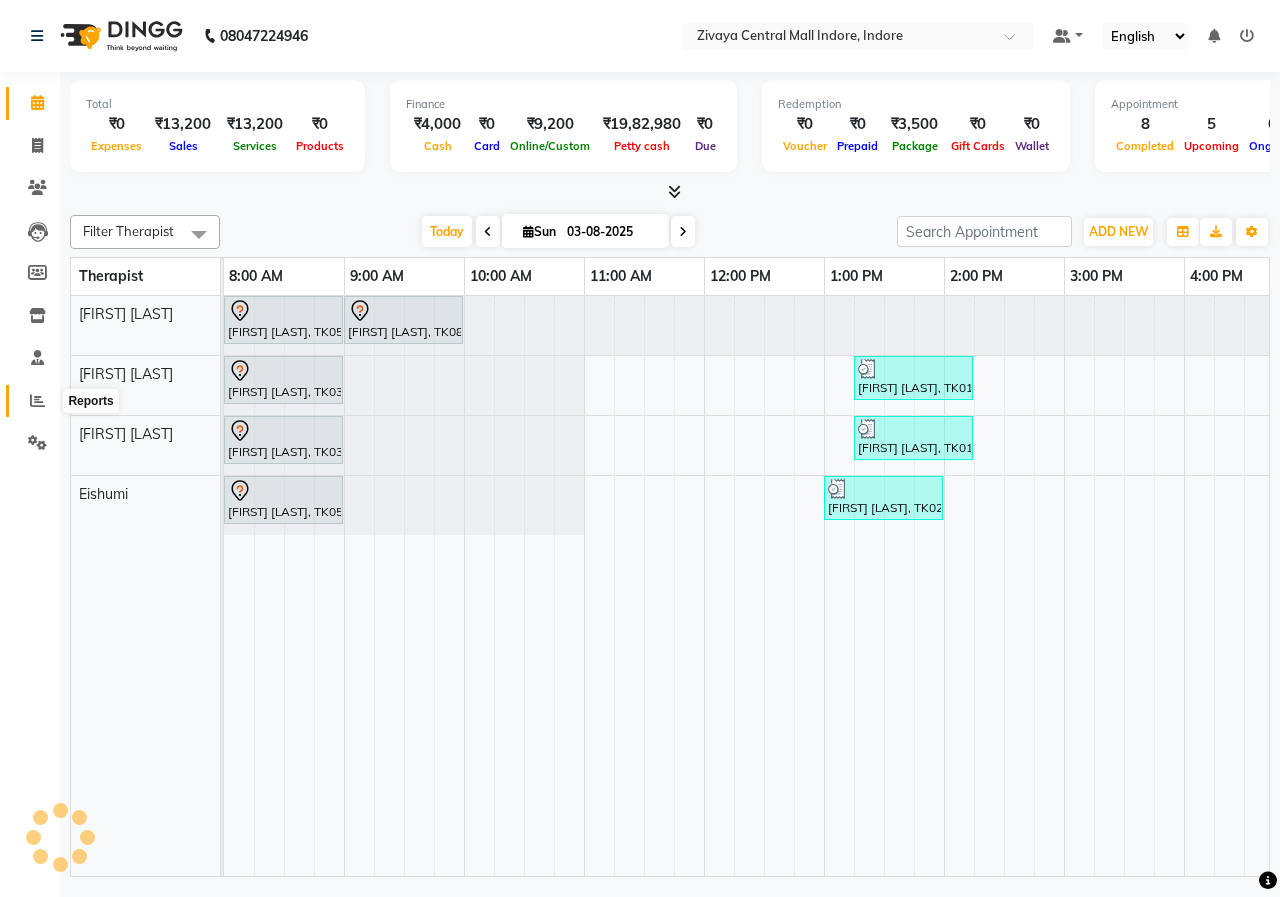 click 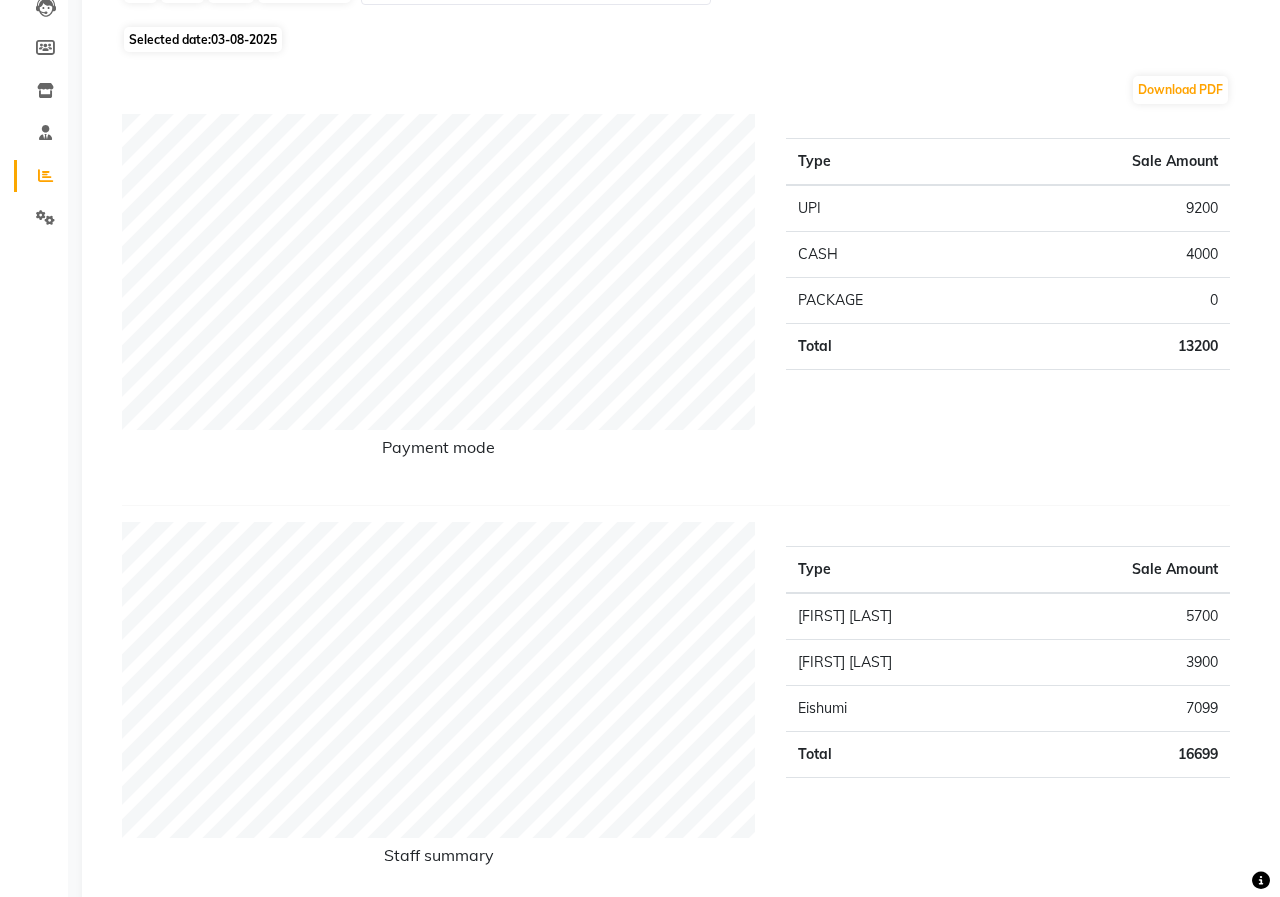 scroll, scrollTop: 0, scrollLeft: 0, axis: both 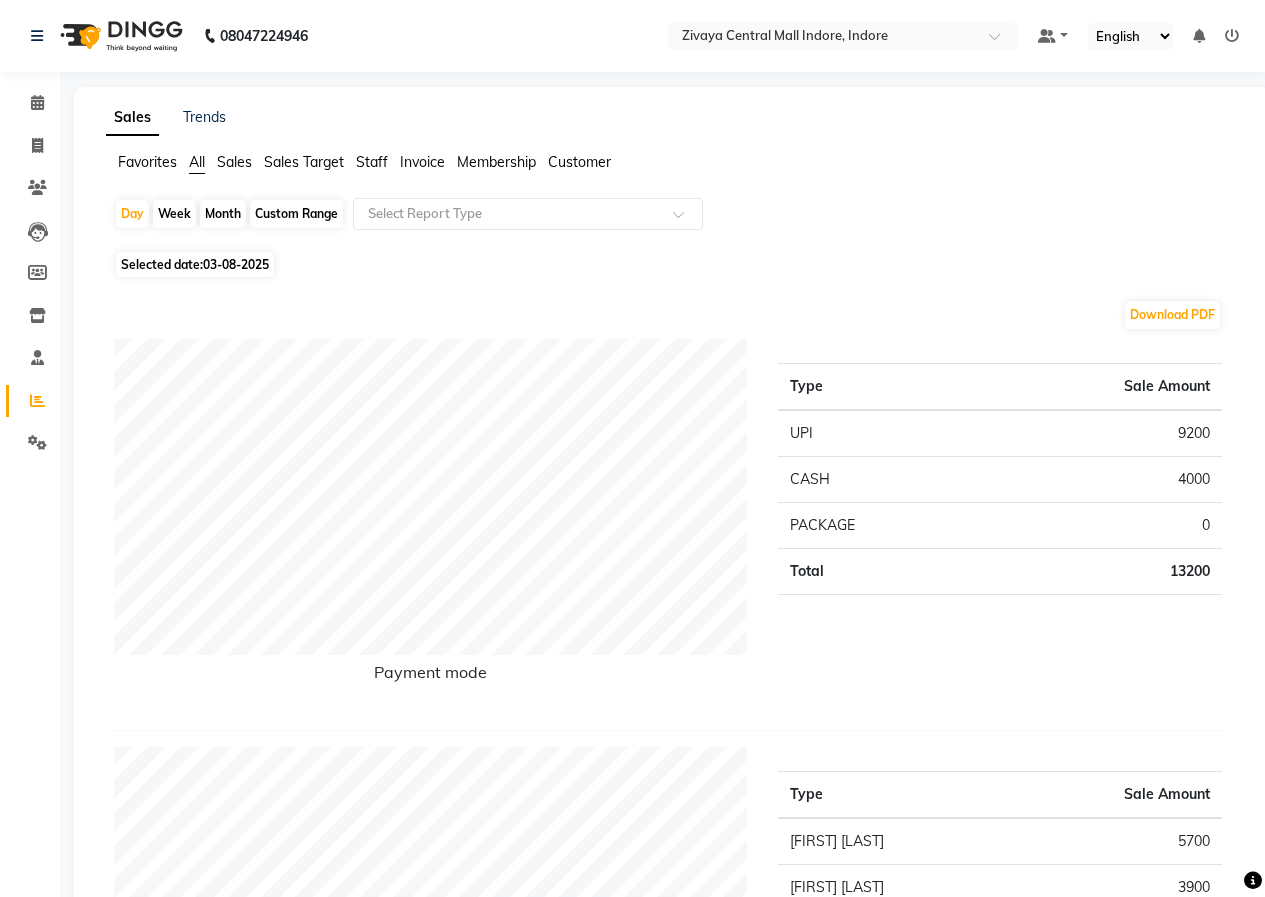 click 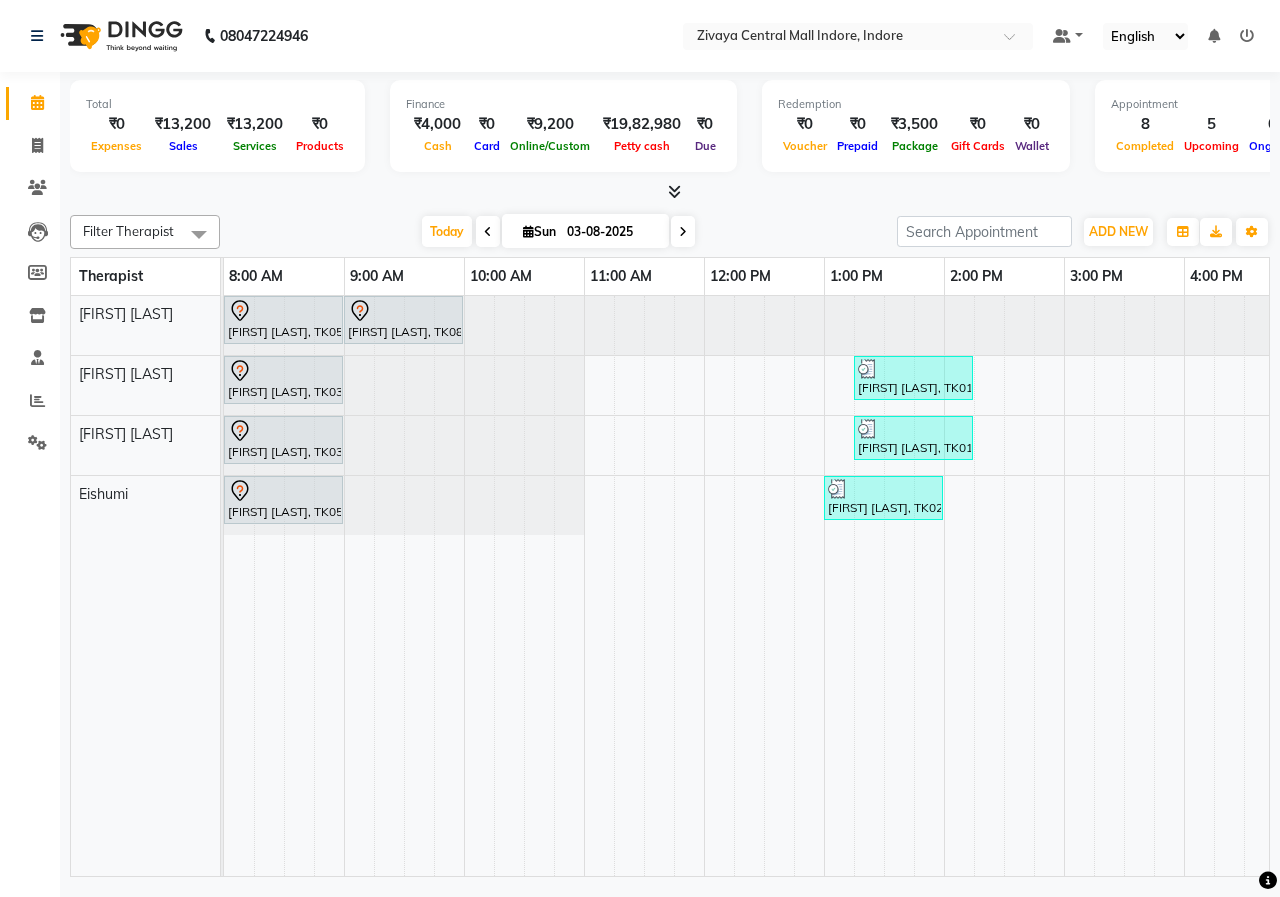 scroll, scrollTop: 0, scrollLeft: 342, axis: horizontal 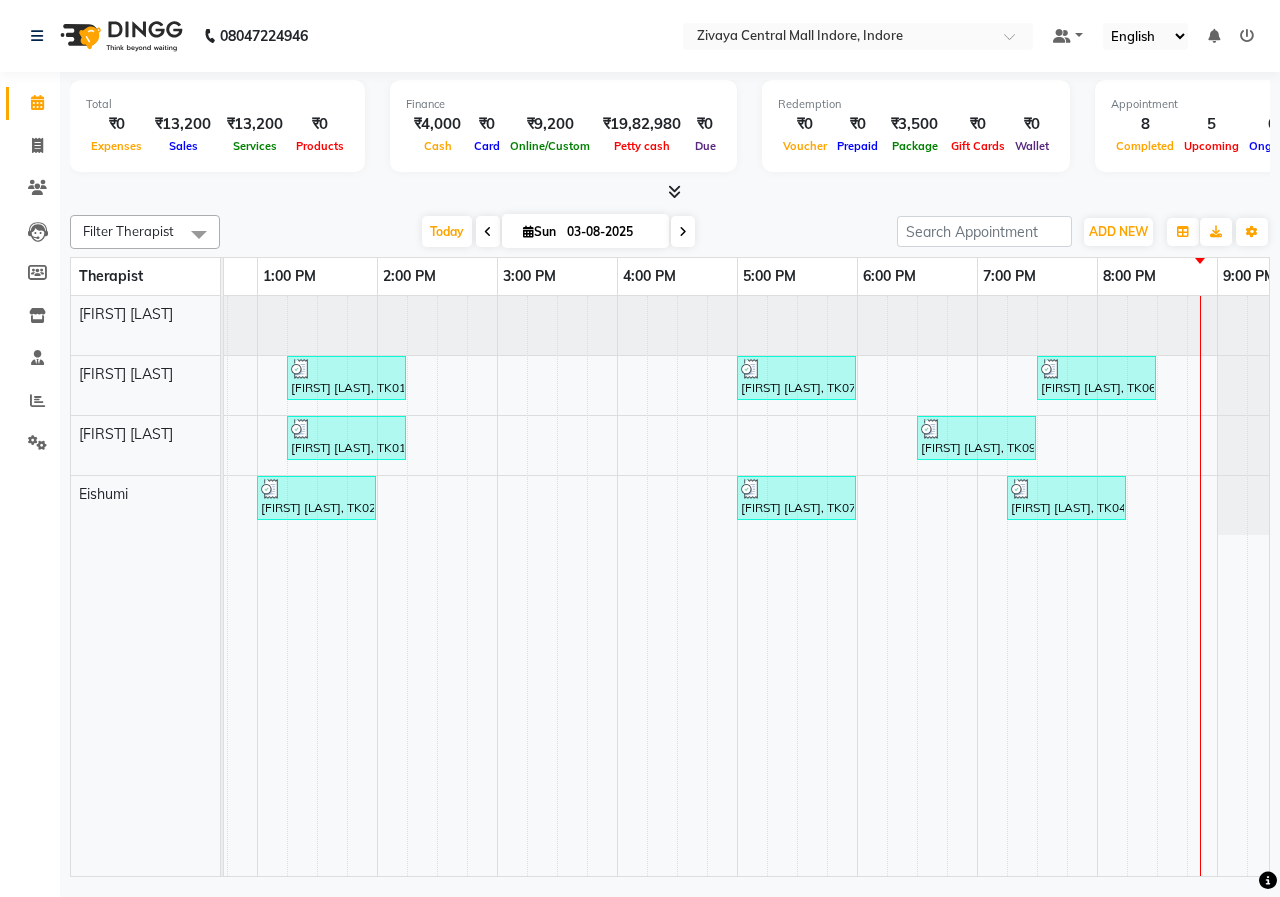 click at bounding box center (488, 231) 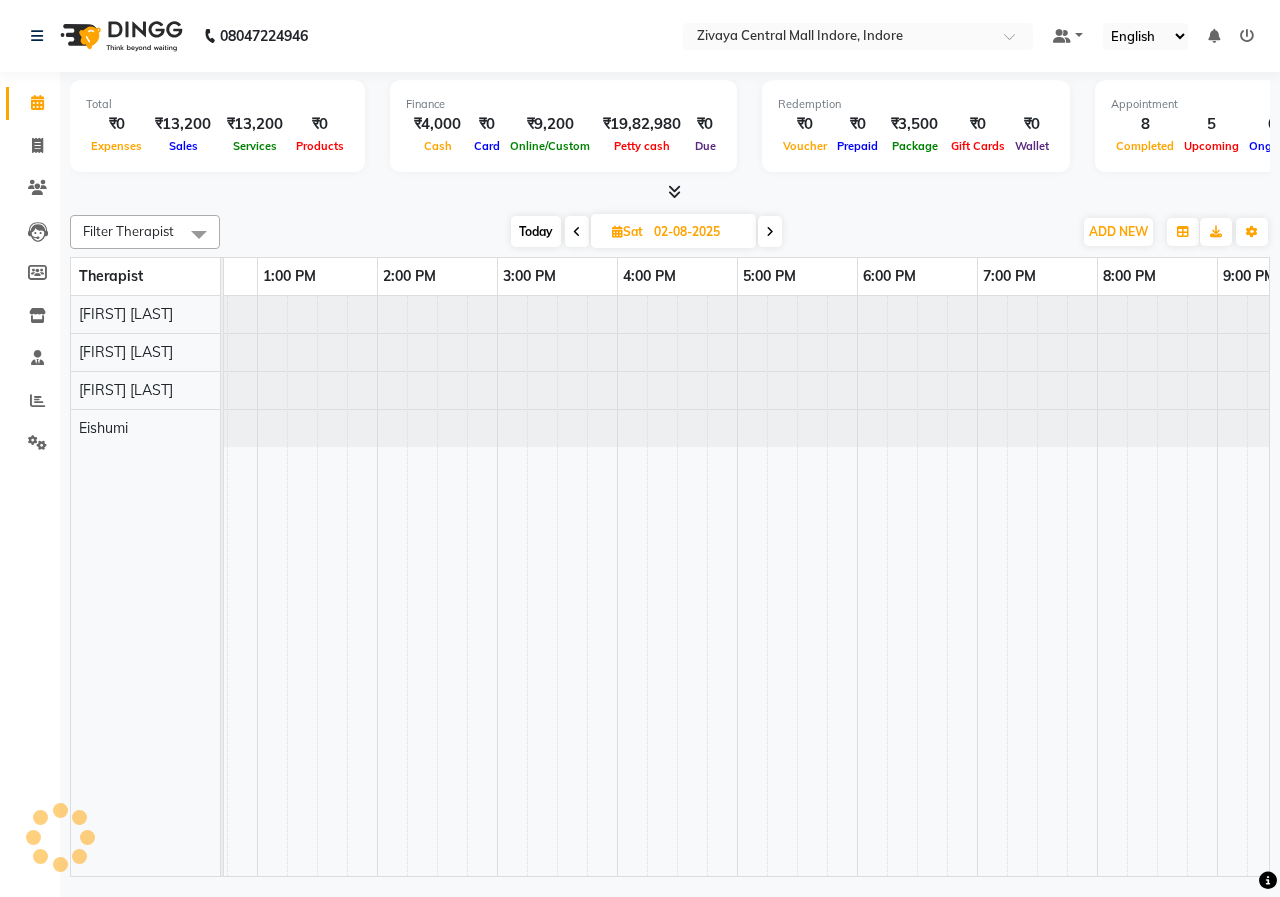 scroll, scrollTop: 0, scrollLeft: 875, axis: horizontal 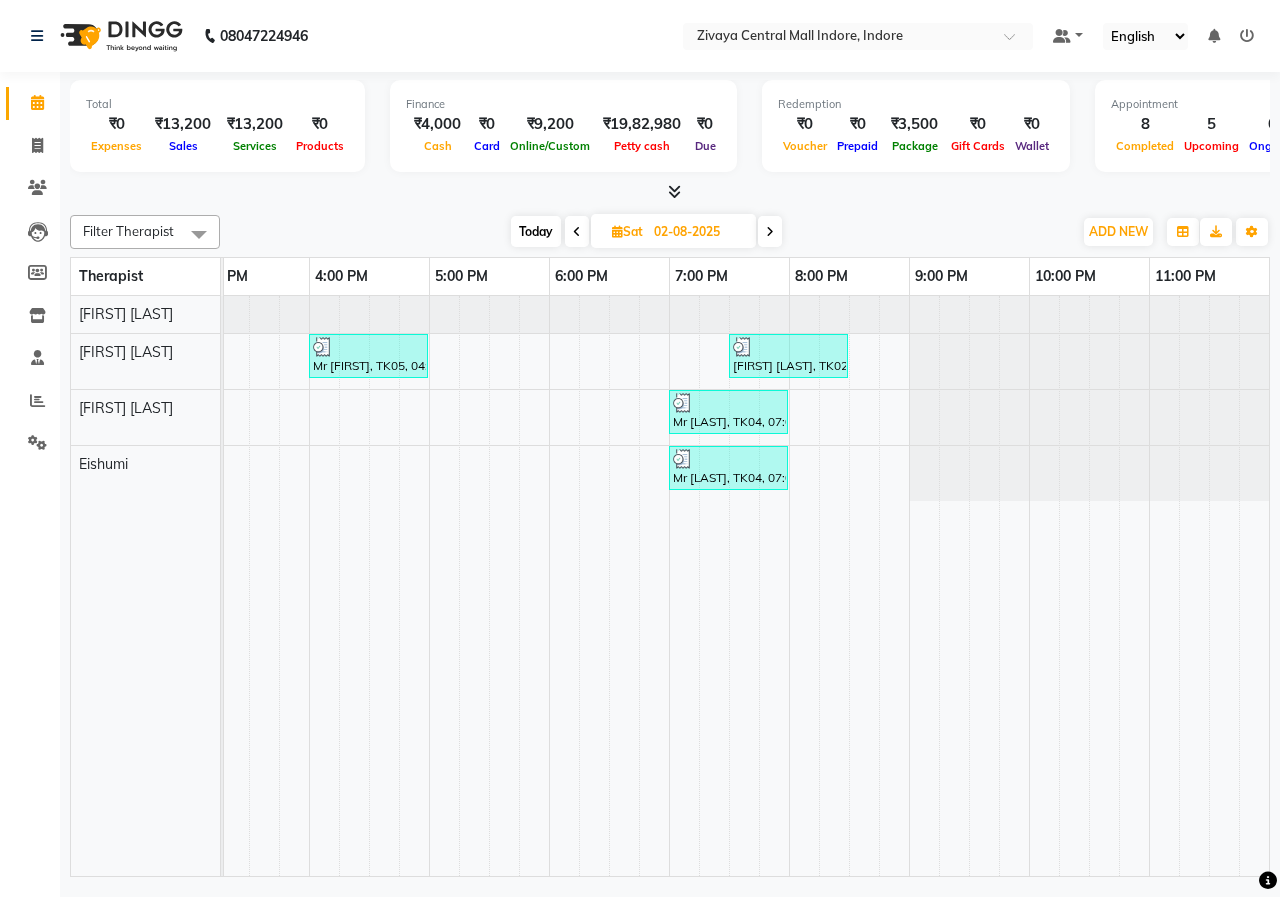 click on "Sat" at bounding box center (627, 231) 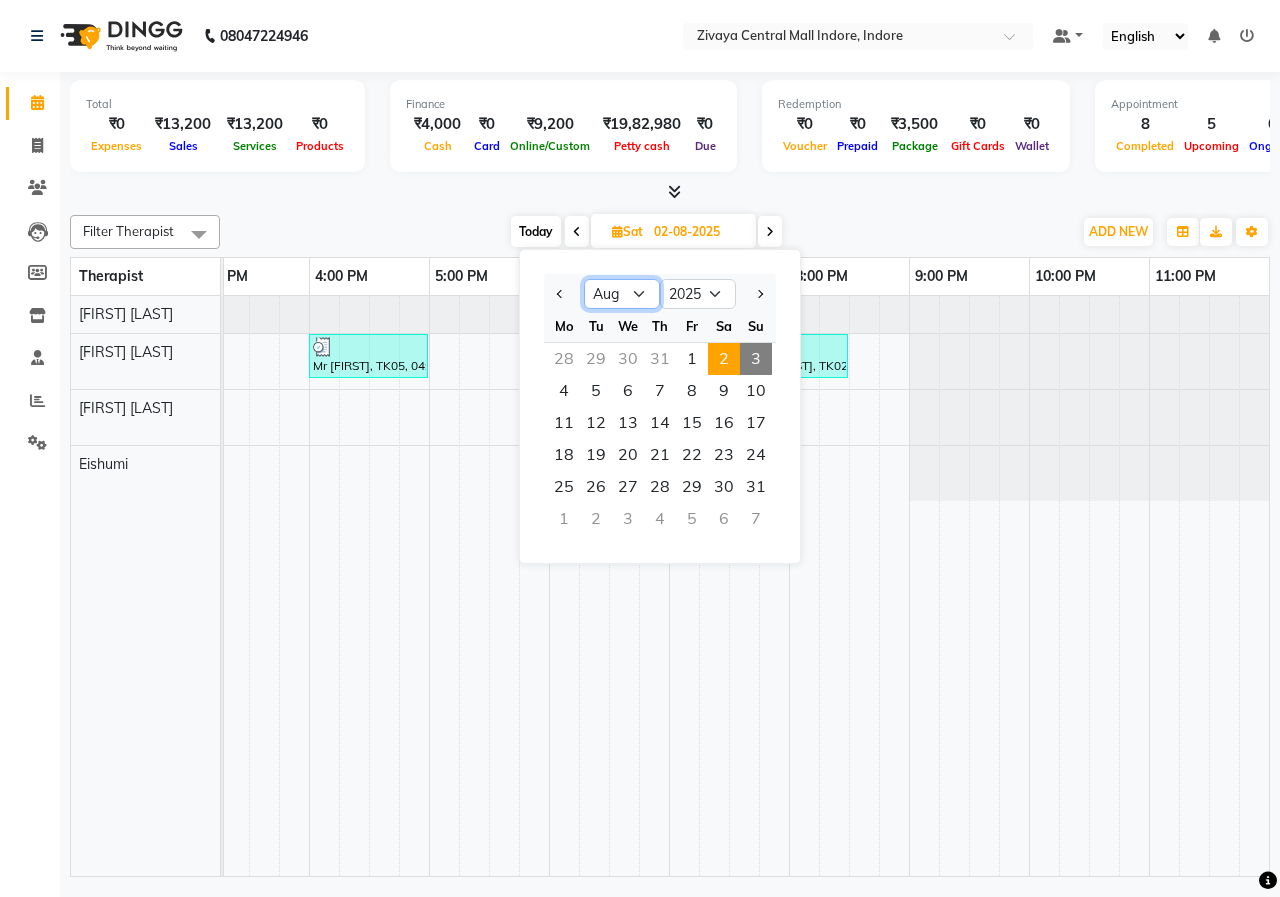 click on "Jan Feb Mar Apr May Jun Jul Aug Sep Oct Nov Dec" at bounding box center (622, 294) 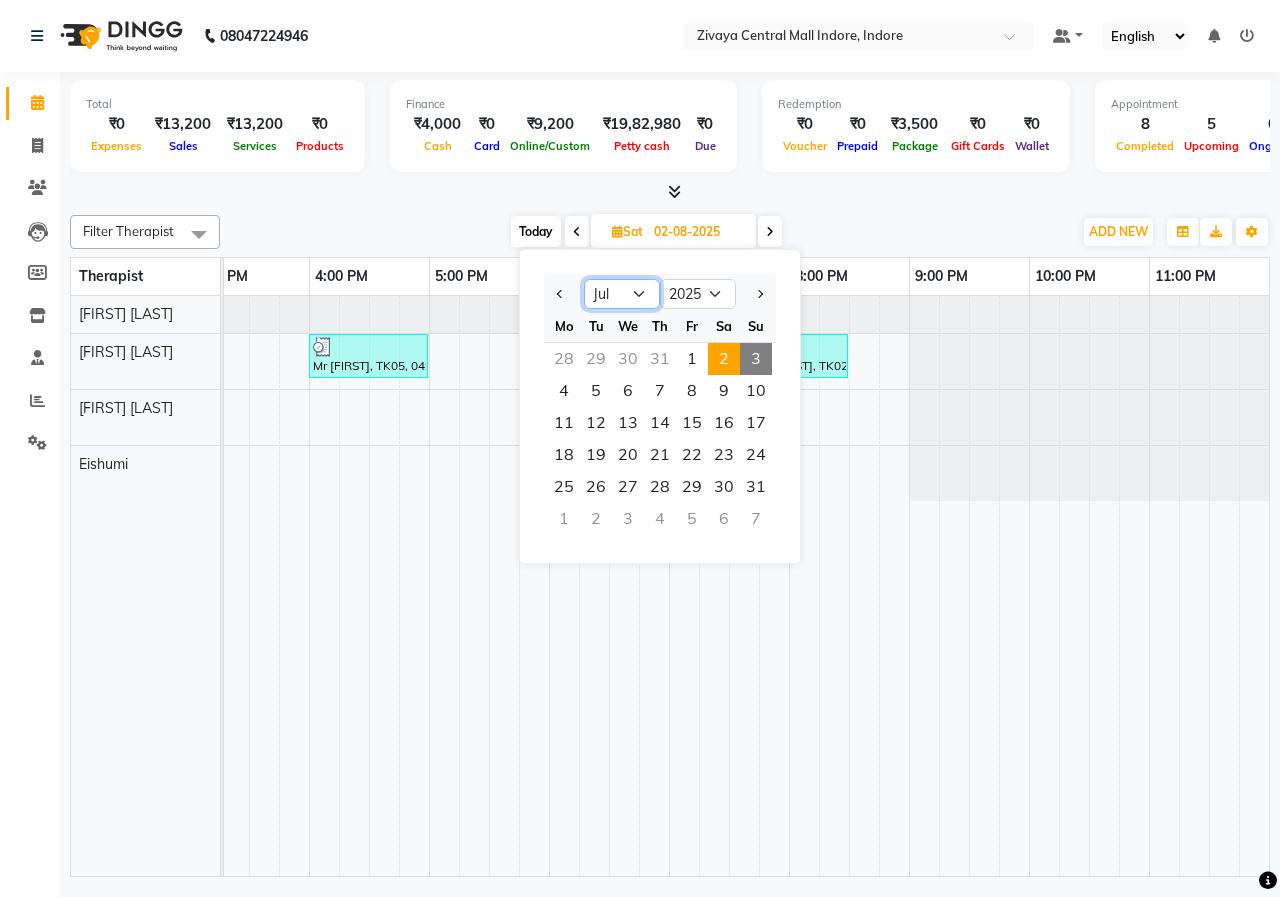 click on "Jan Feb Mar Apr May Jun Jul Aug Sep Oct Nov Dec" at bounding box center (622, 294) 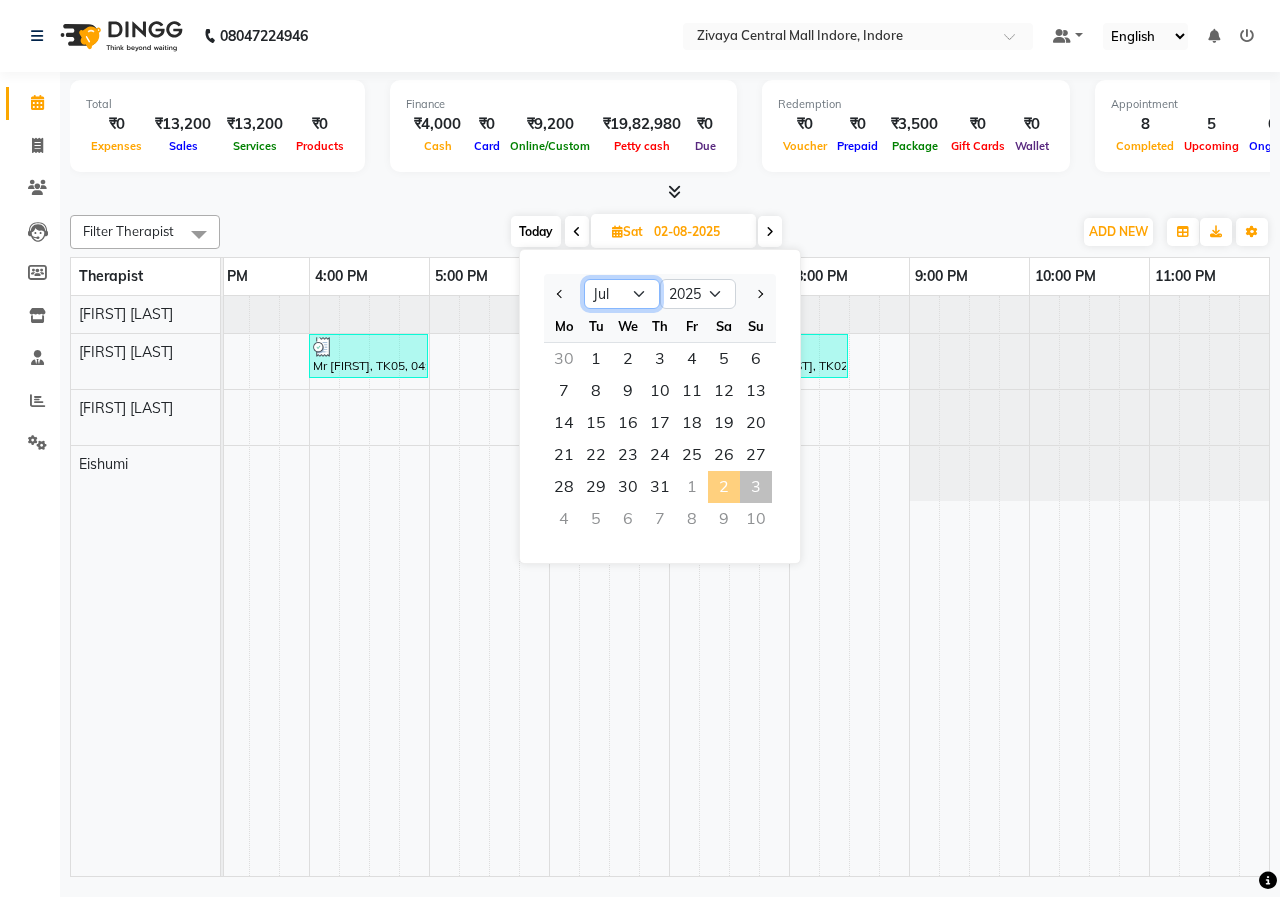 click on "Jan Feb Mar Apr May Jun Jul Aug Sep Oct Nov Dec" at bounding box center [622, 294] 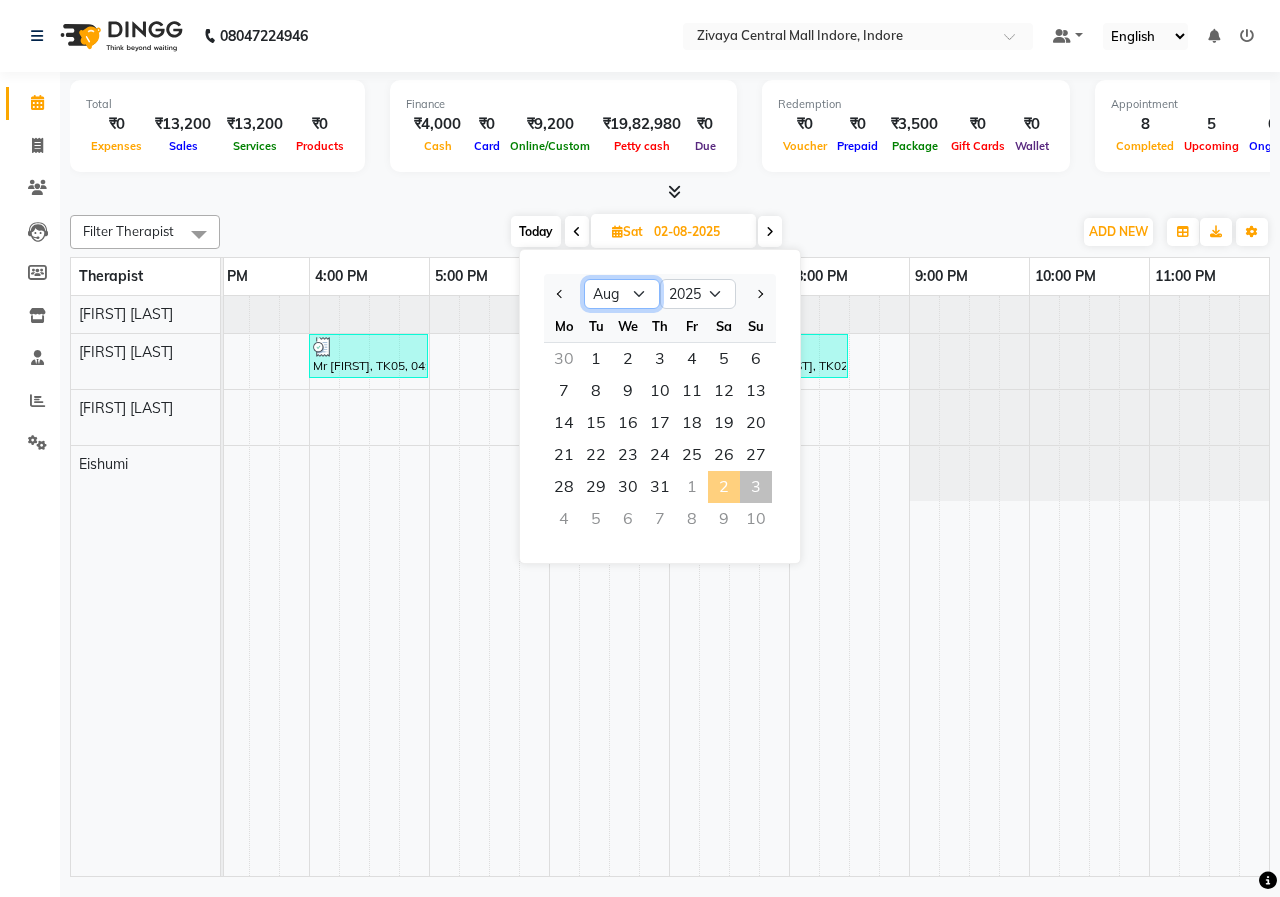 click on "Jan Feb Mar Apr May Jun Jul Aug Sep Oct Nov Dec" at bounding box center [622, 294] 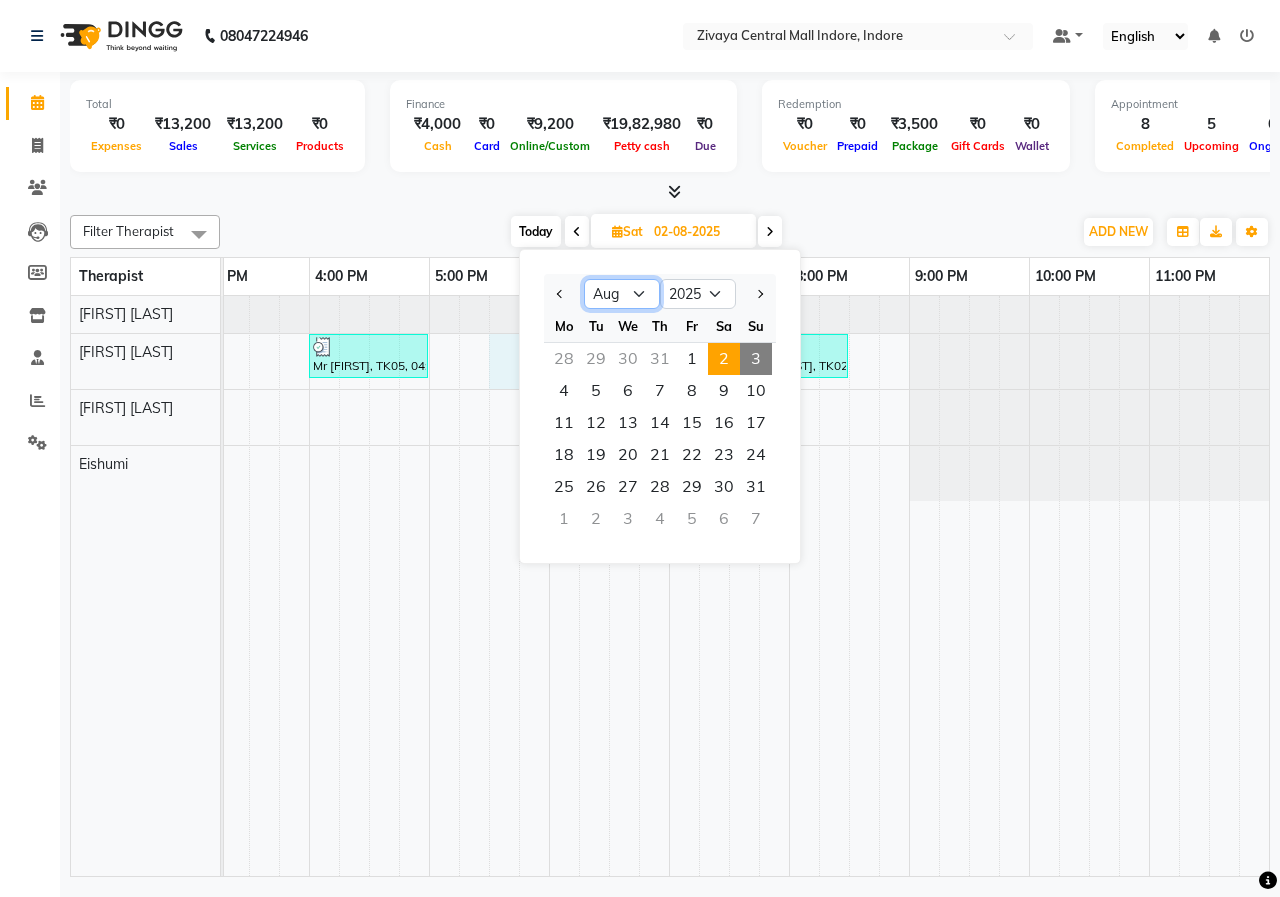 click on "Mr [FIRST], TK05, 04:00 PM-05:00 PM, Javanese Pampering - 60 Mins     [FIRST] [LAST], TK02, 07:30 PM-08:30 PM, Javanese Pampering - 60 Mins     [FIRST] [LAST], TK01, 12:00 PM-01:30 PM, Javanese Pampering - 90 Mins     Mr [LAST], TK04, 07:00 PM-08:00 PM, Javanese Pampering - 60 Mins     Mr [LAST], TK04, 07:00 PM-08:00 PM, Javanese Pampering - 60 Mins" at bounding box center [309, 586] 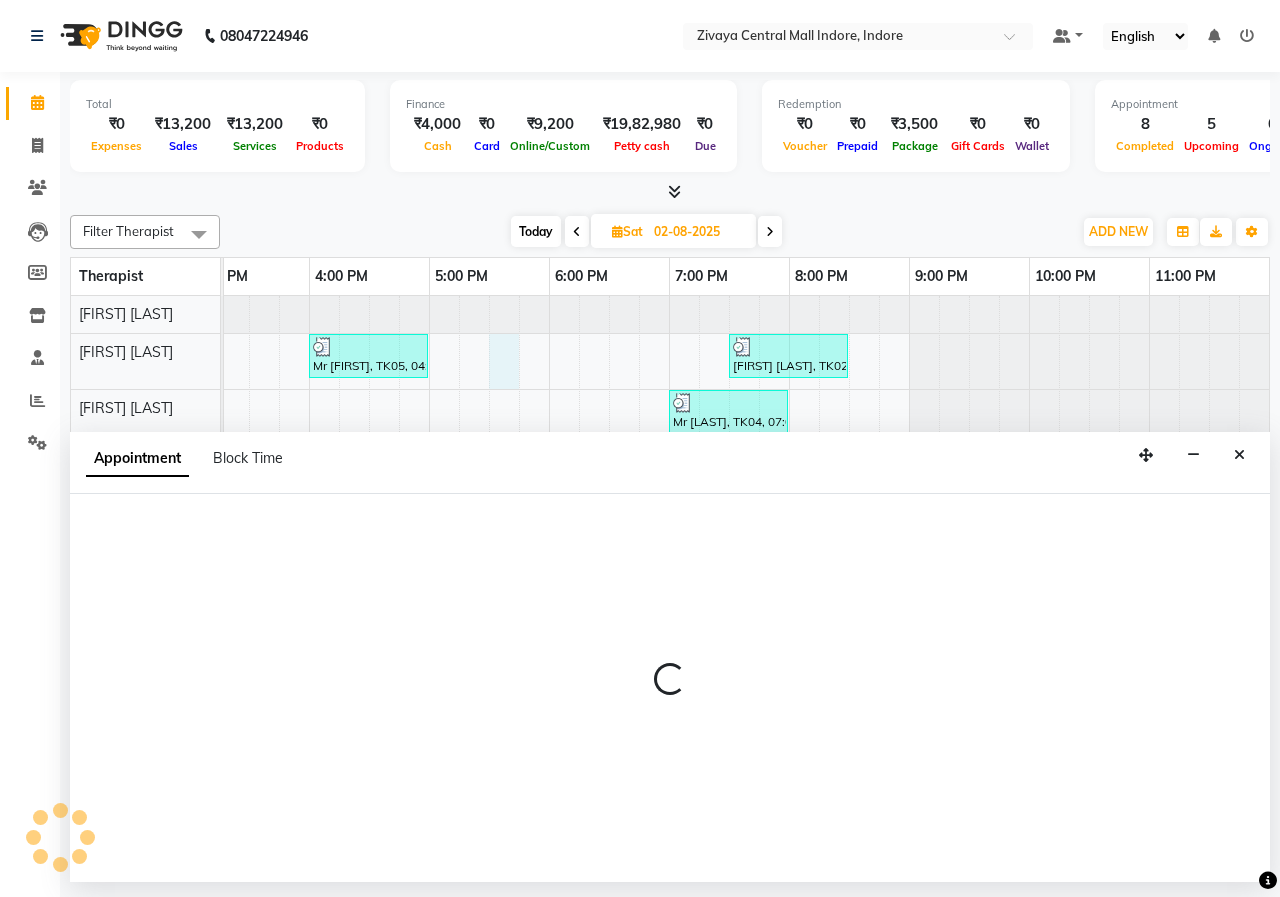 select on "49517" 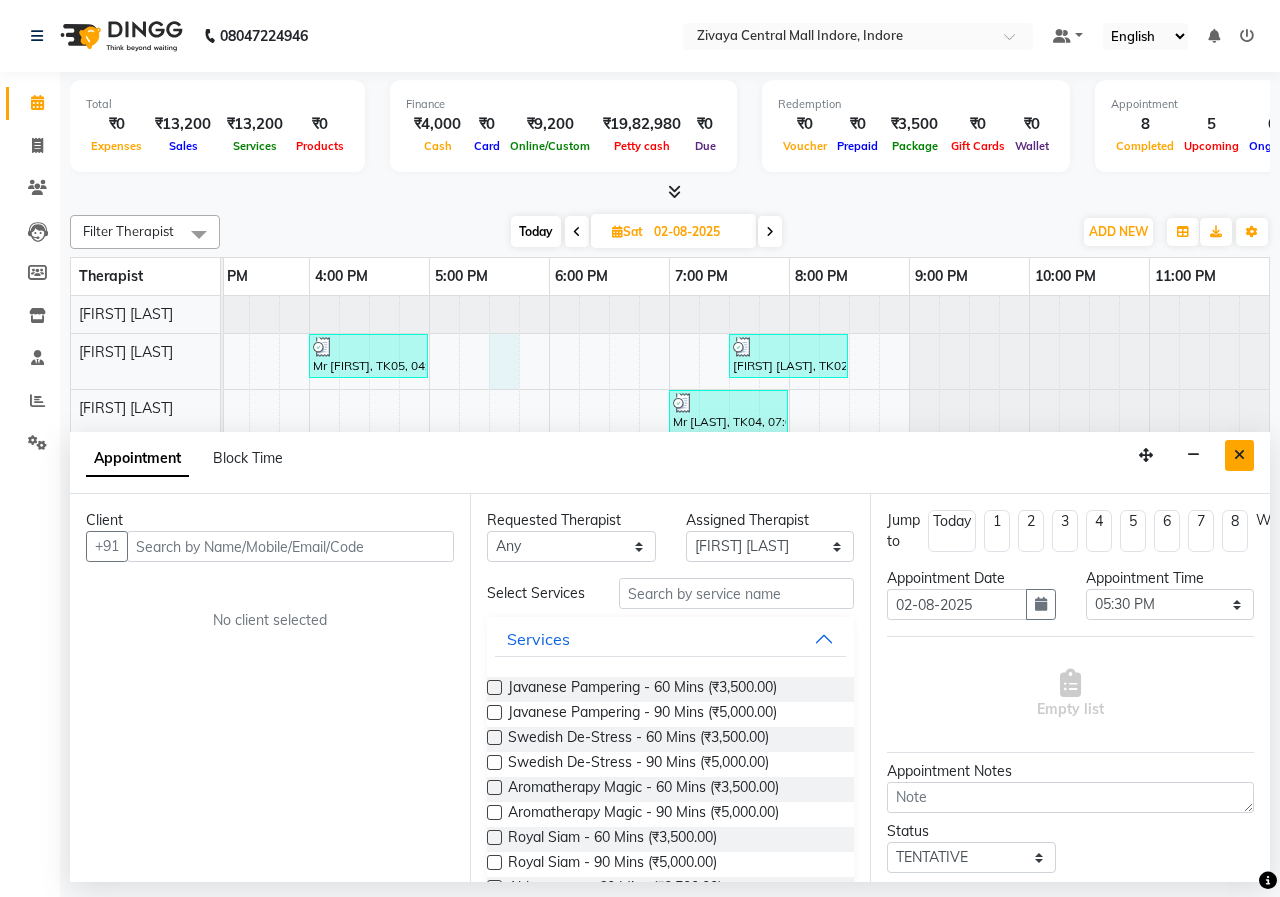 click at bounding box center [1239, 455] 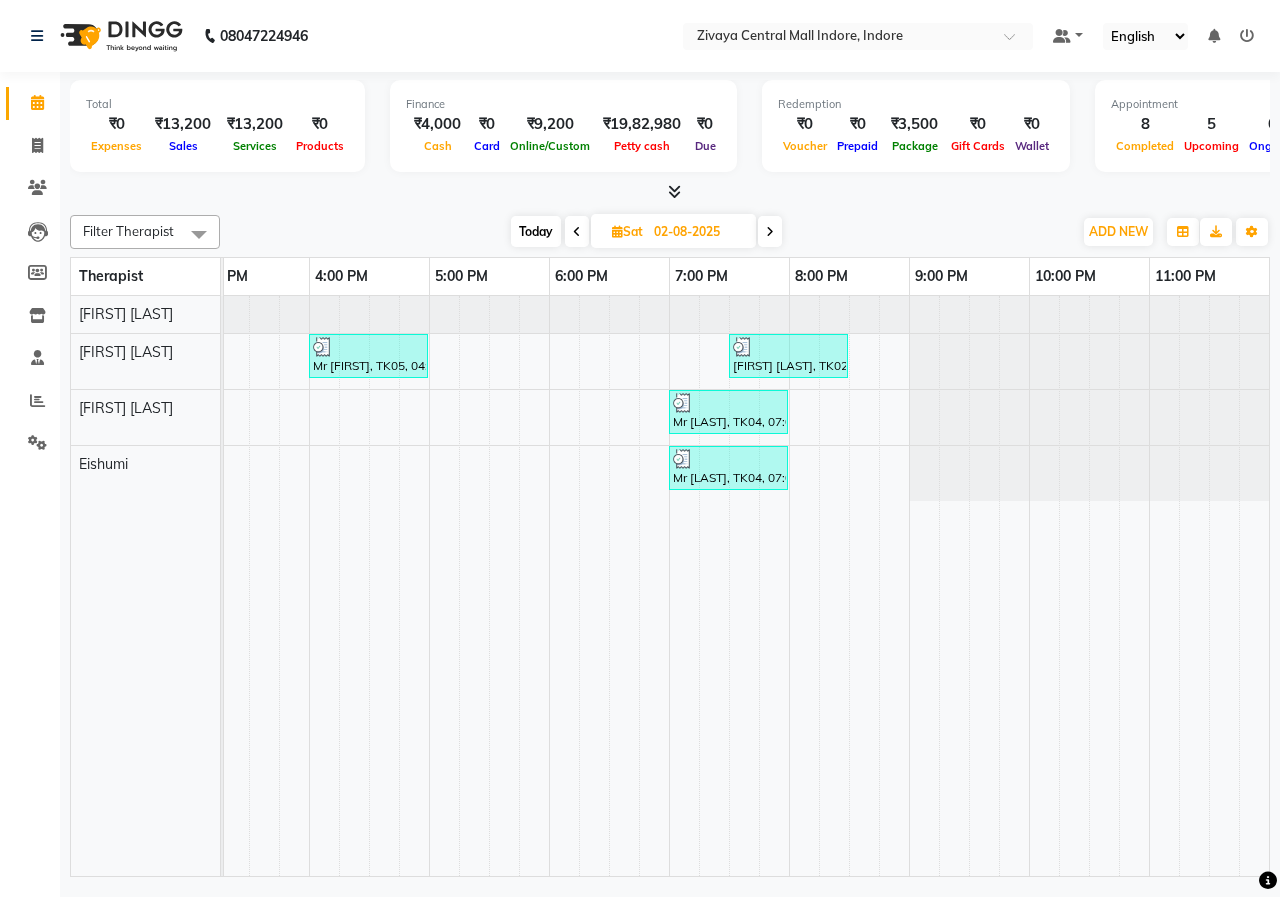 click at bounding box center (770, 232) 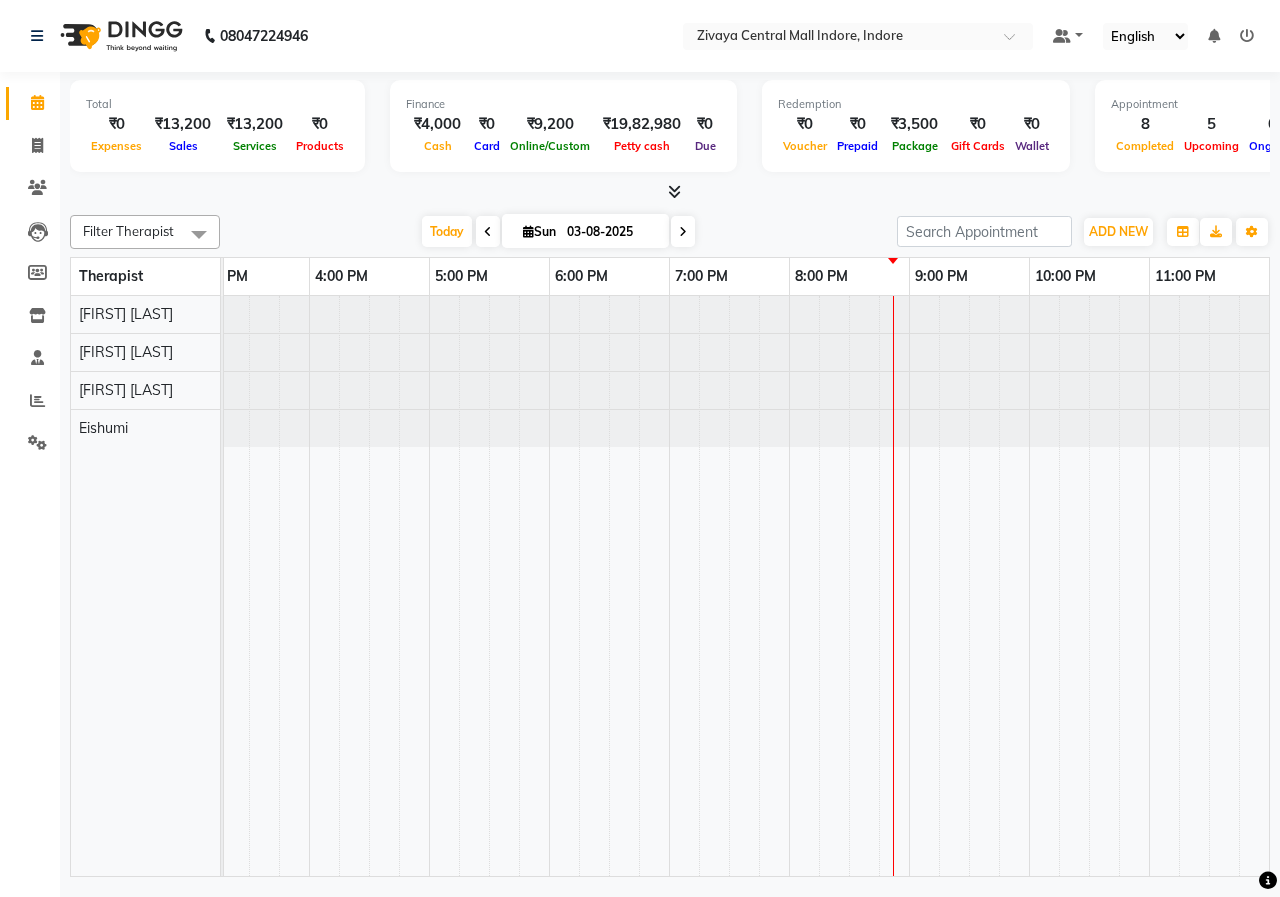 scroll, scrollTop: 0, scrollLeft: 0, axis: both 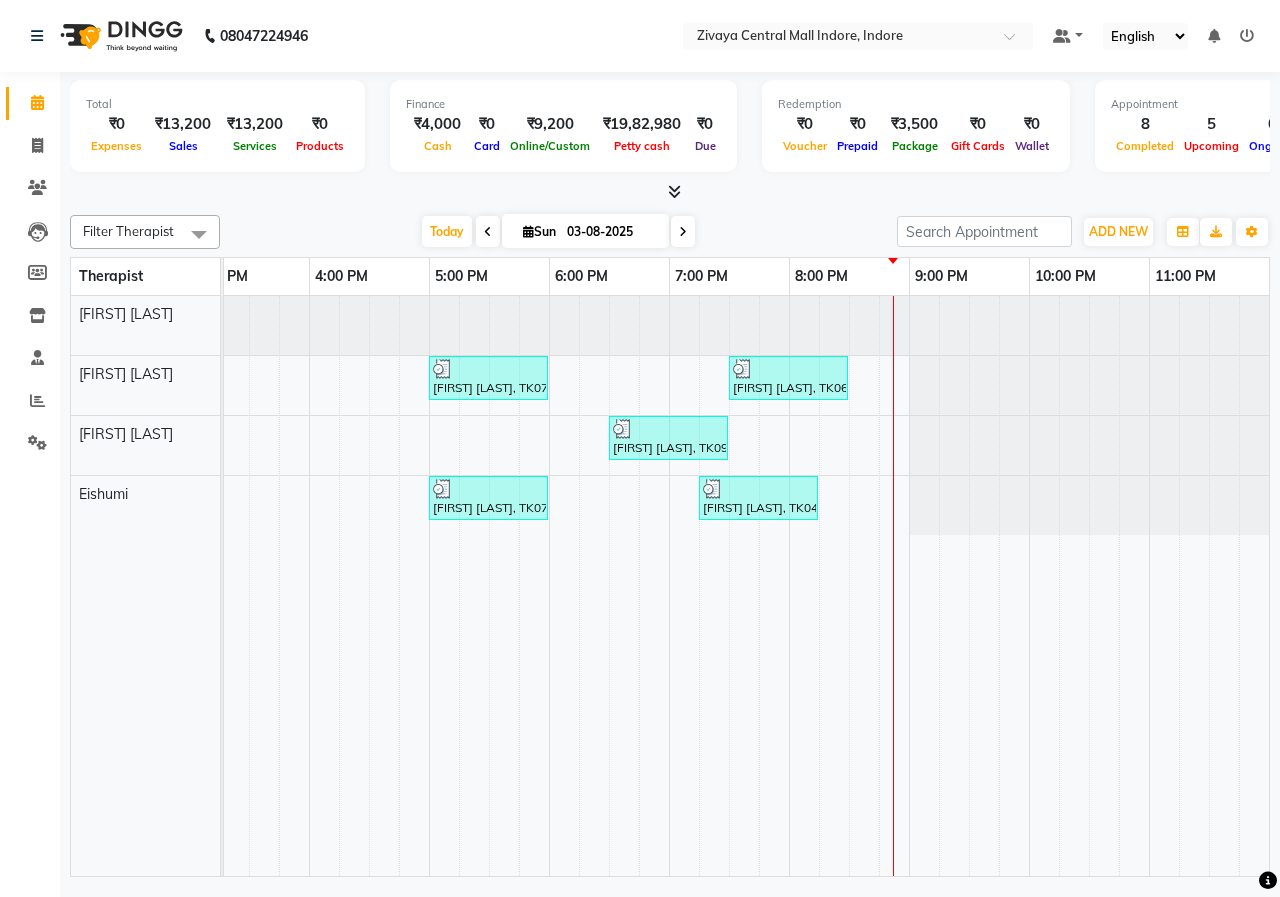 click at bounding box center (683, 232) 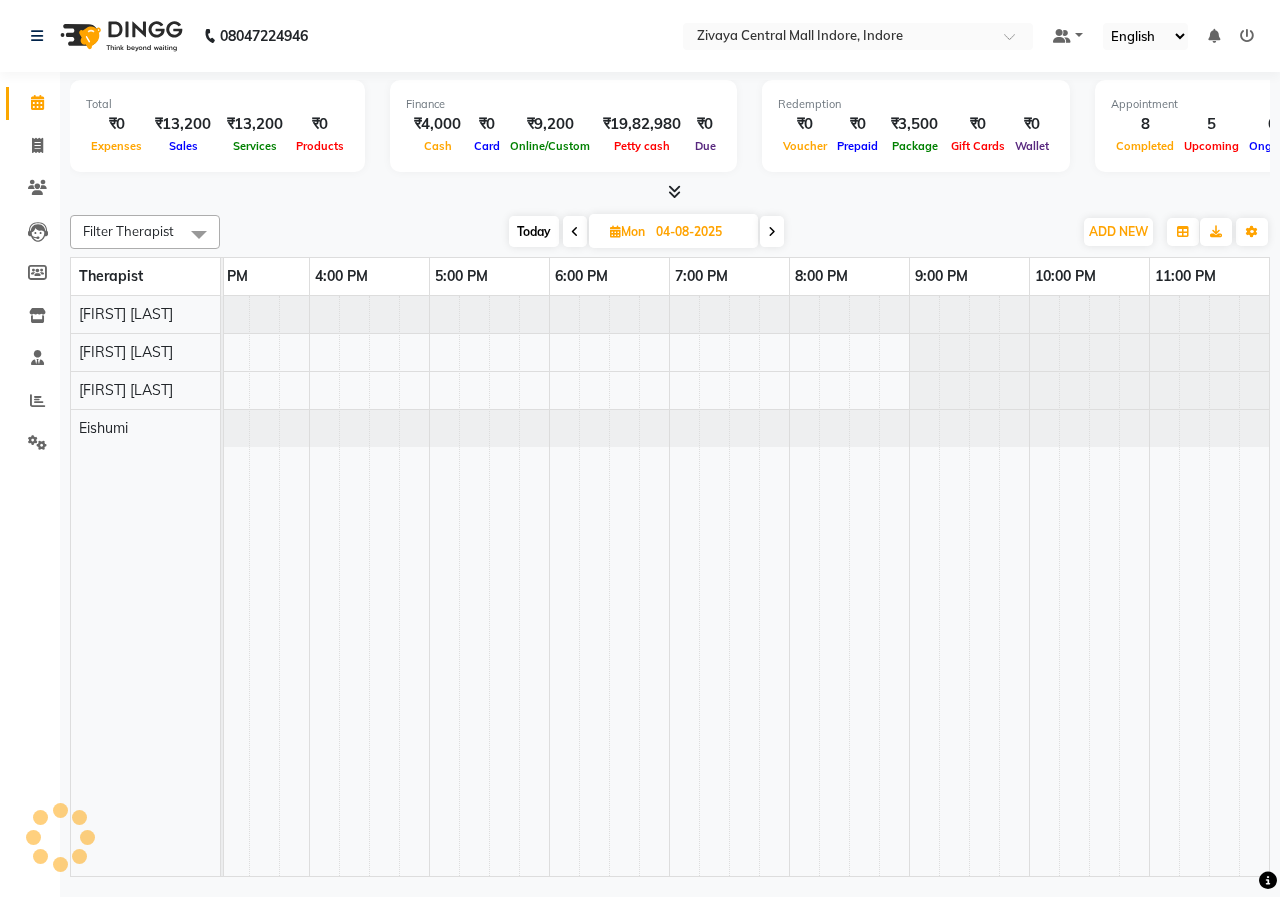 scroll, scrollTop: 0, scrollLeft: 875, axis: horizontal 